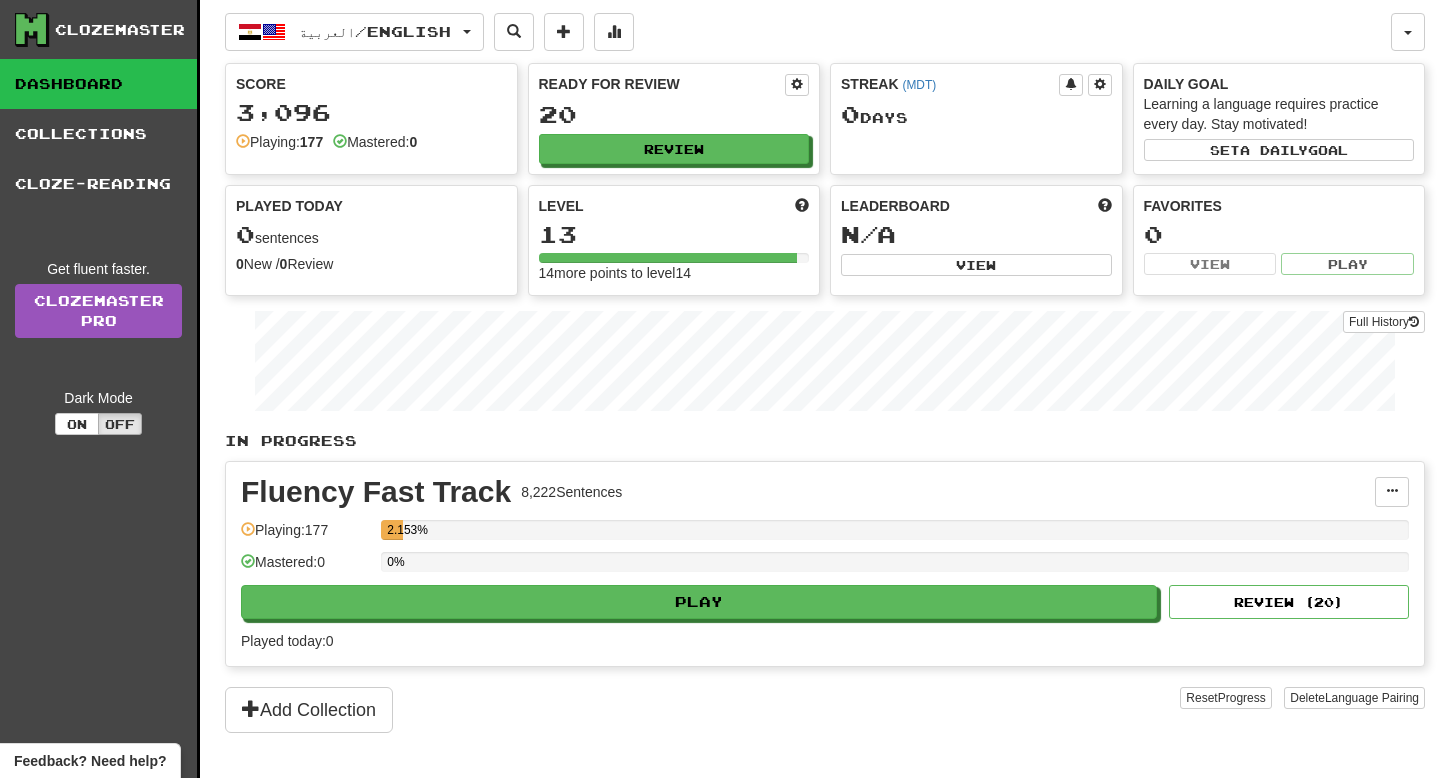 scroll, scrollTop: 0, scrollLeft: 0, axis: both 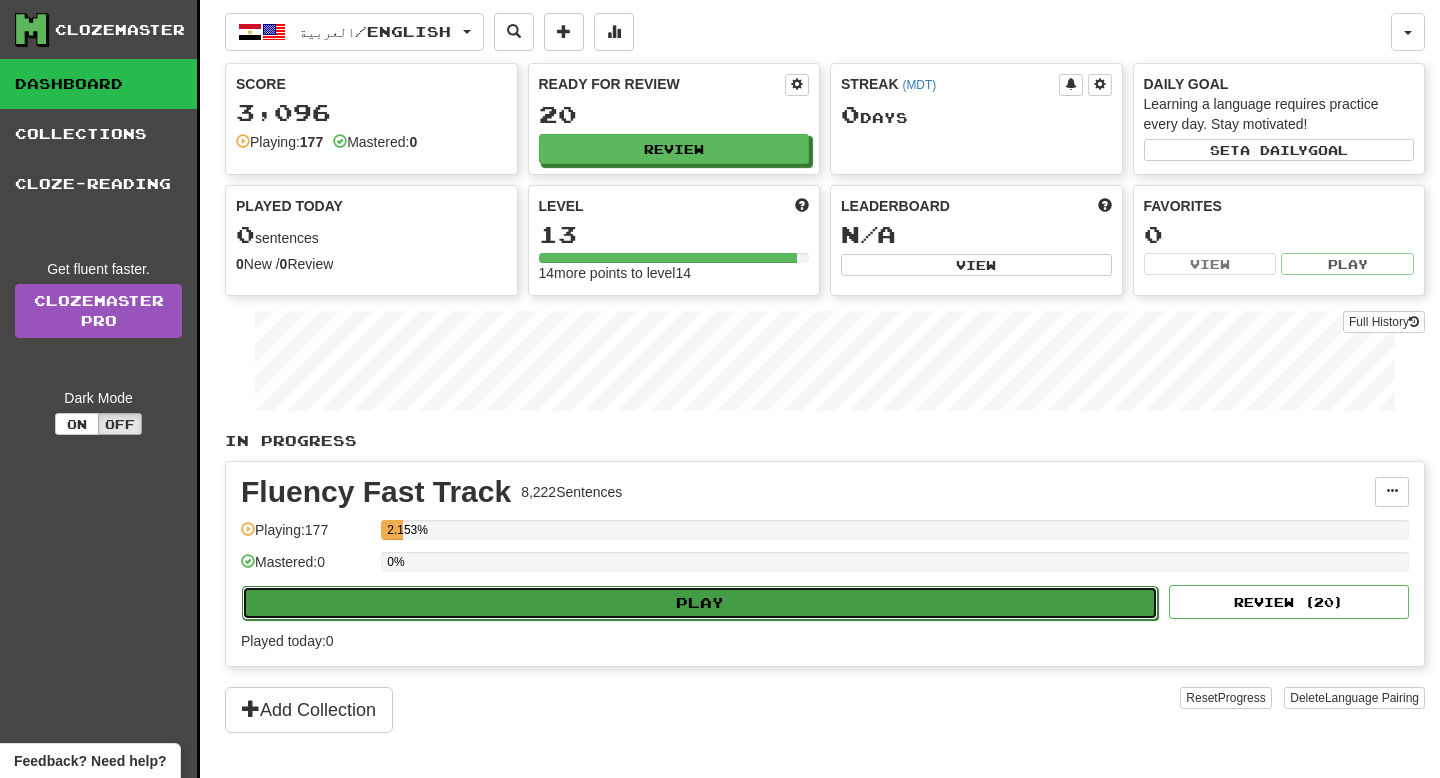 click on "Play" at bounding box center (700, 603) 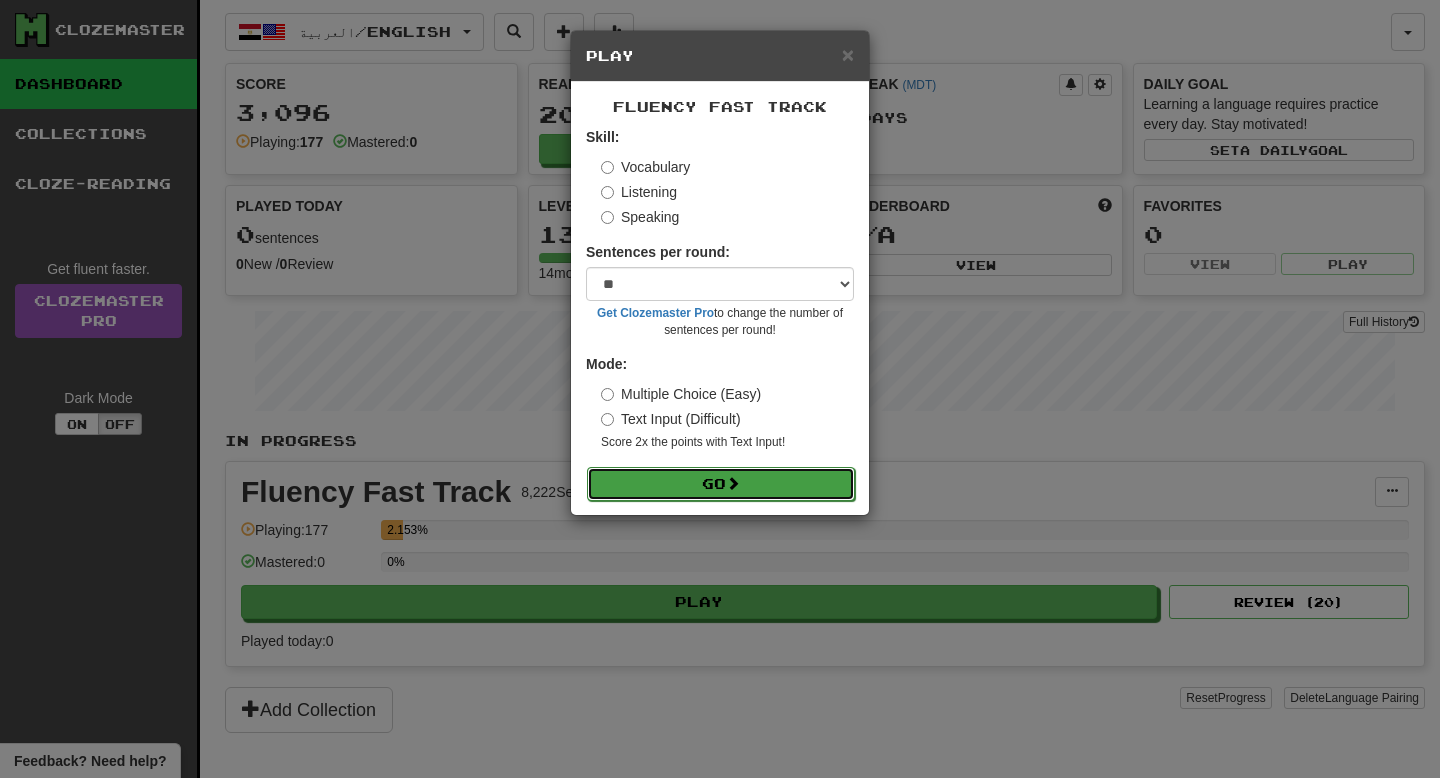 click on "Go" at bounding box center [721, 484] 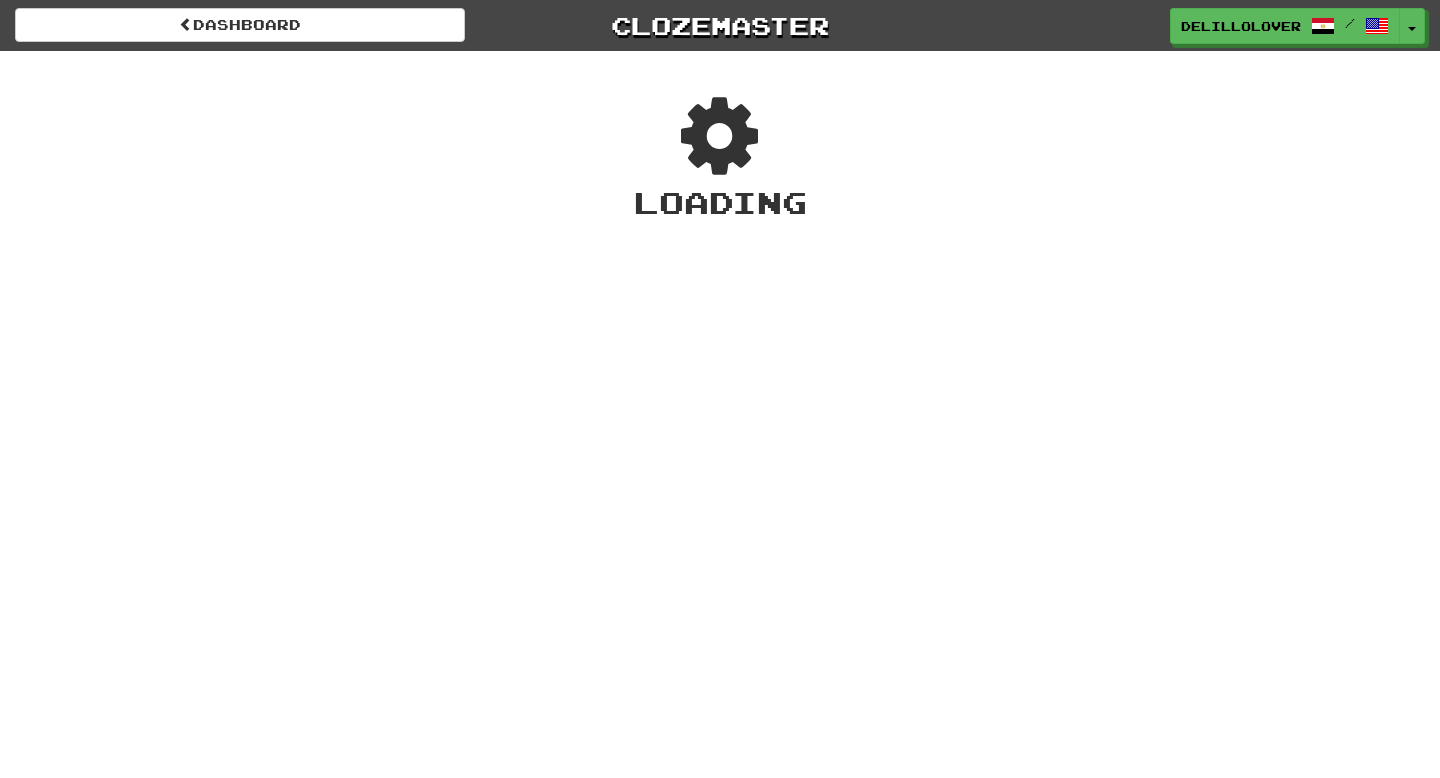 scroll, scrollTop: 0, scrollLeft: 0, axis: both 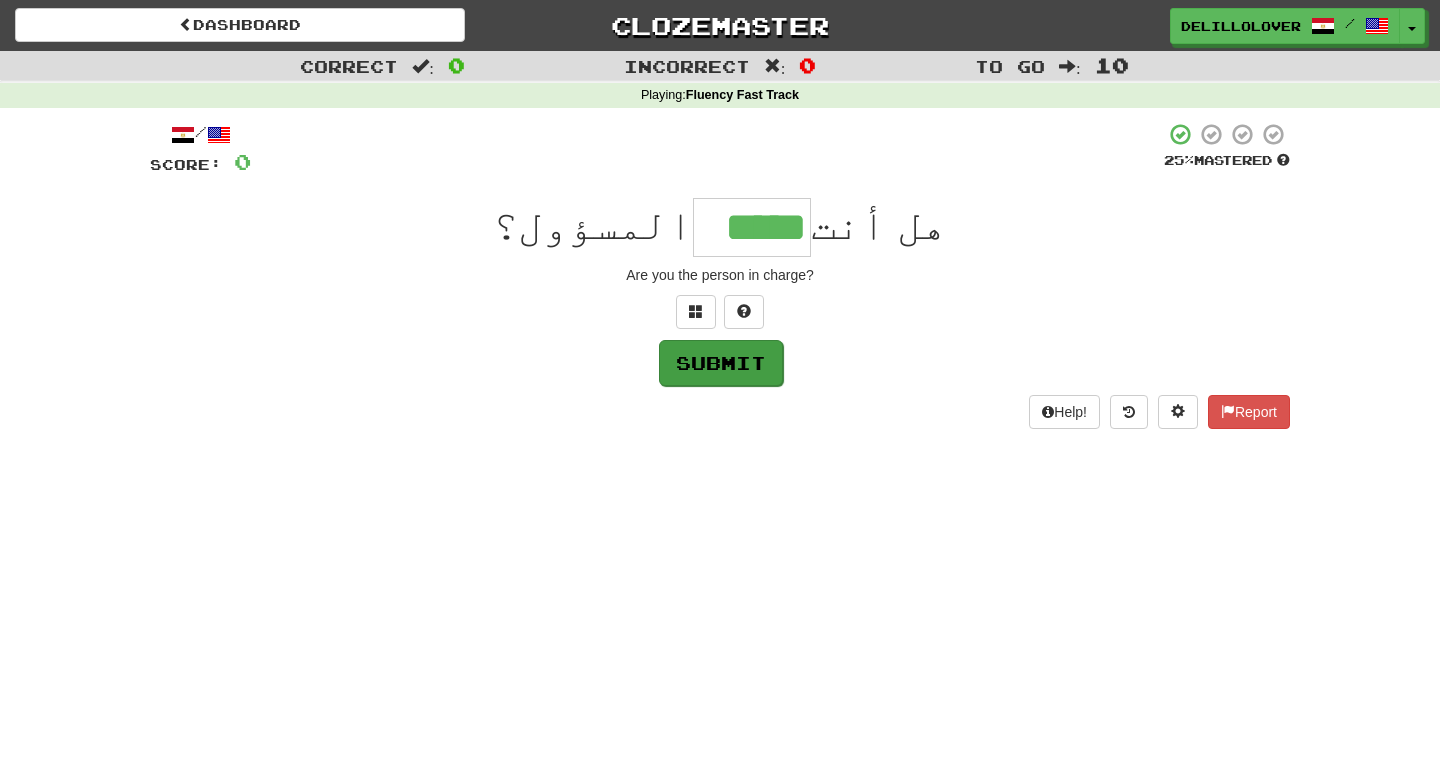 type on "*****" 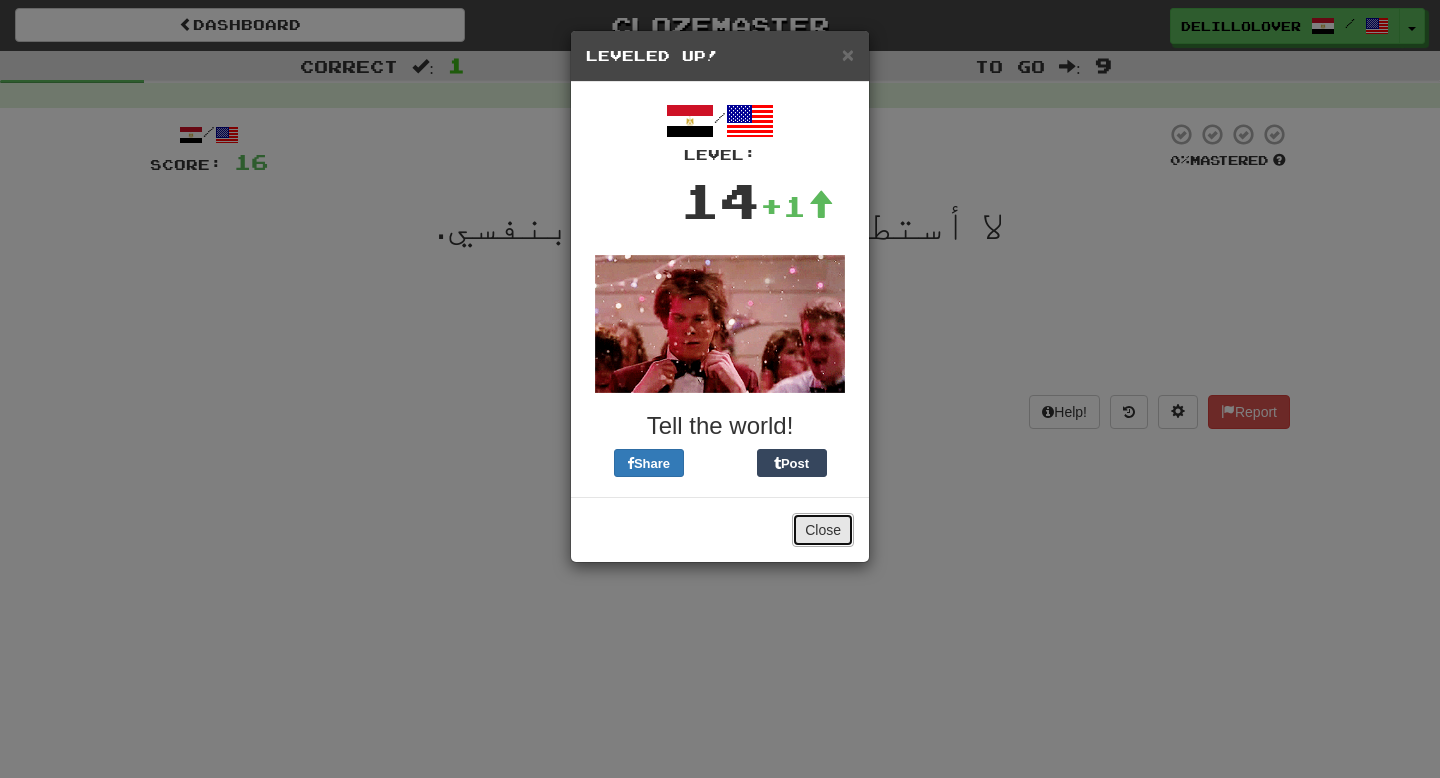 click on "Close" at bounding box center (823, 530) 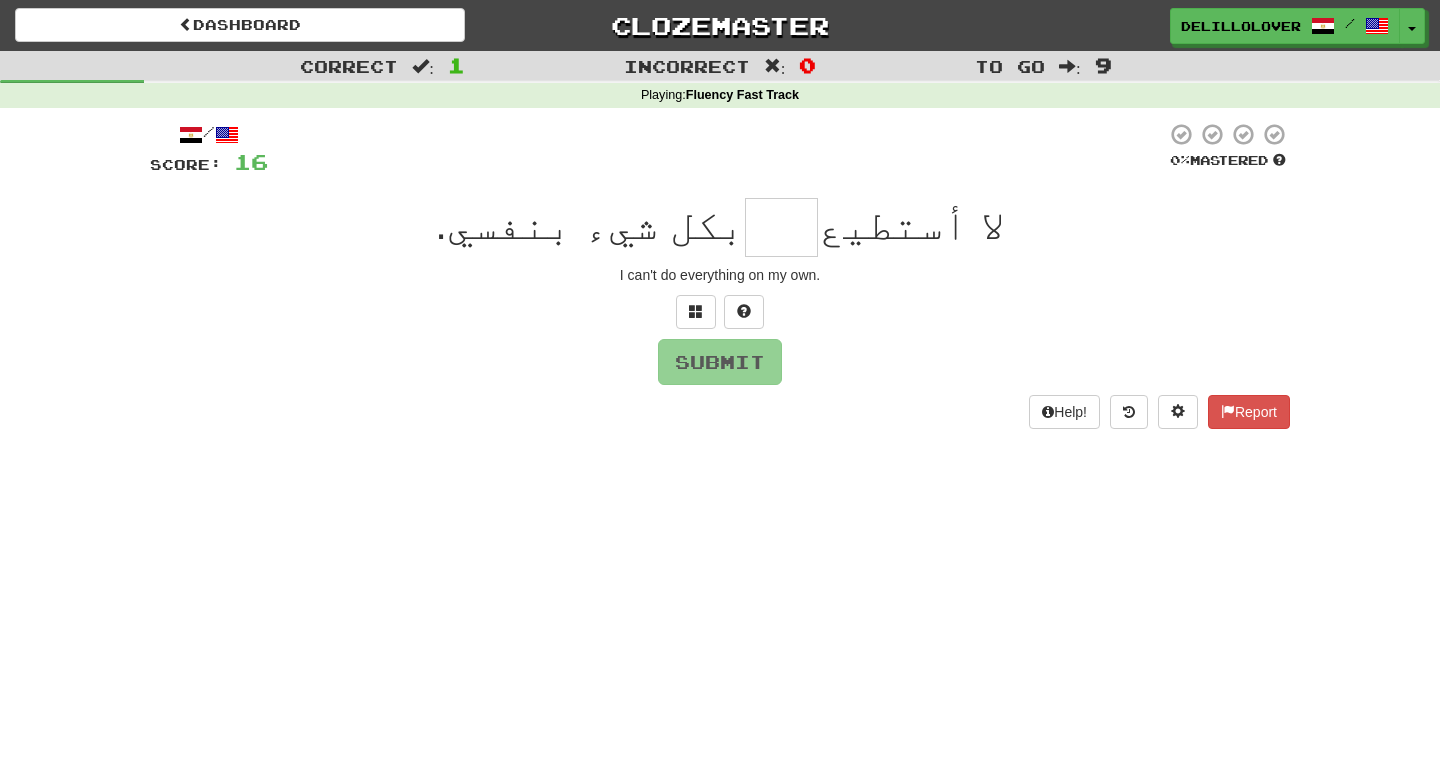 click at bounding box center (781, 227) 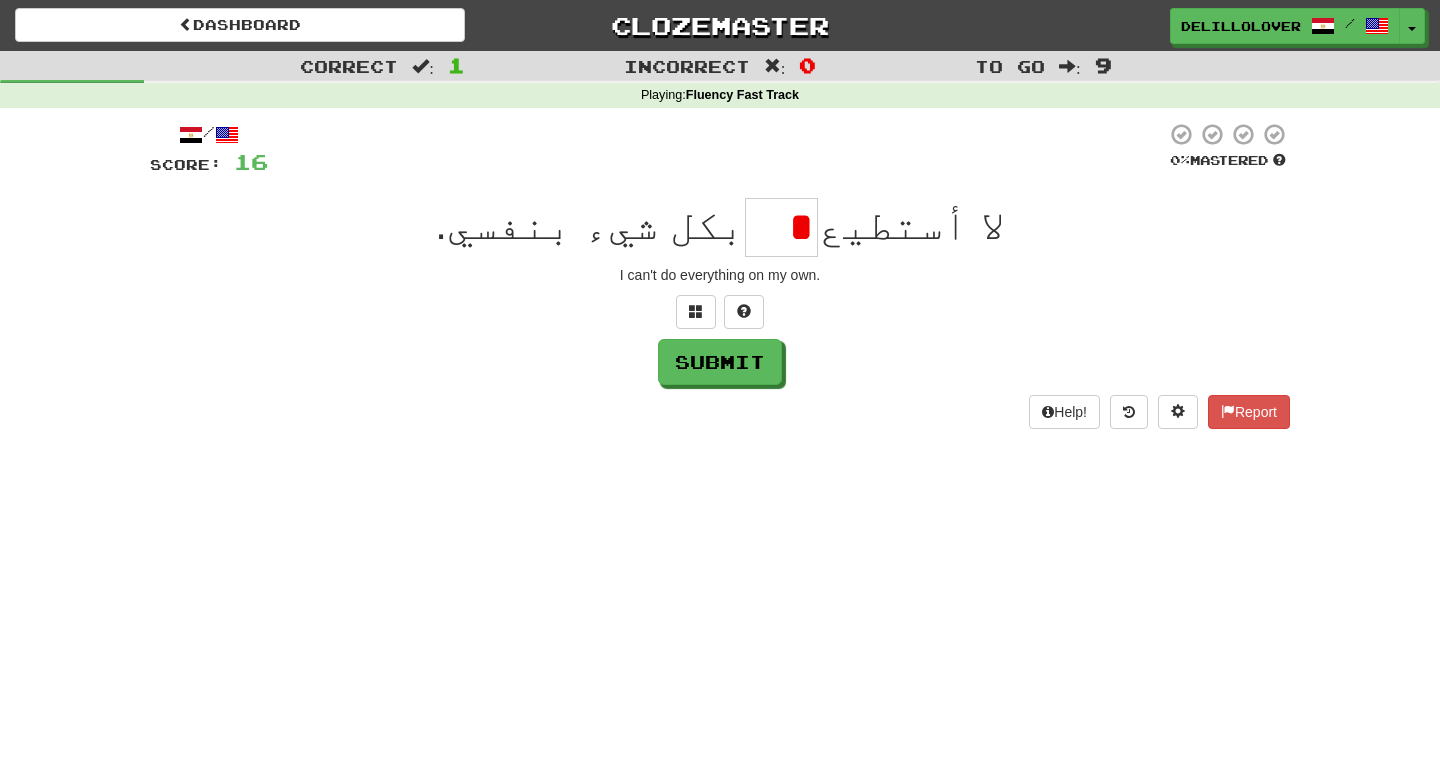 type on "*" 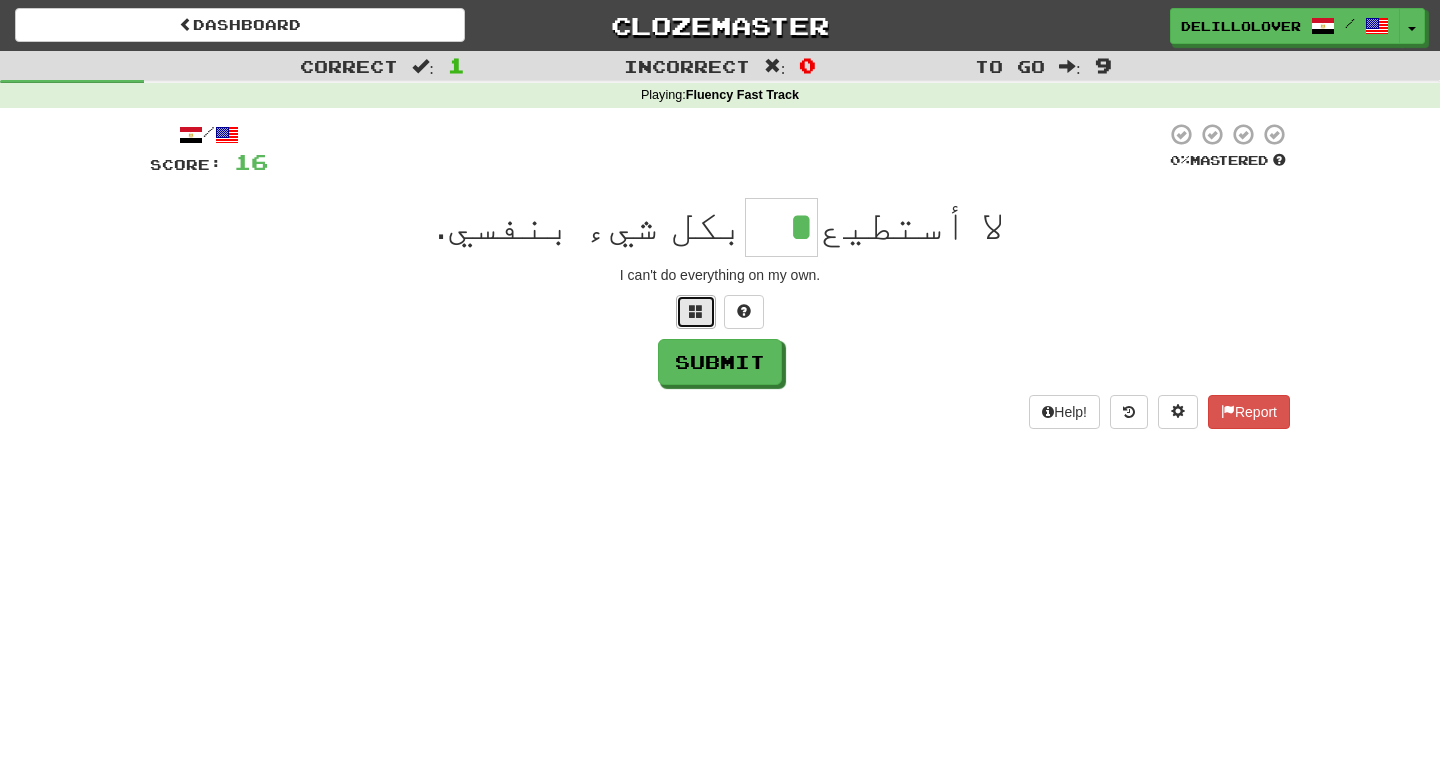 click at bounding box center [696, 312] 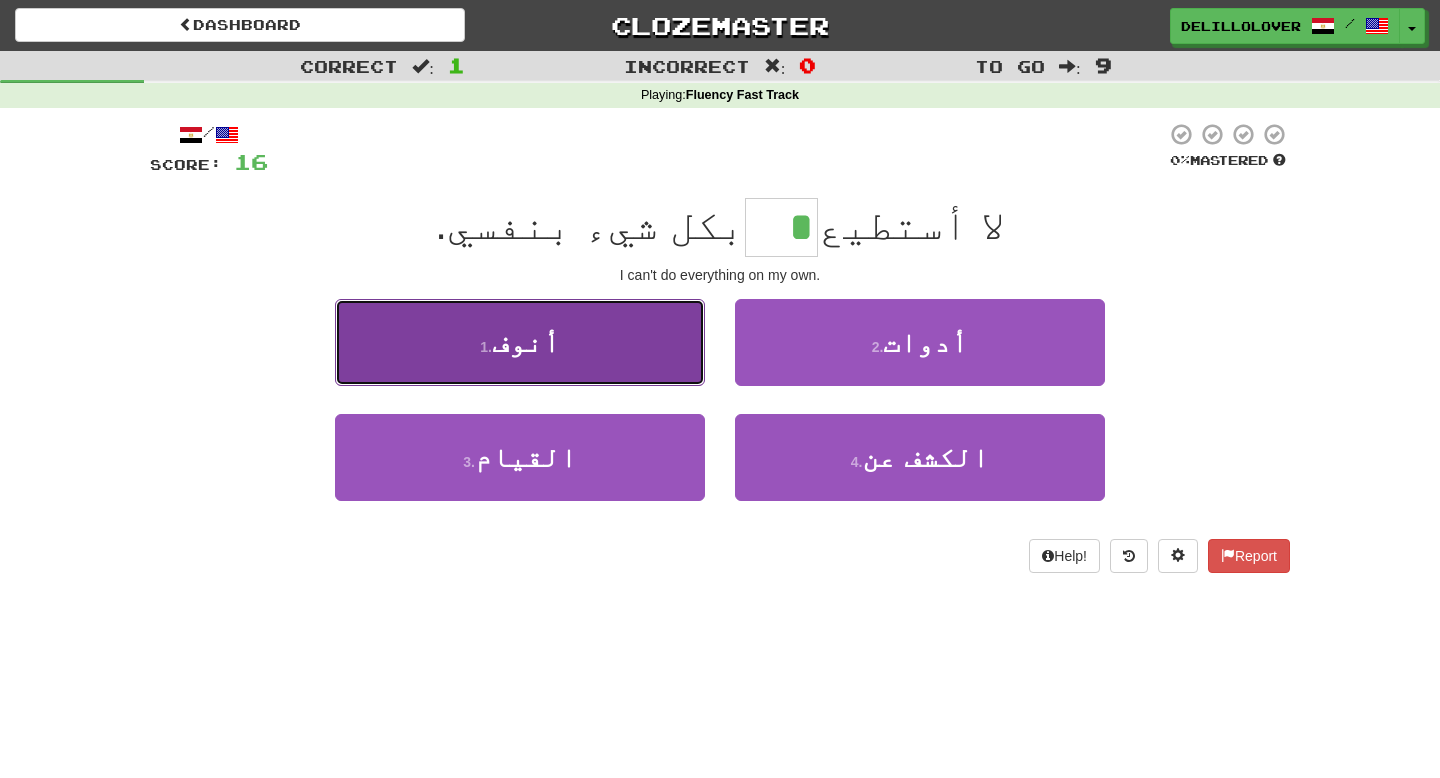 click on "1 .  أنوف" at bounding box center (520, 342) 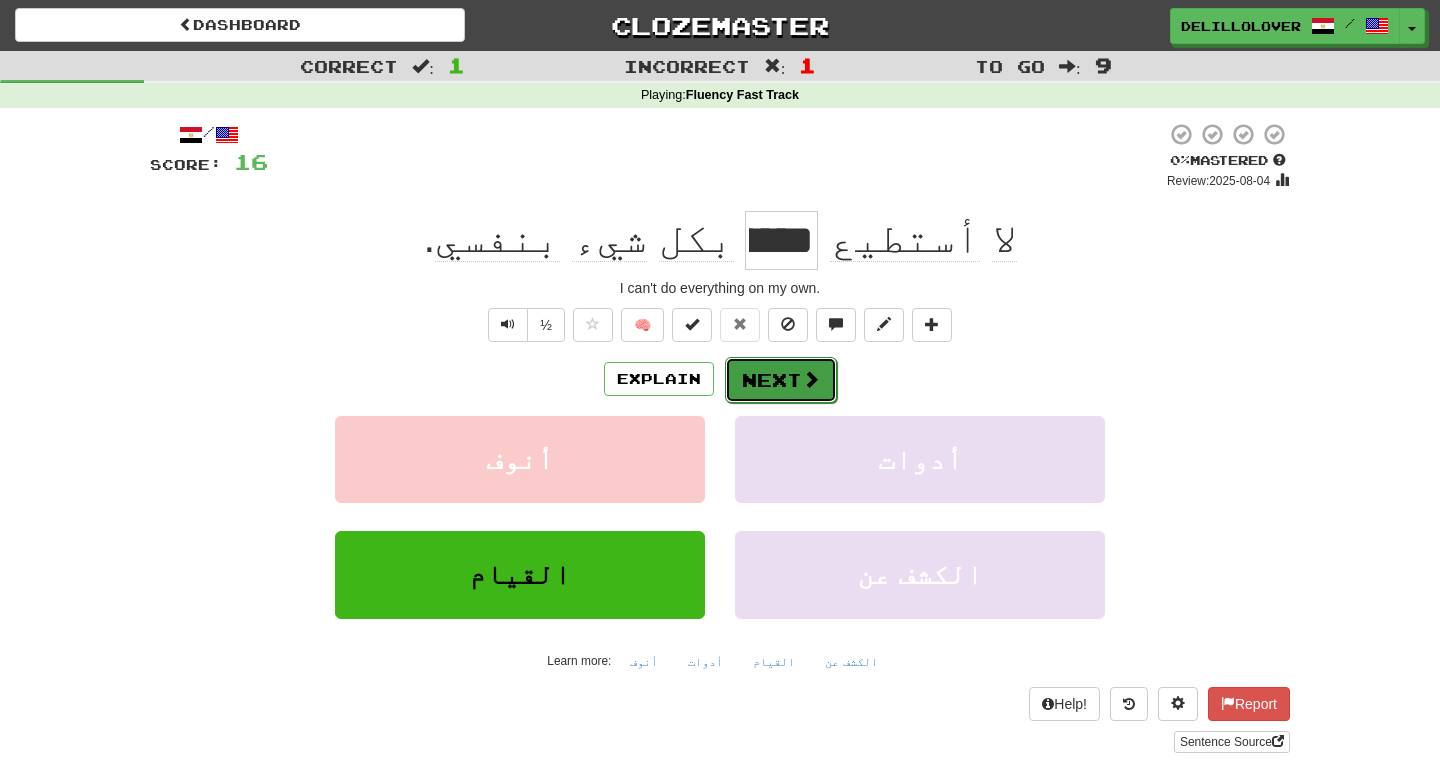 click on "Next" at bounding box center (781, 380) 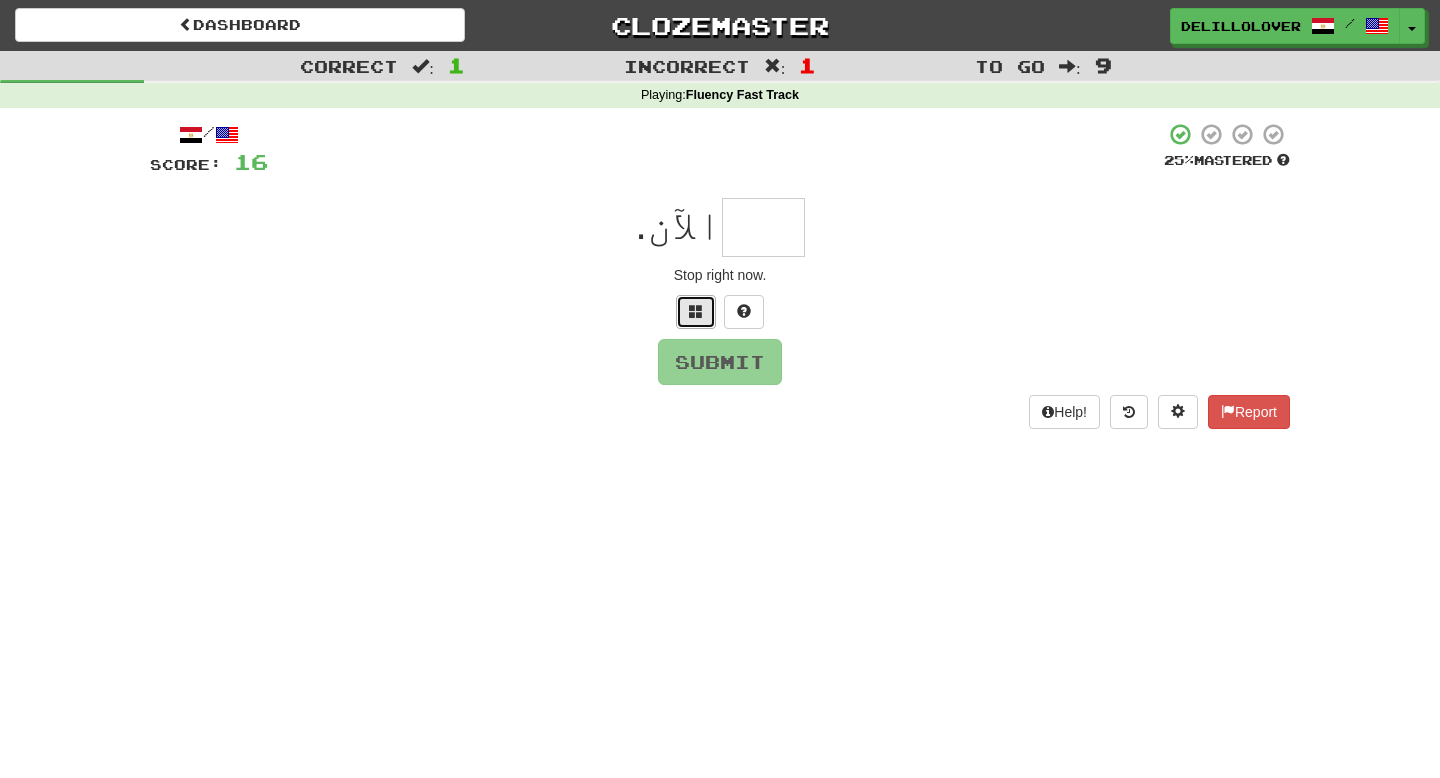 click at bounding box center (696, 312) 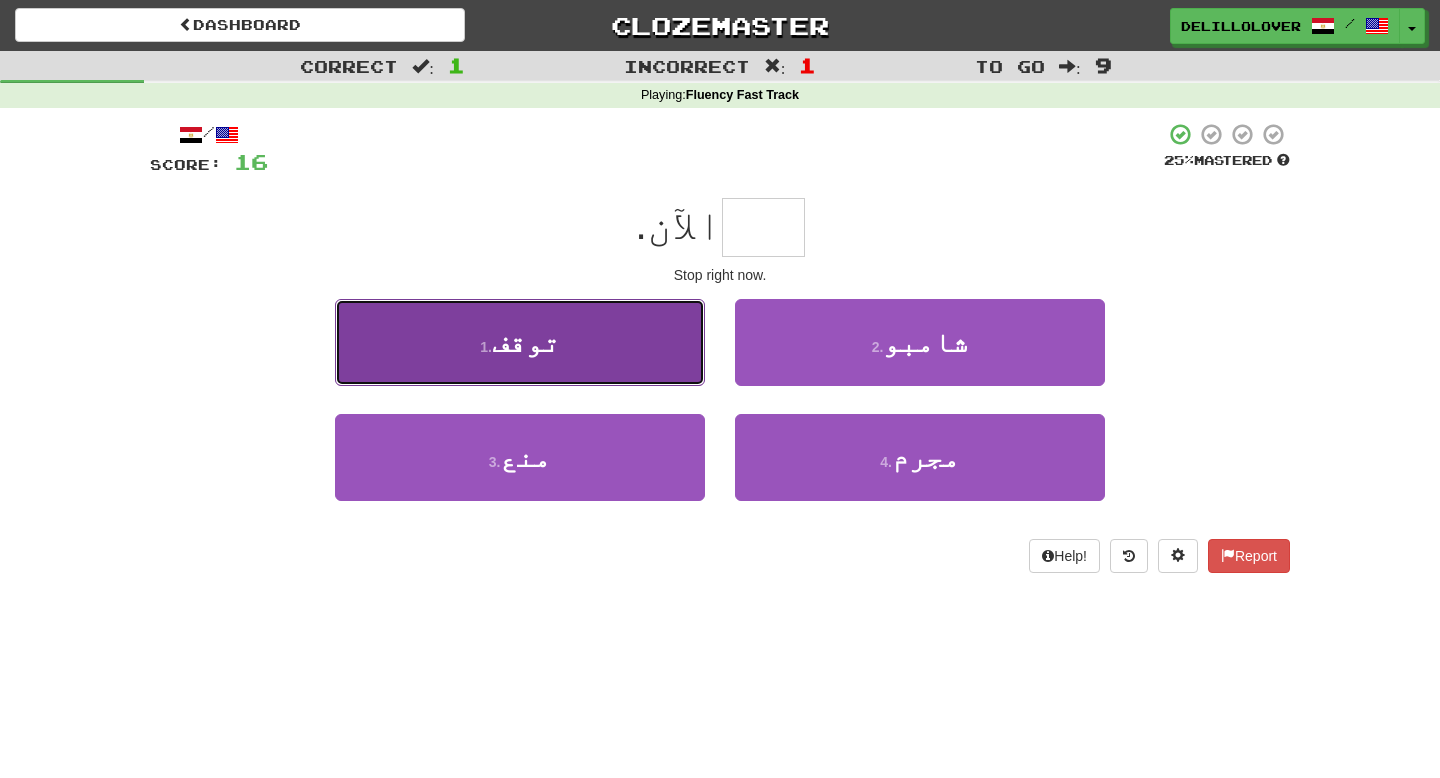 click on "1 .  توقف" at bounding box center (520, 342) 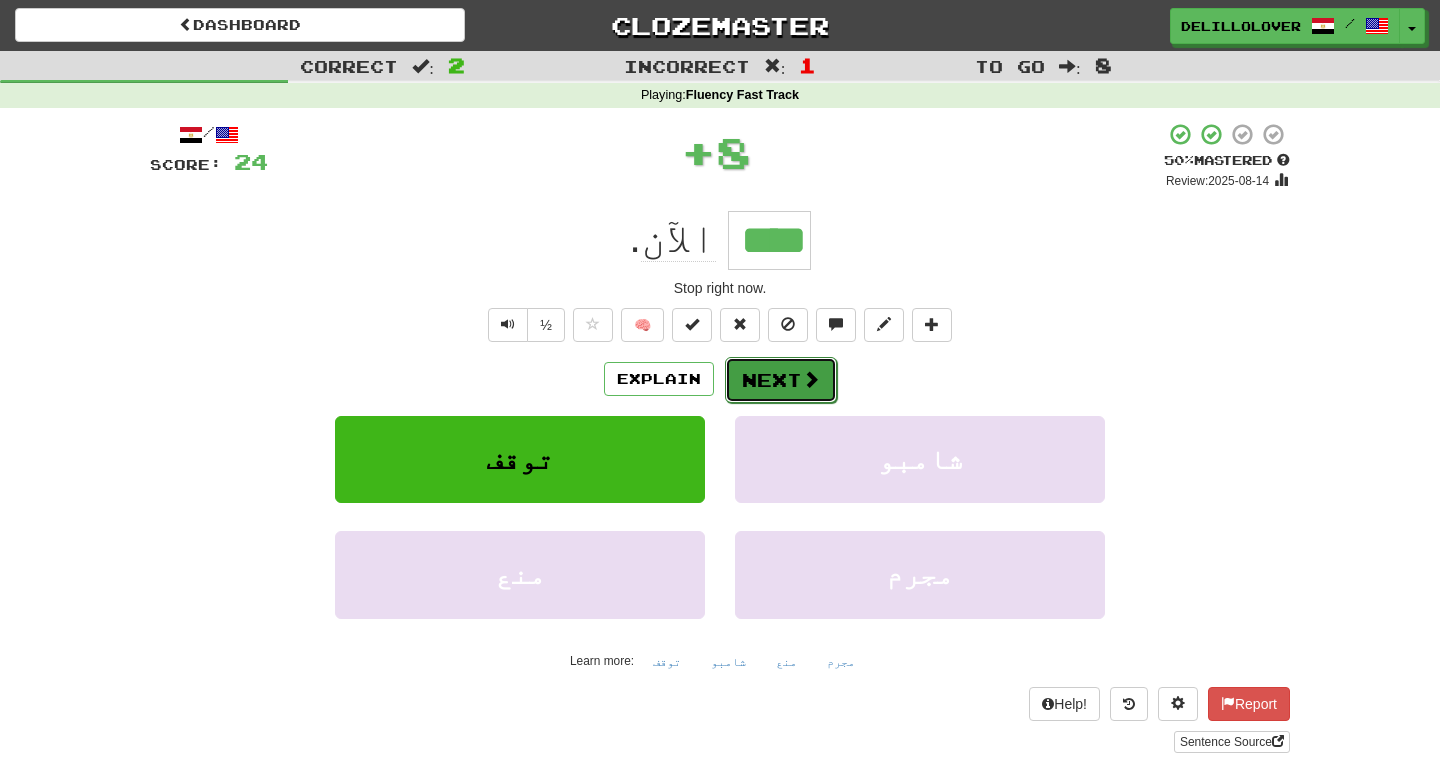 click on "Next" at bounding box center [781, 380] 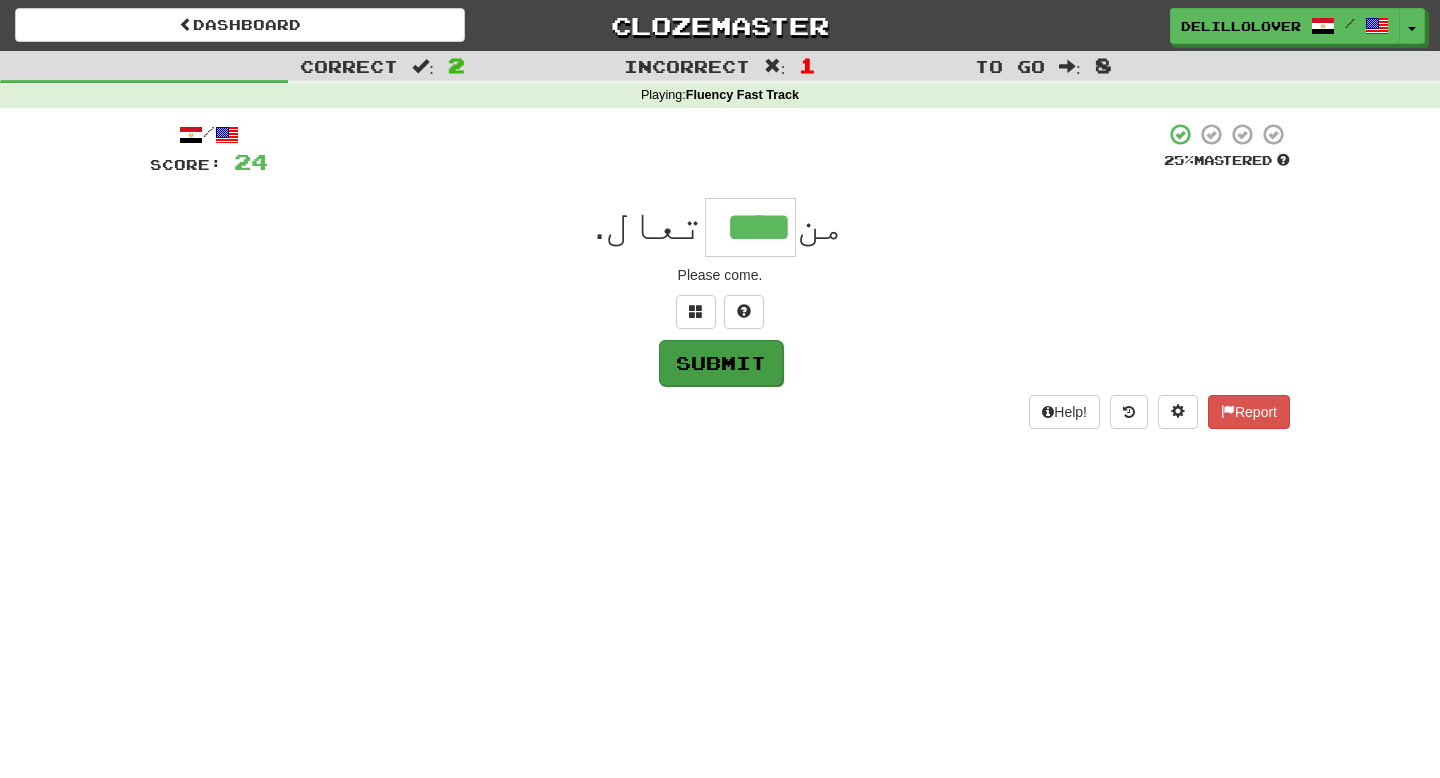 type on "****" 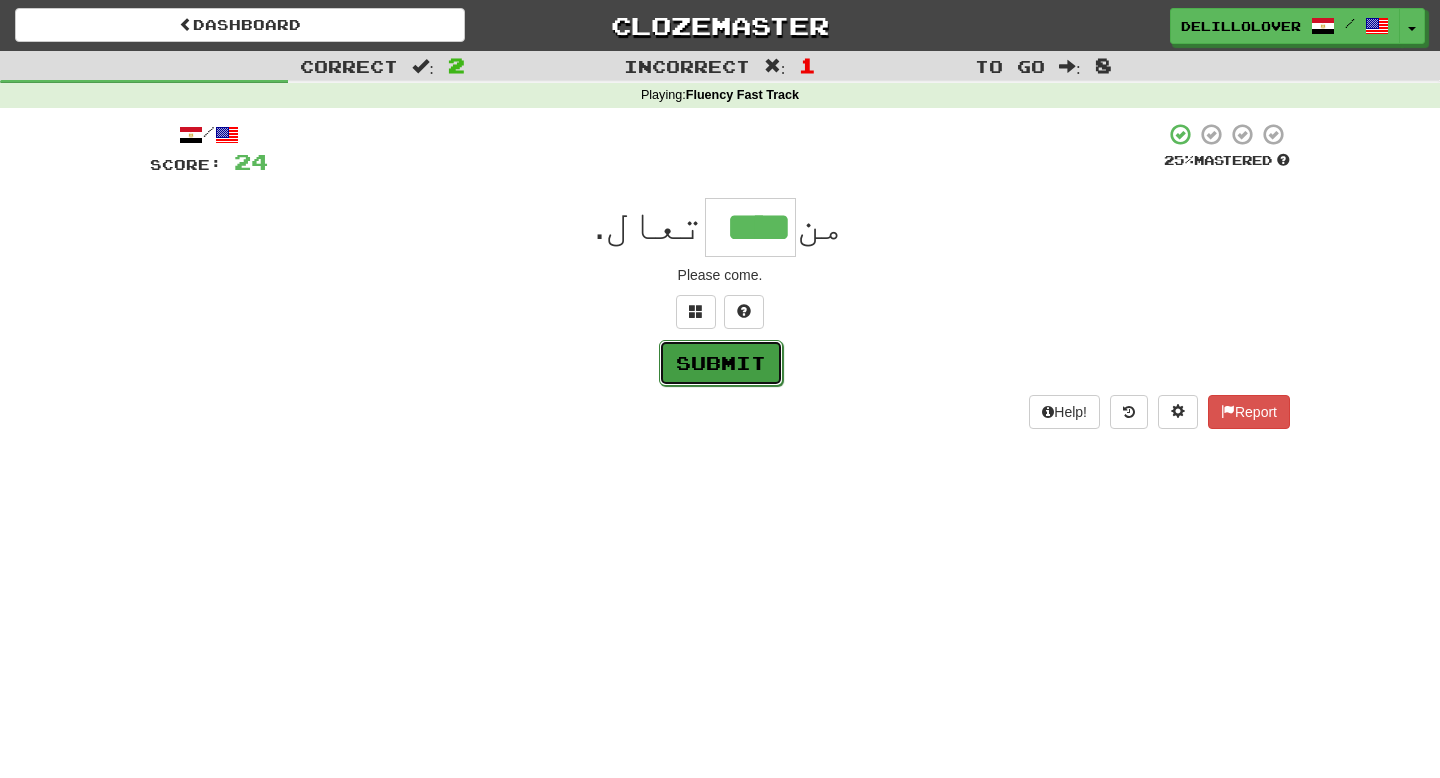 click on "Submit" at bounding box center [721, 363] 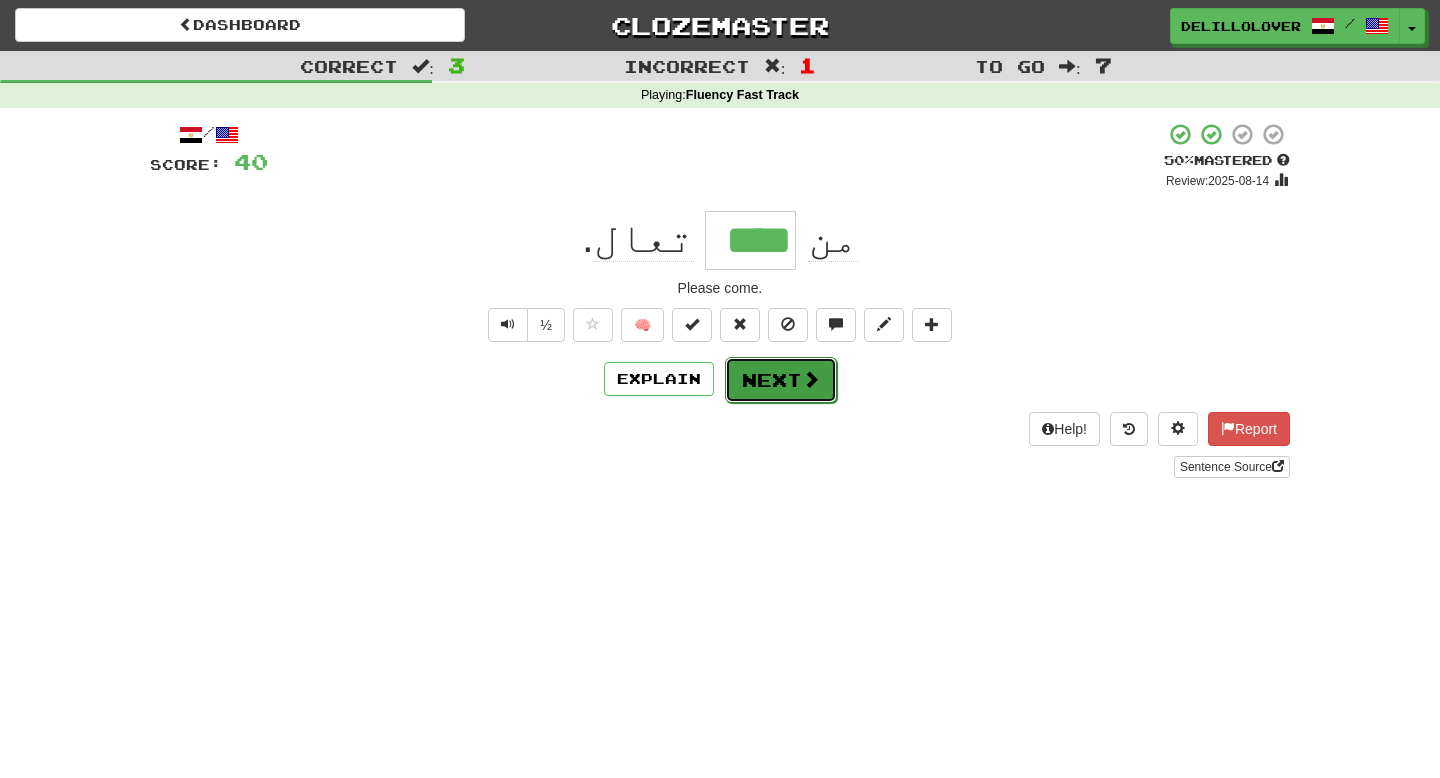 click on "Next" at bounding box center [781, 380] 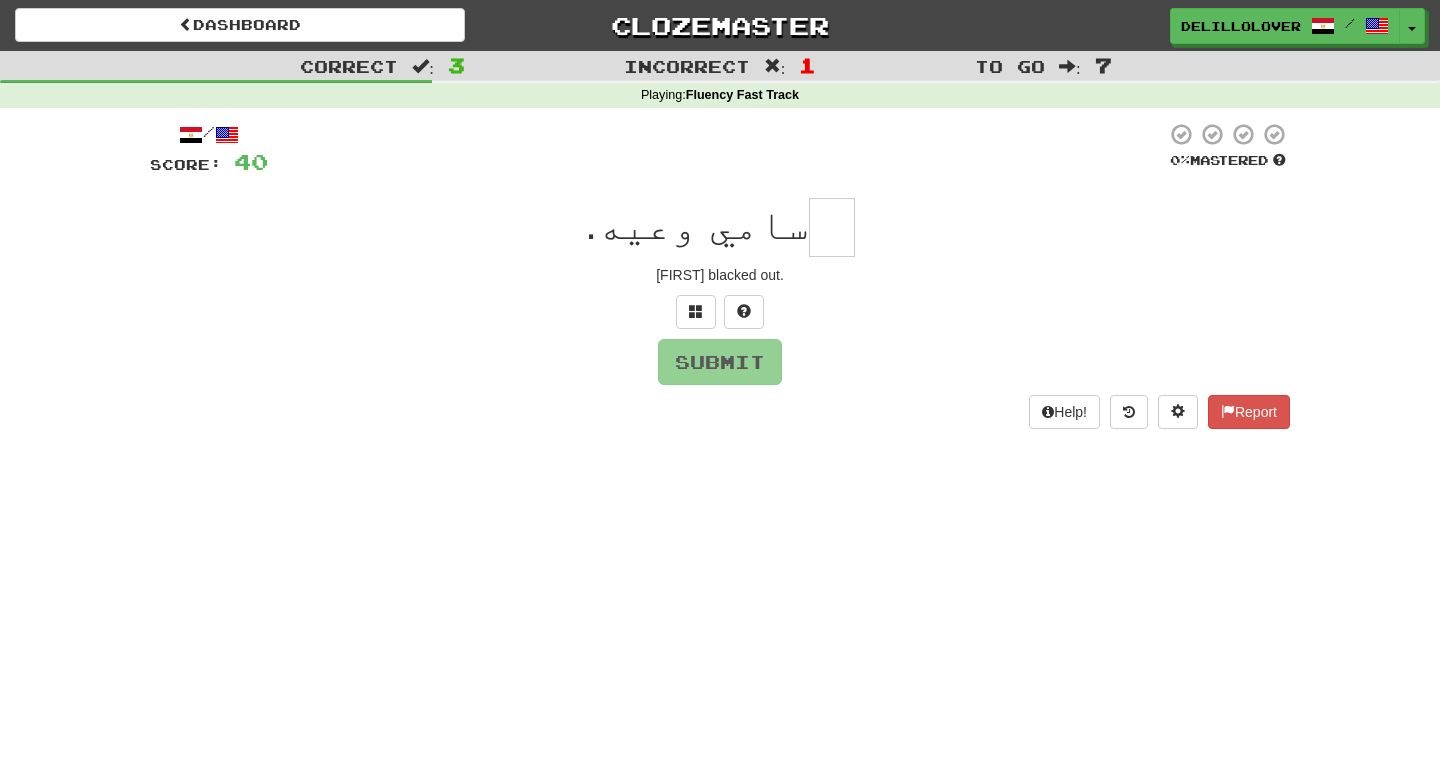 type on "*" 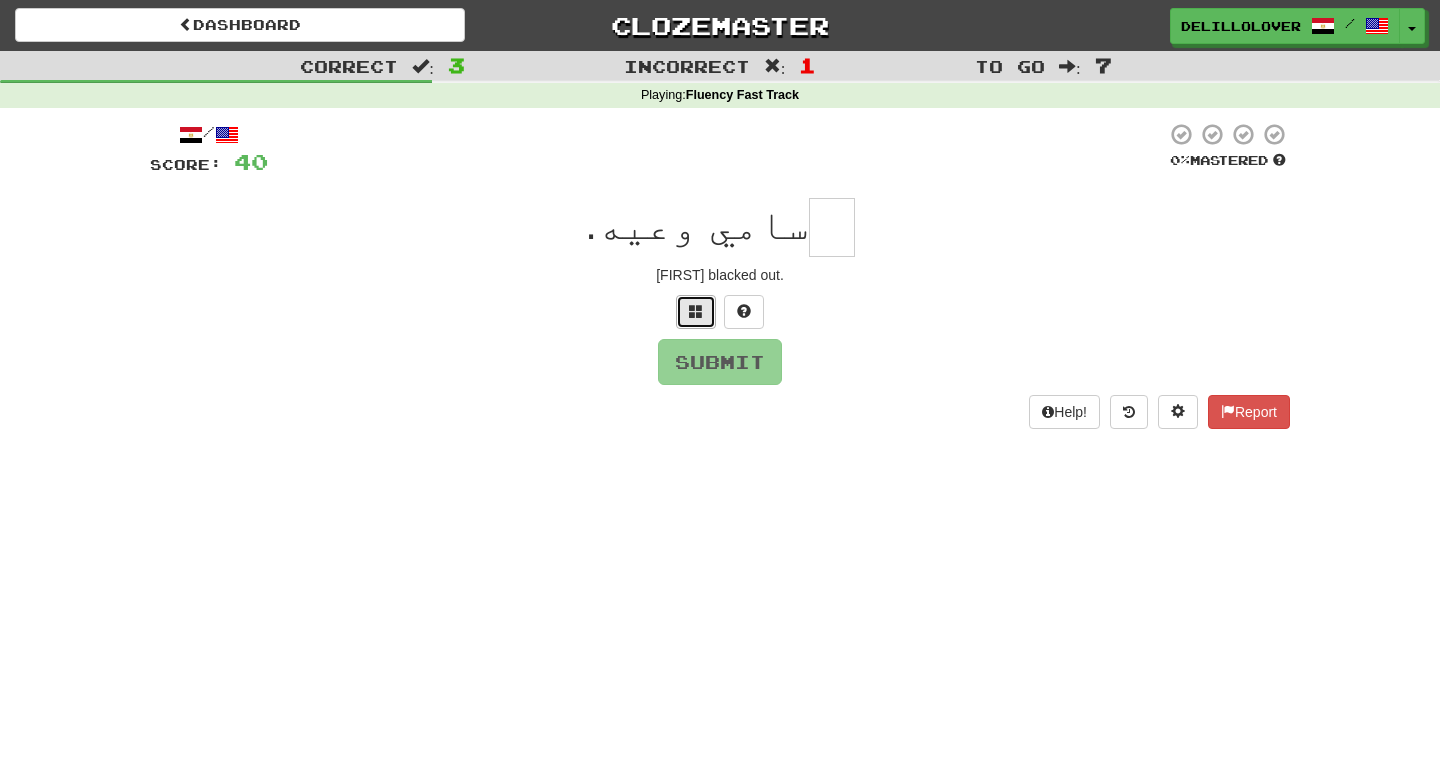 click at bounding box center [696, 312] 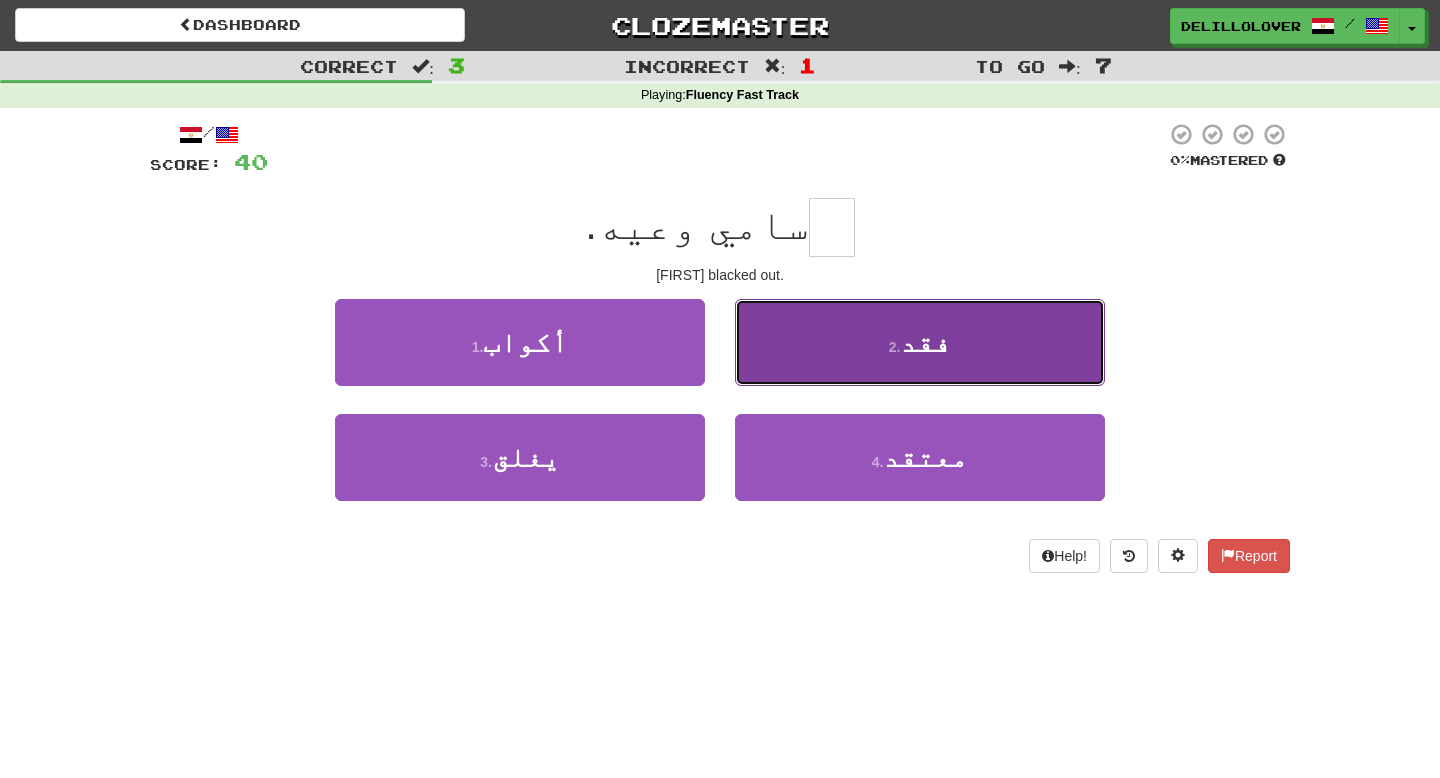 click on "2 .  فقد" at bounding box center [920, 342] 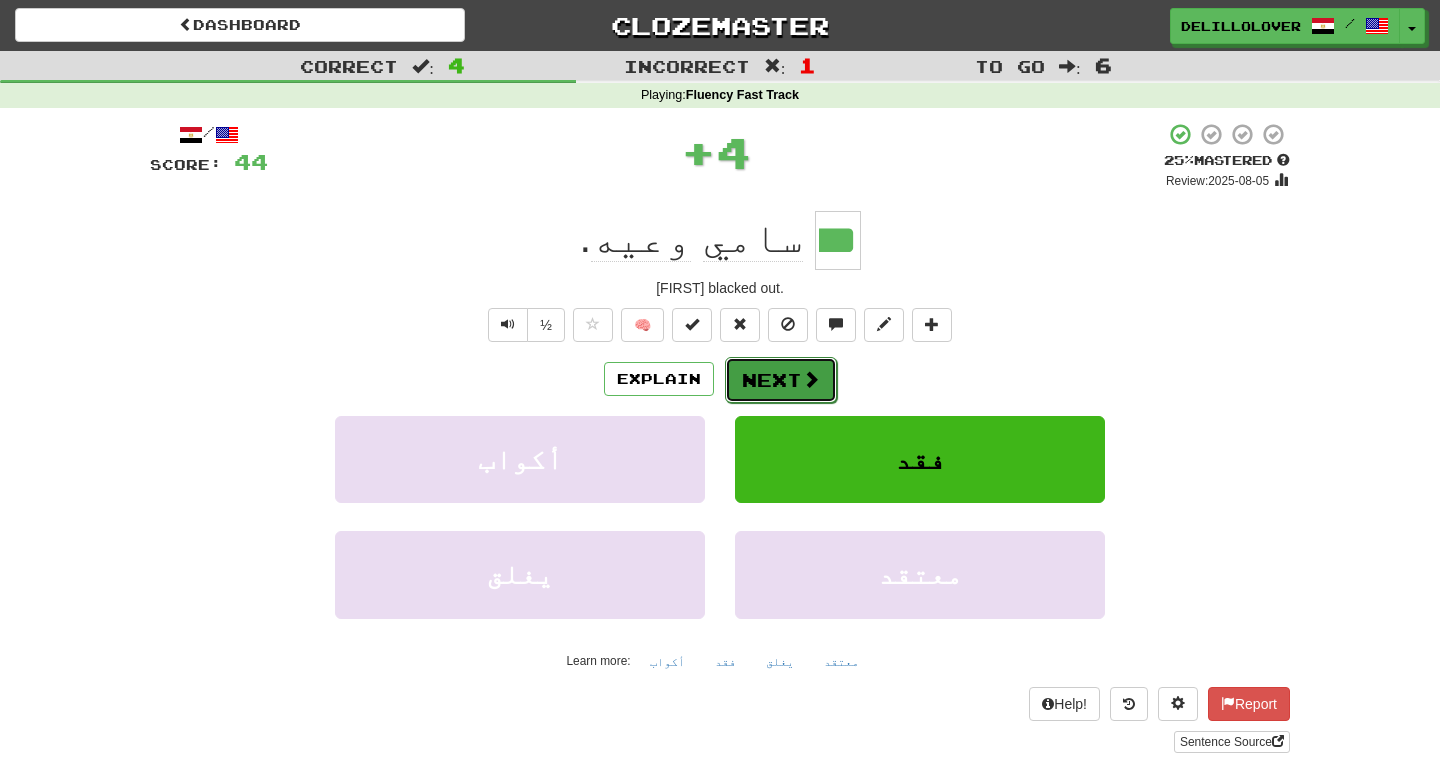 click on "Next" at bounding box center [781, 380] 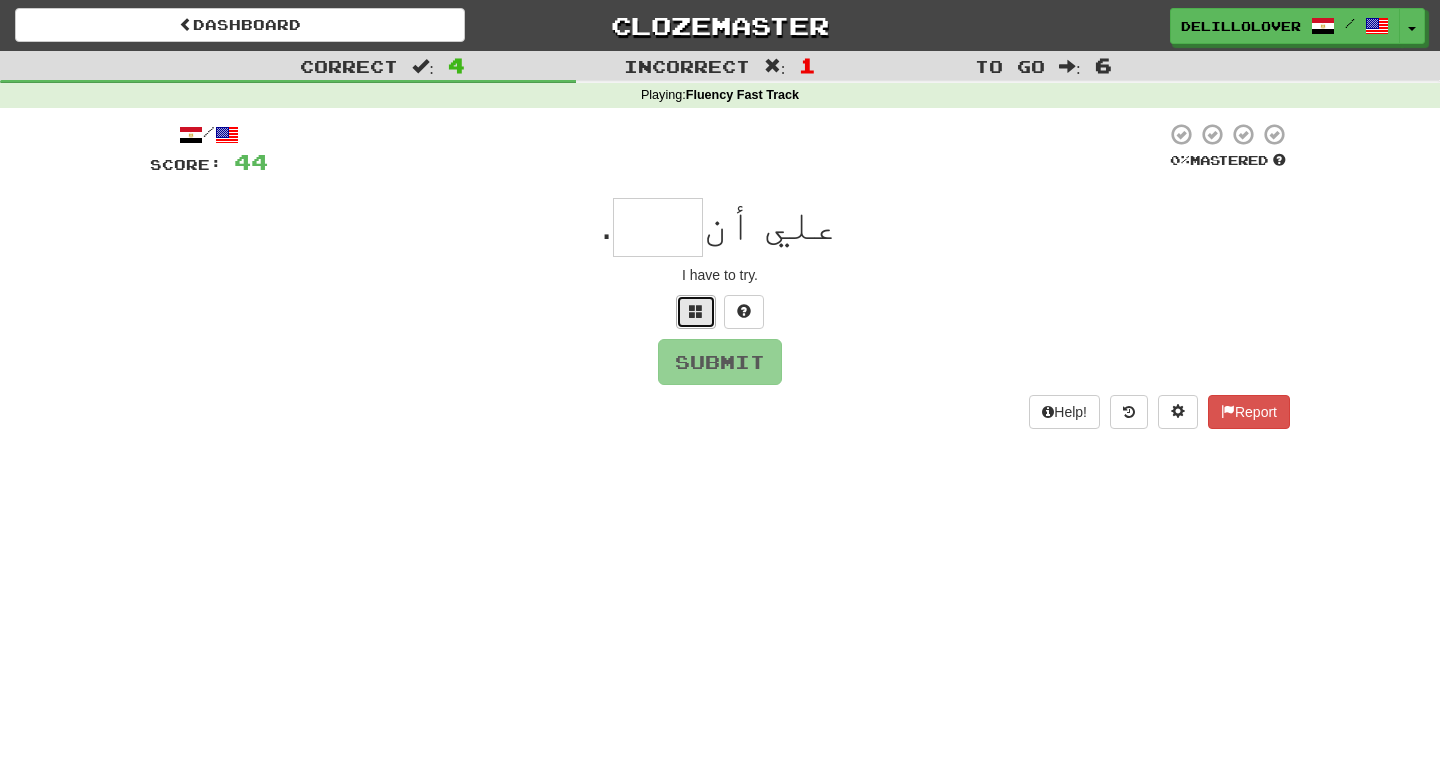 click at bounding box center (696, 311) 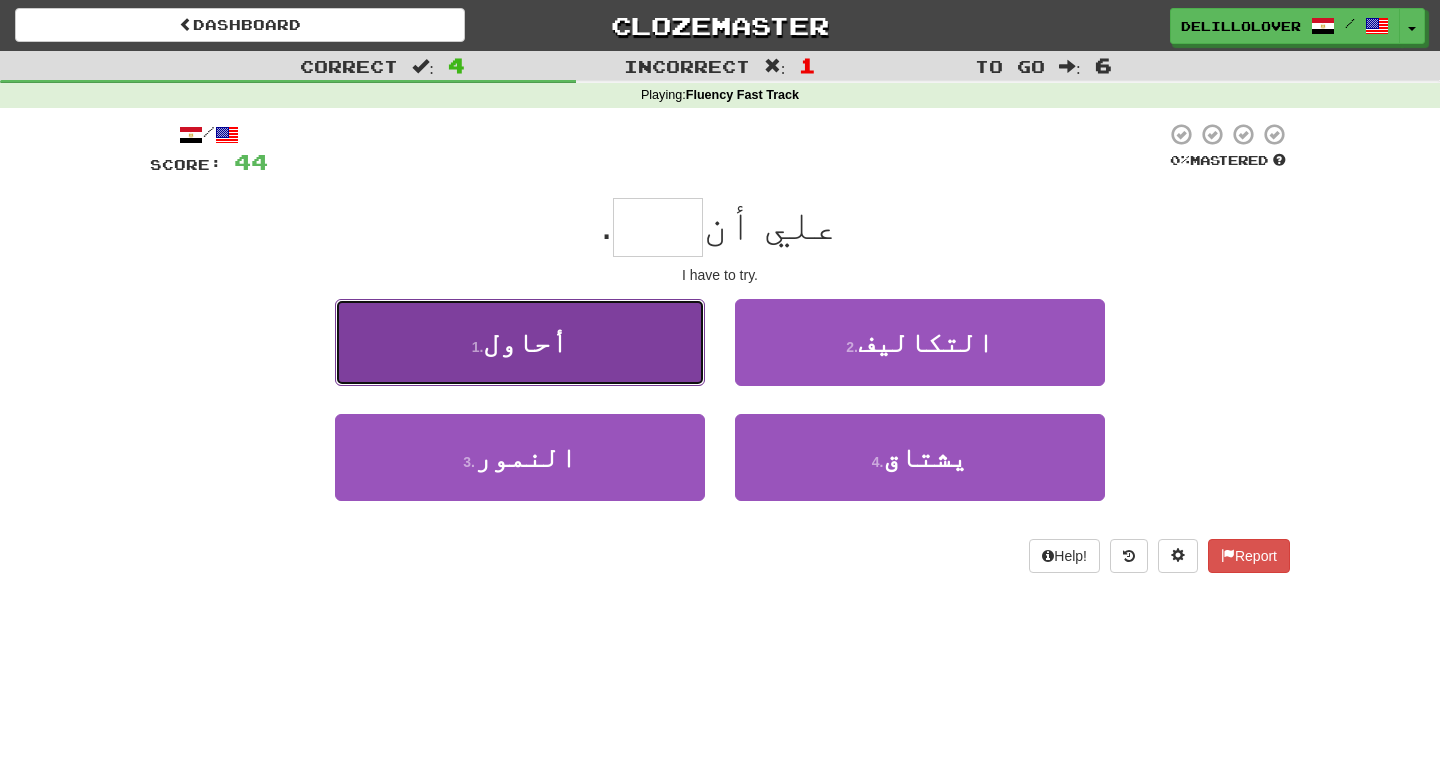 click on "1 .  أحاول" at bounding box center [520, 342] 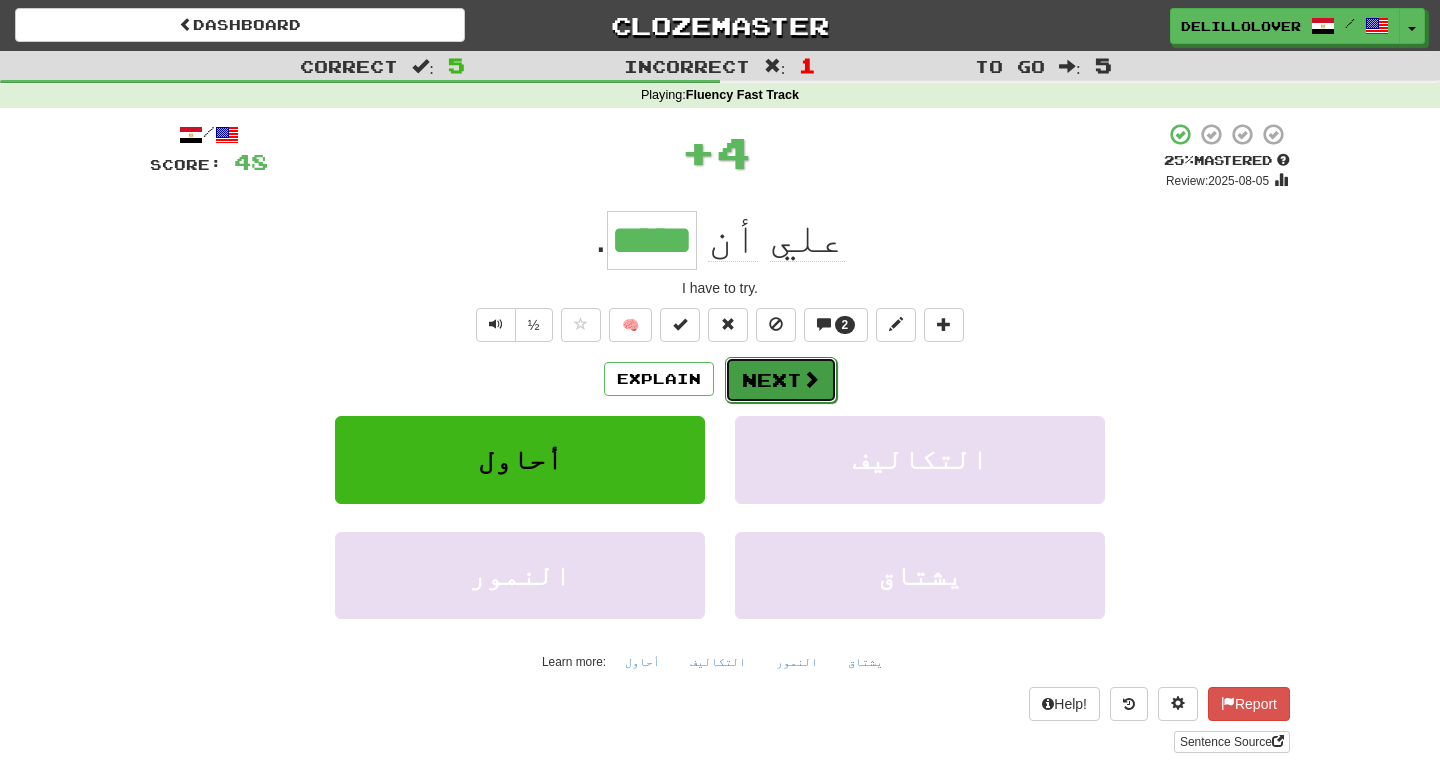 click on "Next" at bounding box center [781, 380] 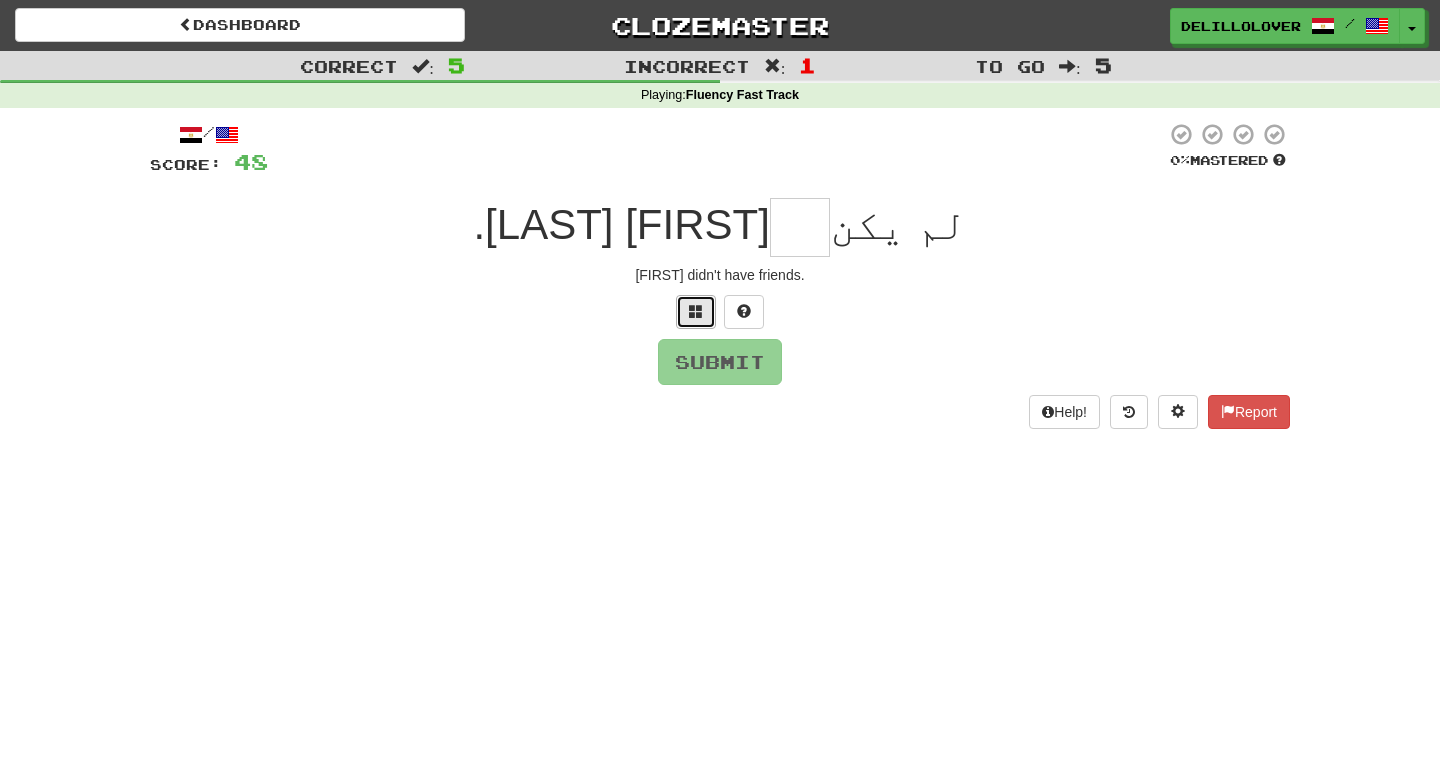 click at bounding box center (696, 311) 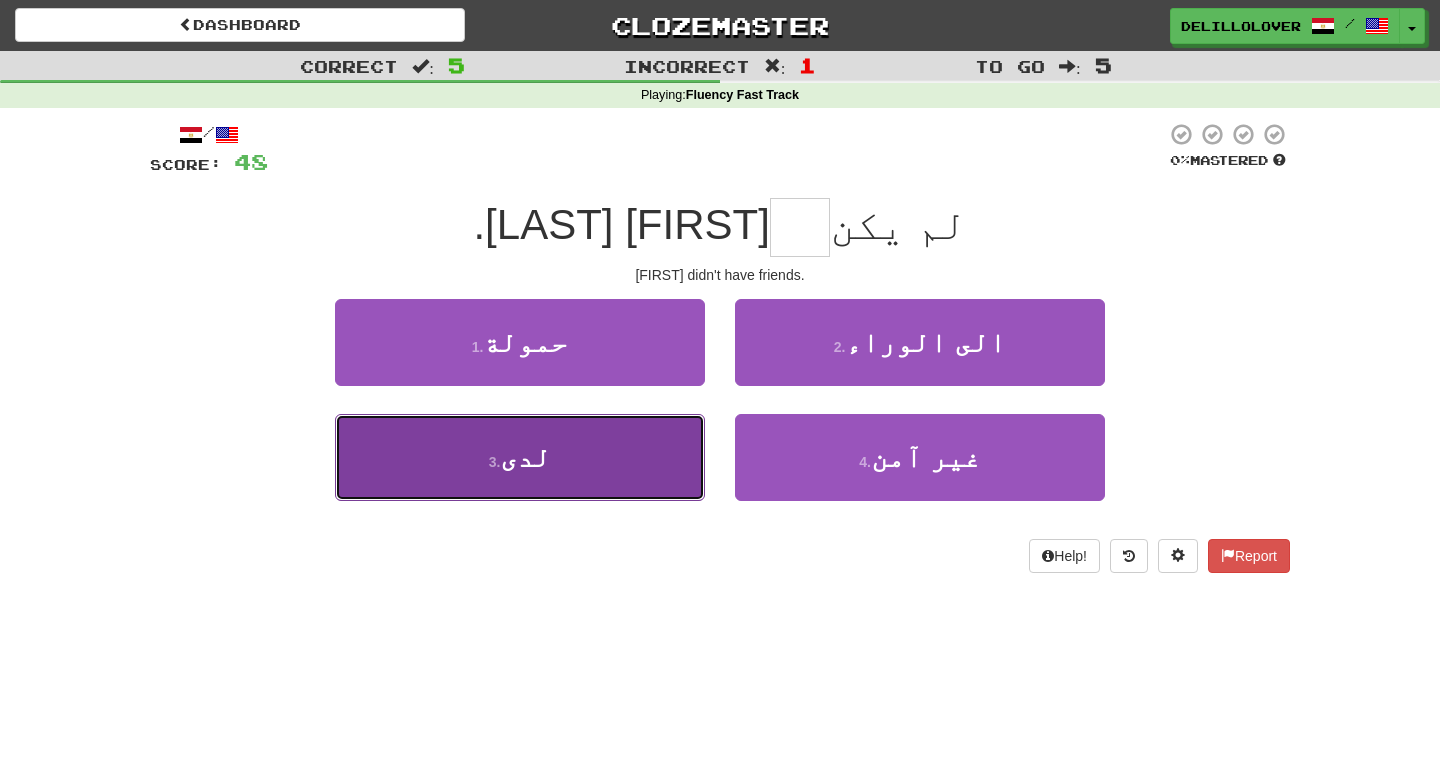 click on "3 .  لدى" at bounding box center [520, 457] 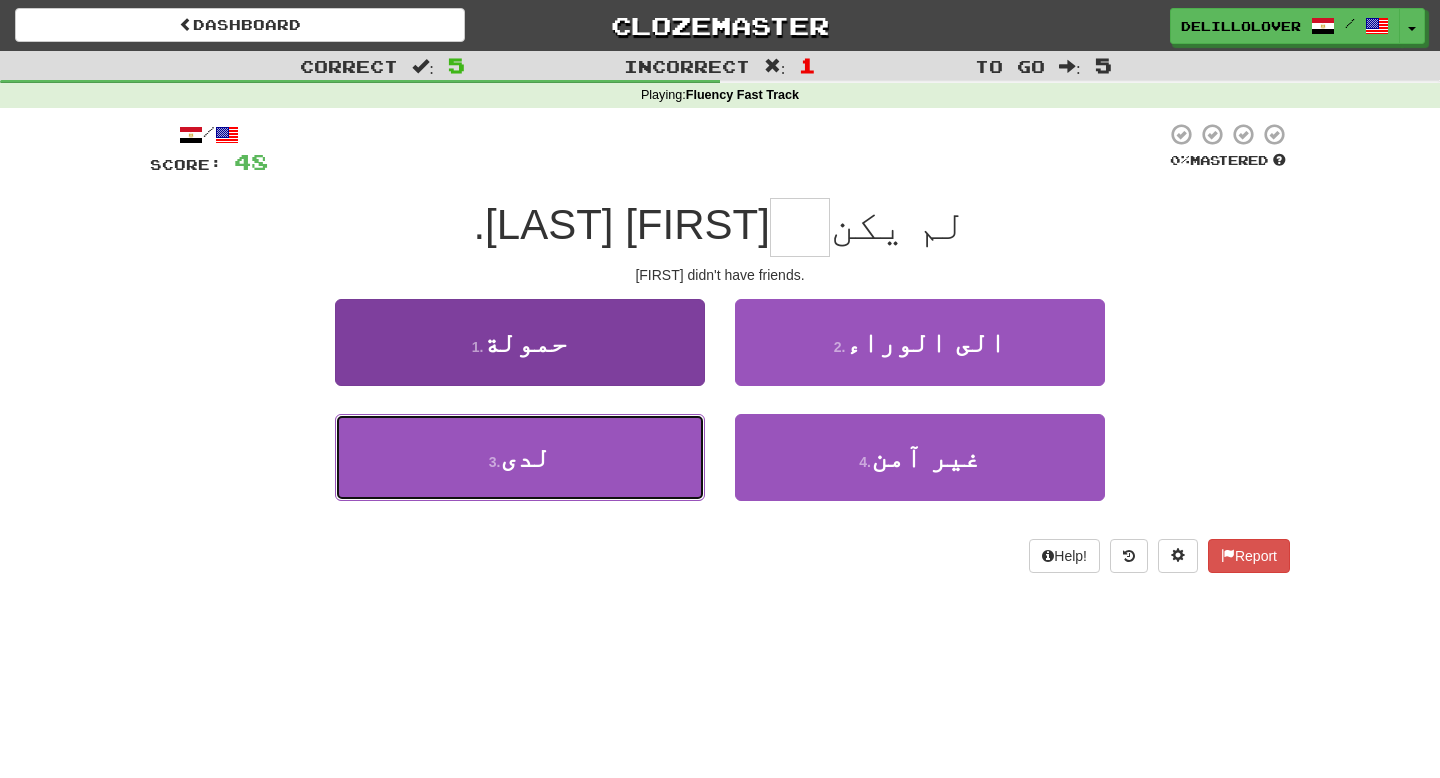 type on "***" 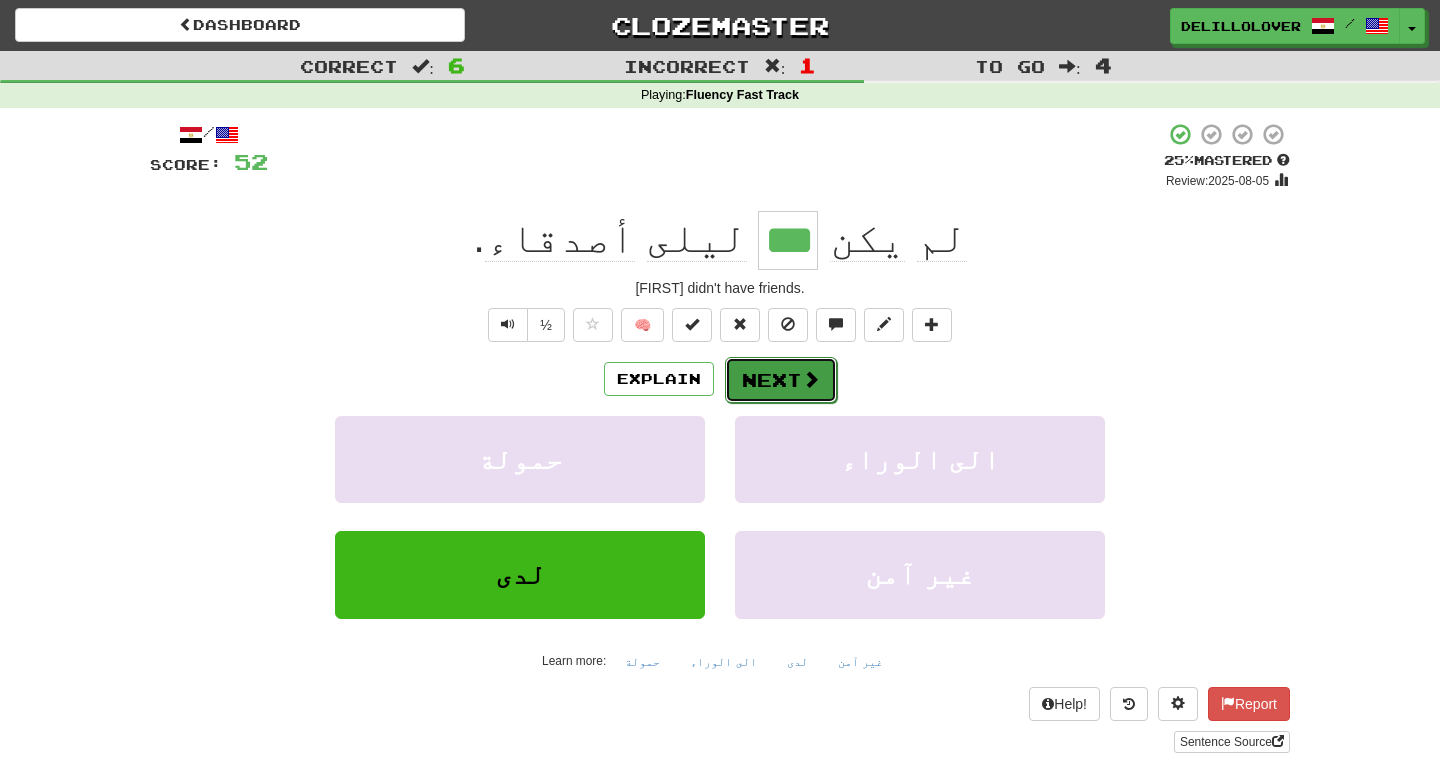 click on "Next" at bounding box center (781, 380) 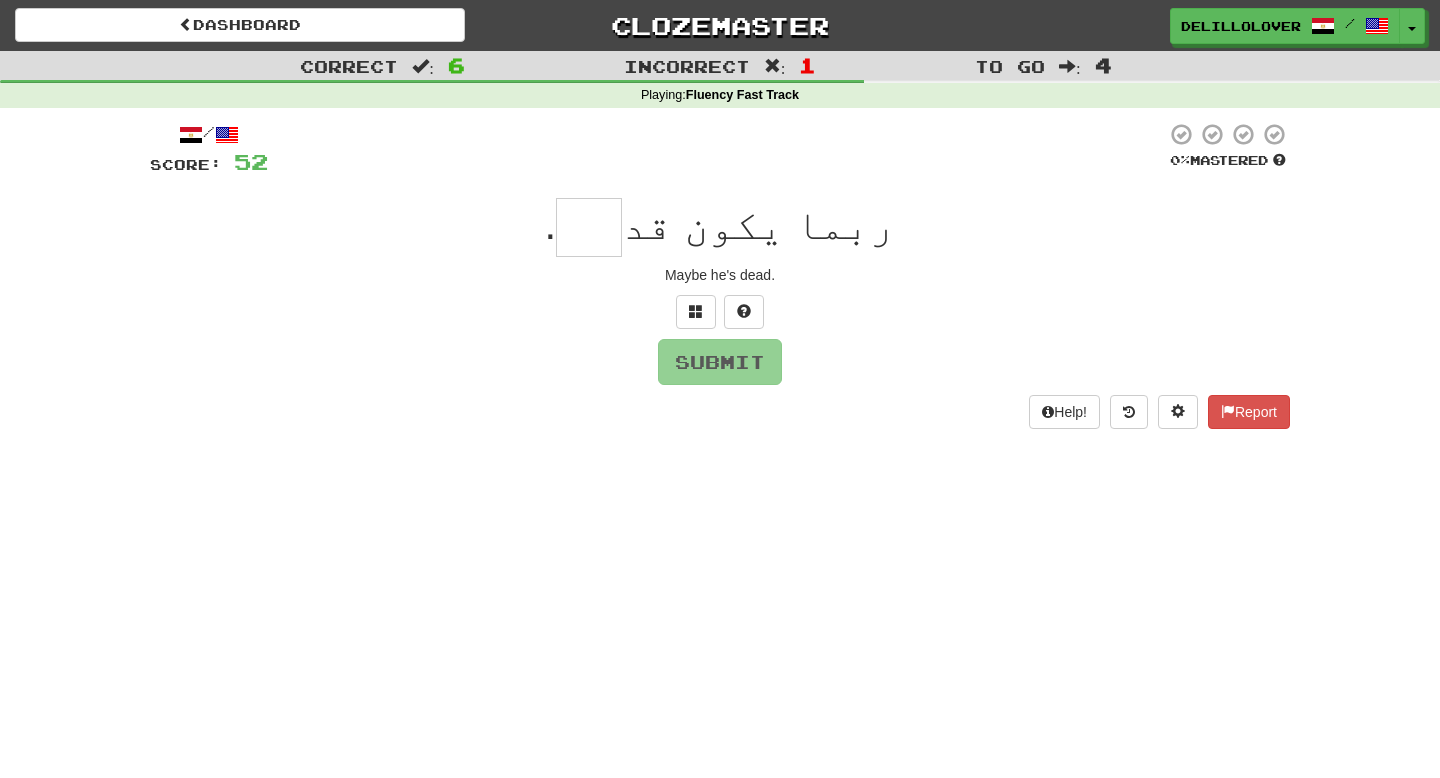 type on "*" 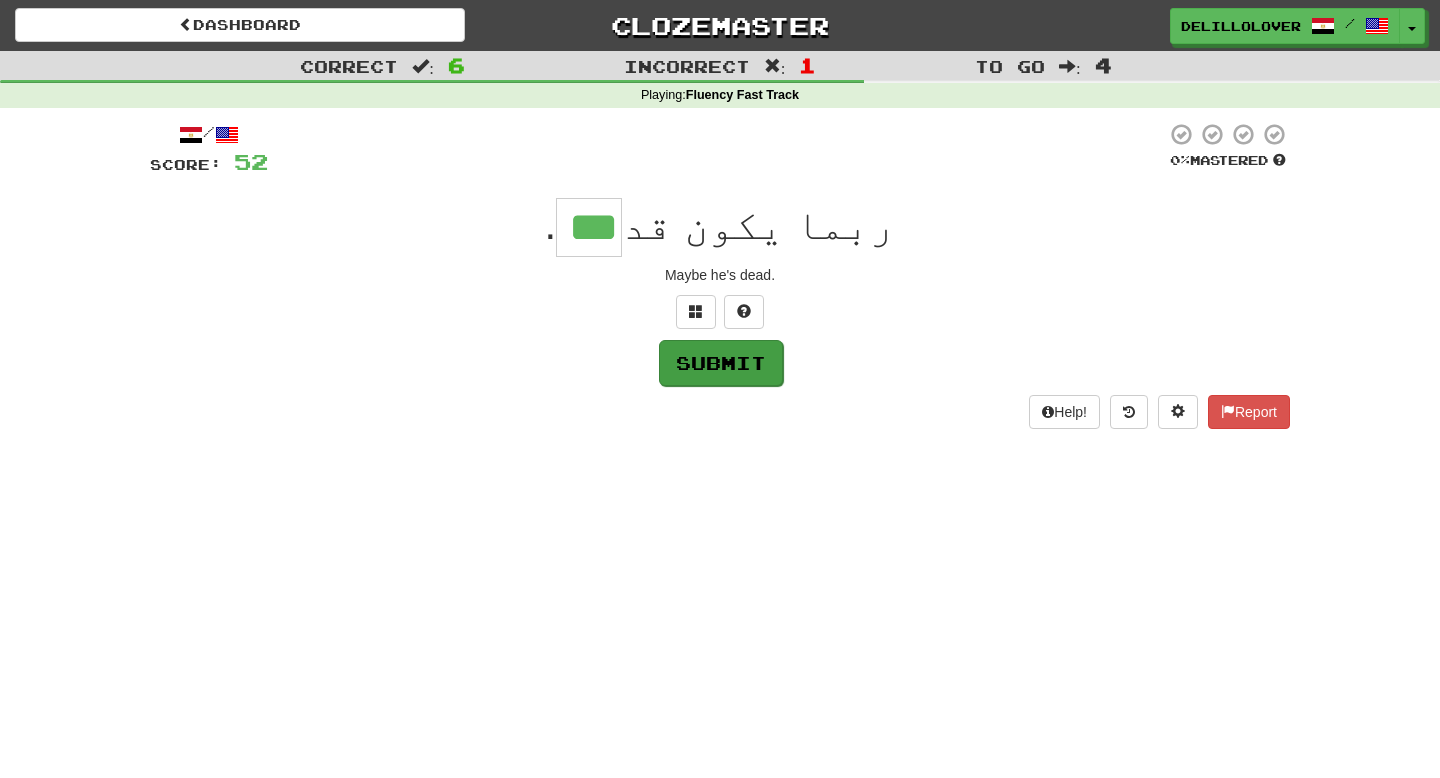 type on "***" 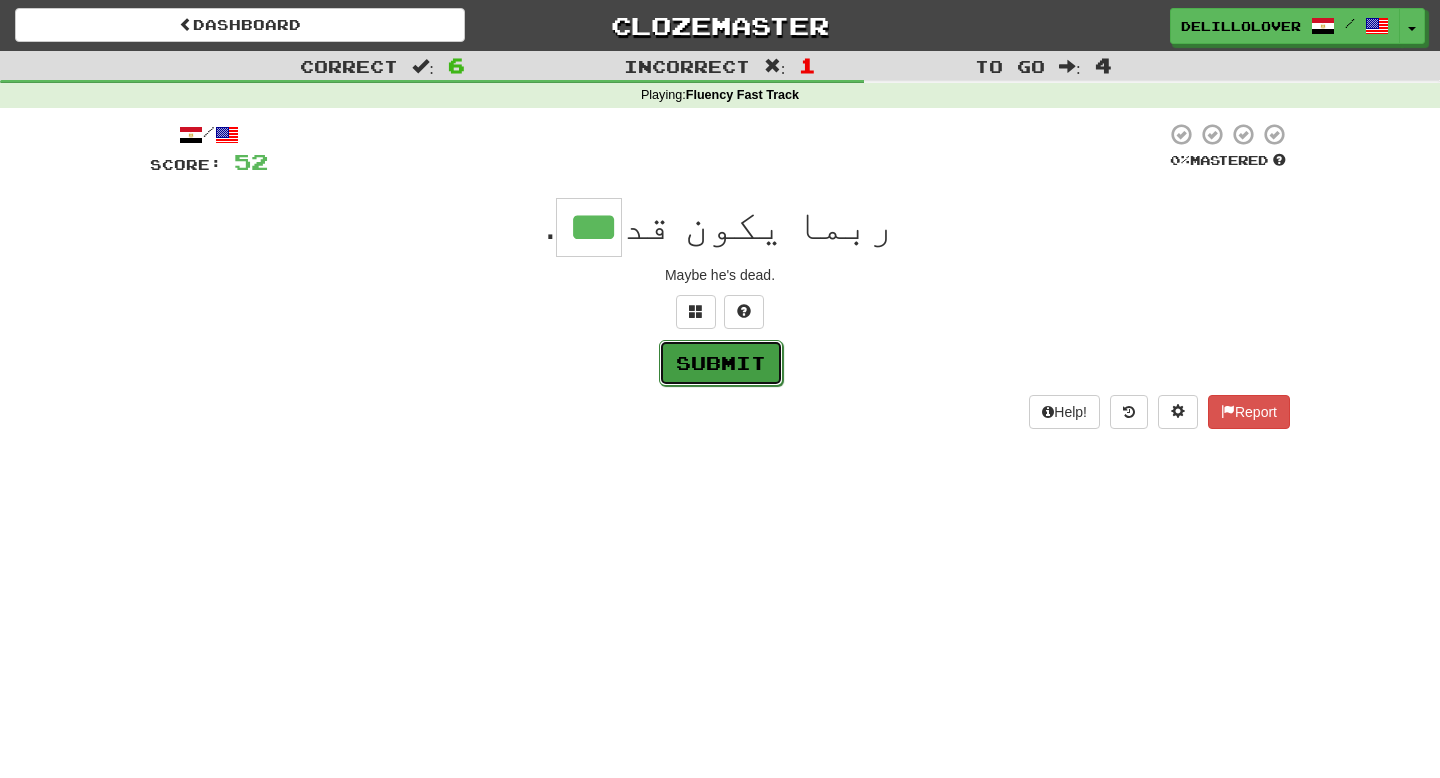 click on "Submit" at bounding box center [721, 363] 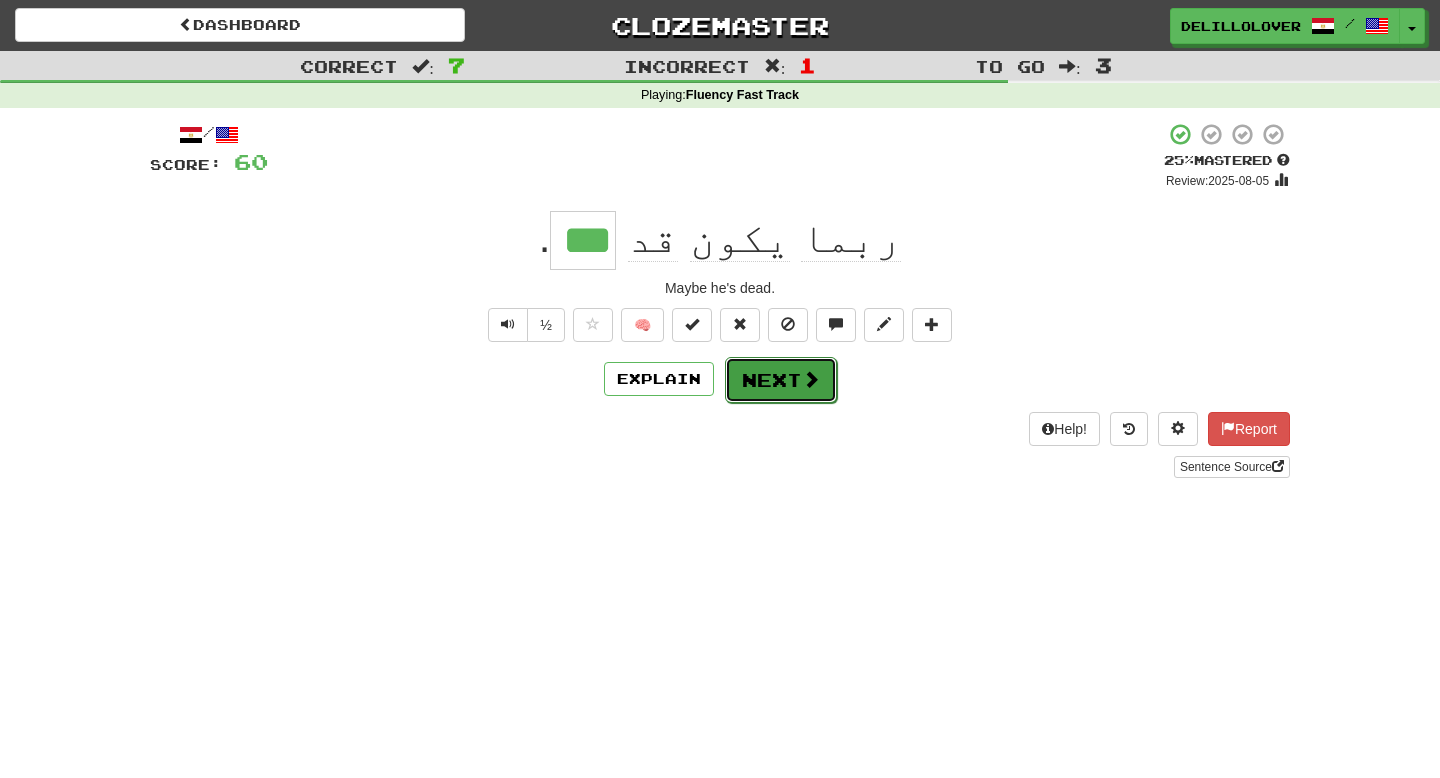 click on "Next" at bounding box center [781, 380] 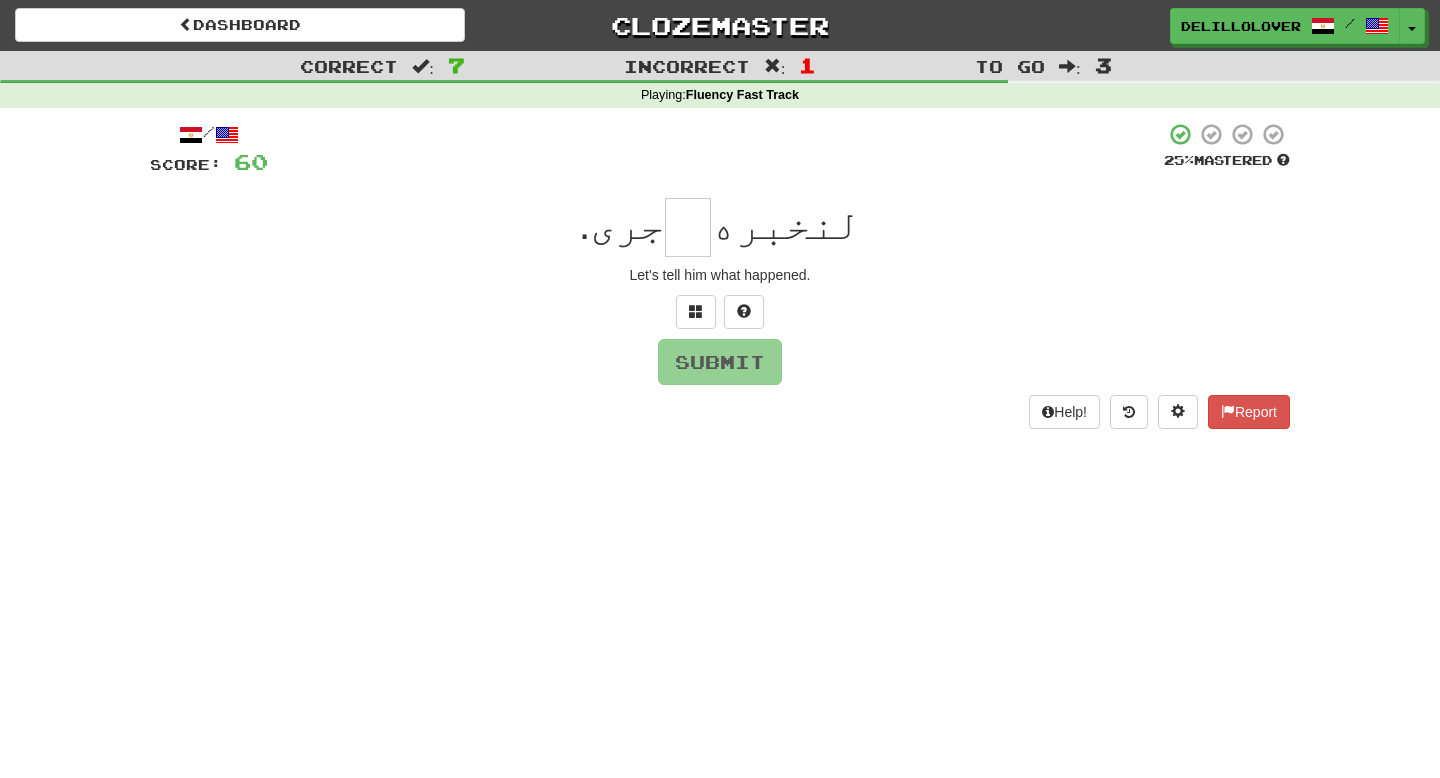 type on "*" 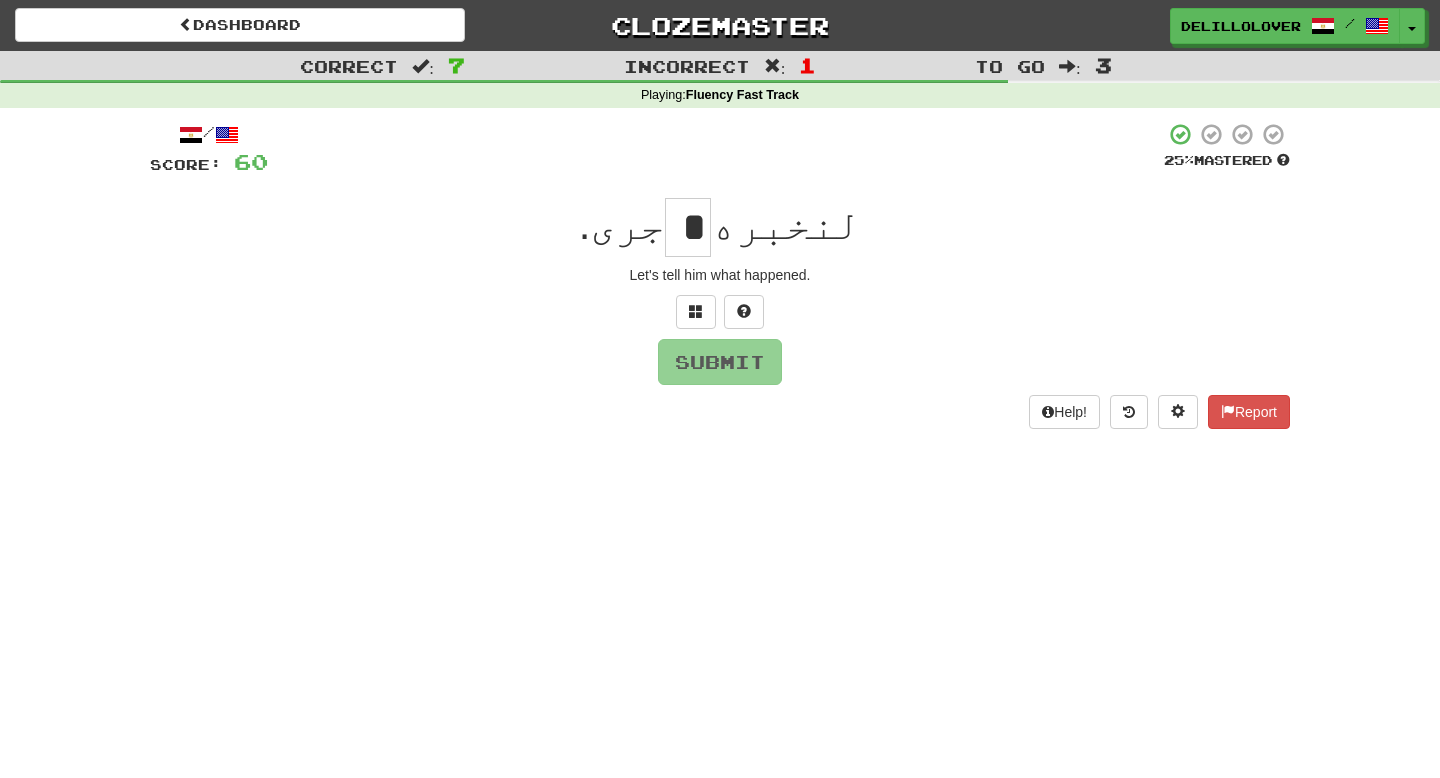 type on "*" 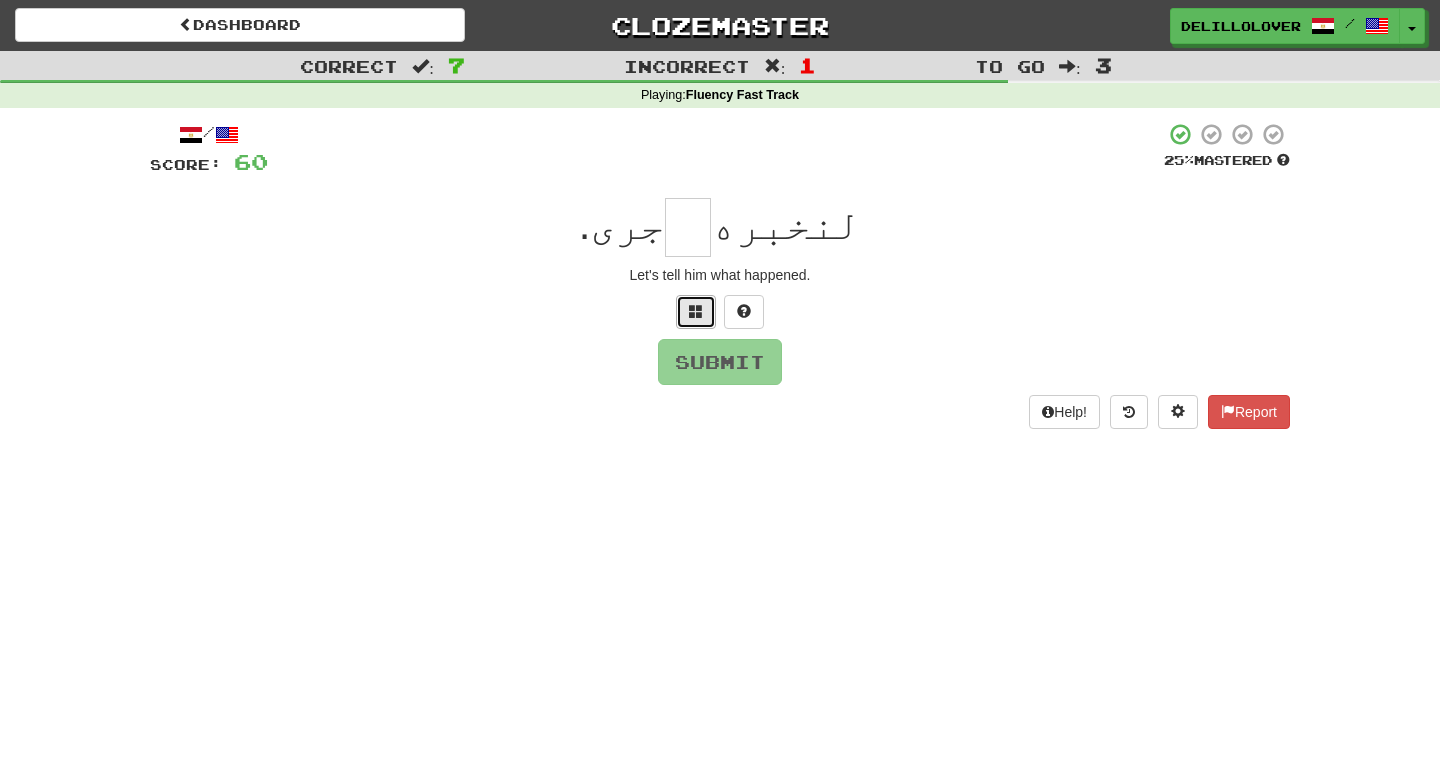 click at bounding box center (696, 312) 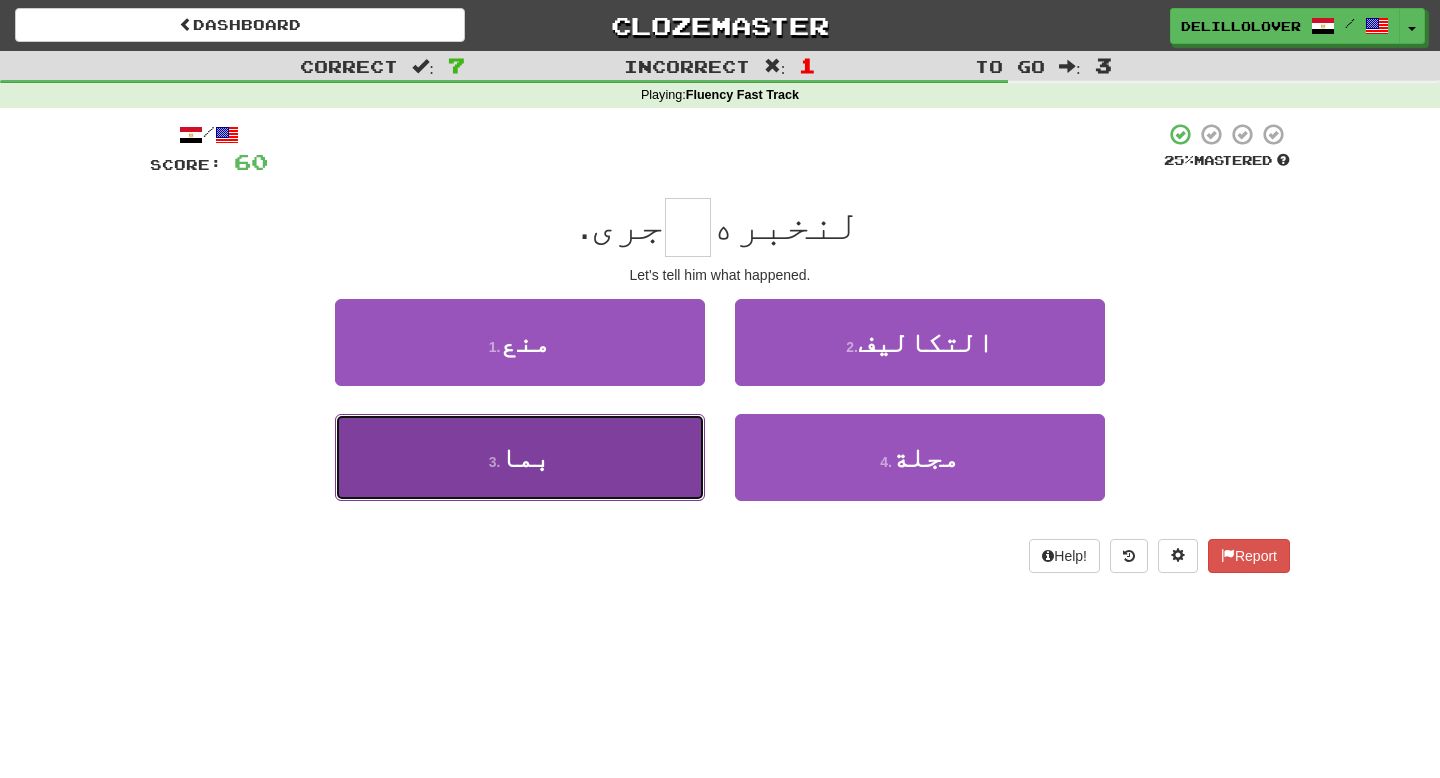 click on "3 .  بما" at bounding box center [520, 457] 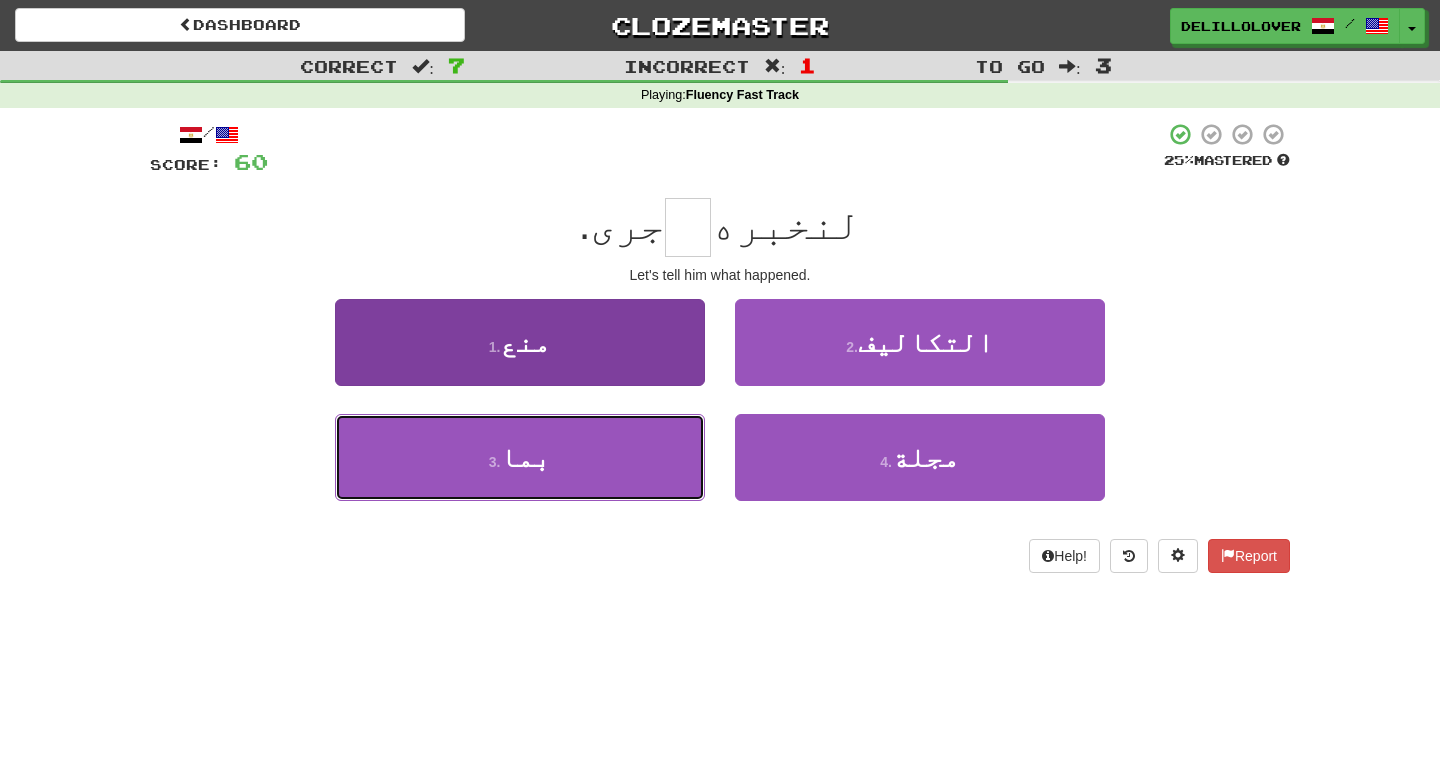 type on "***" 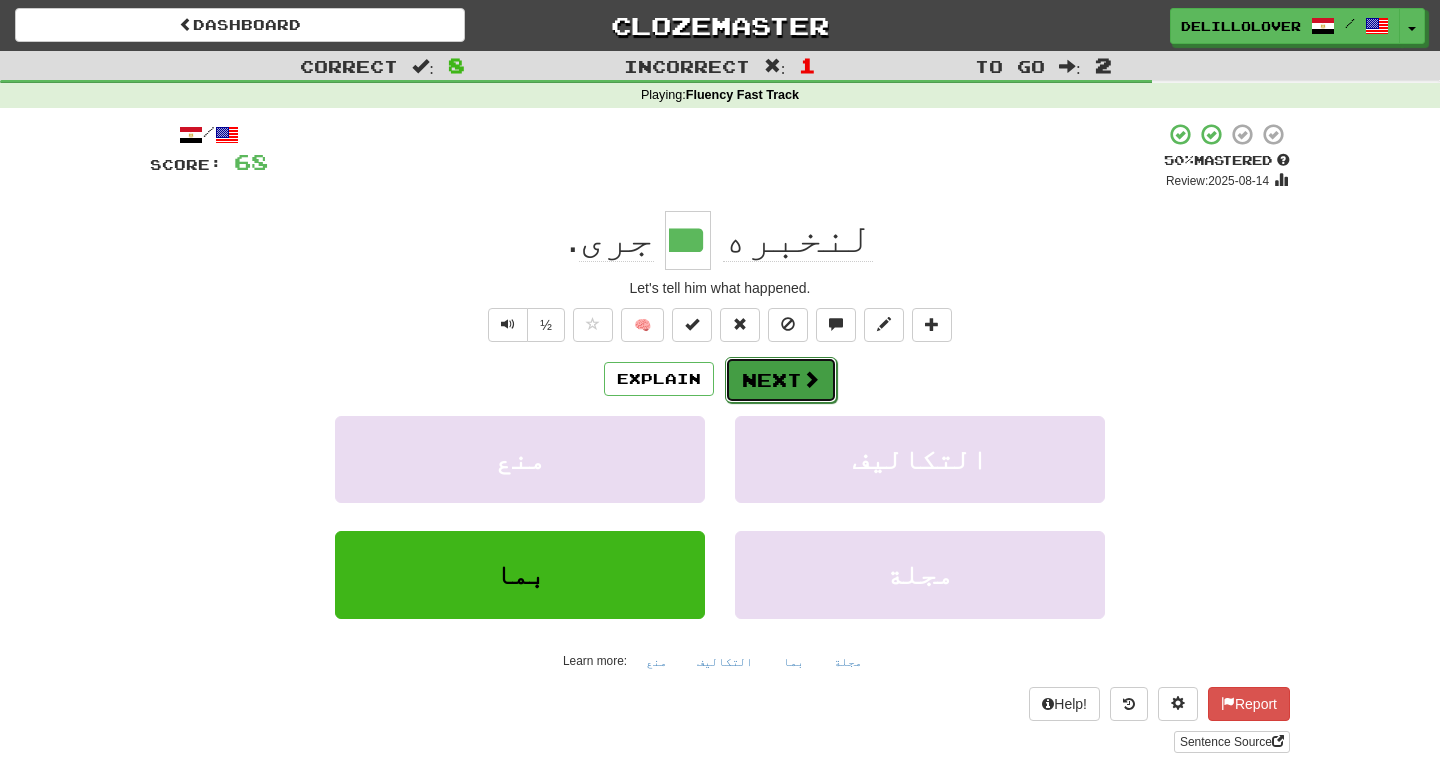 click on "Next" at bounding box center [781, 380] 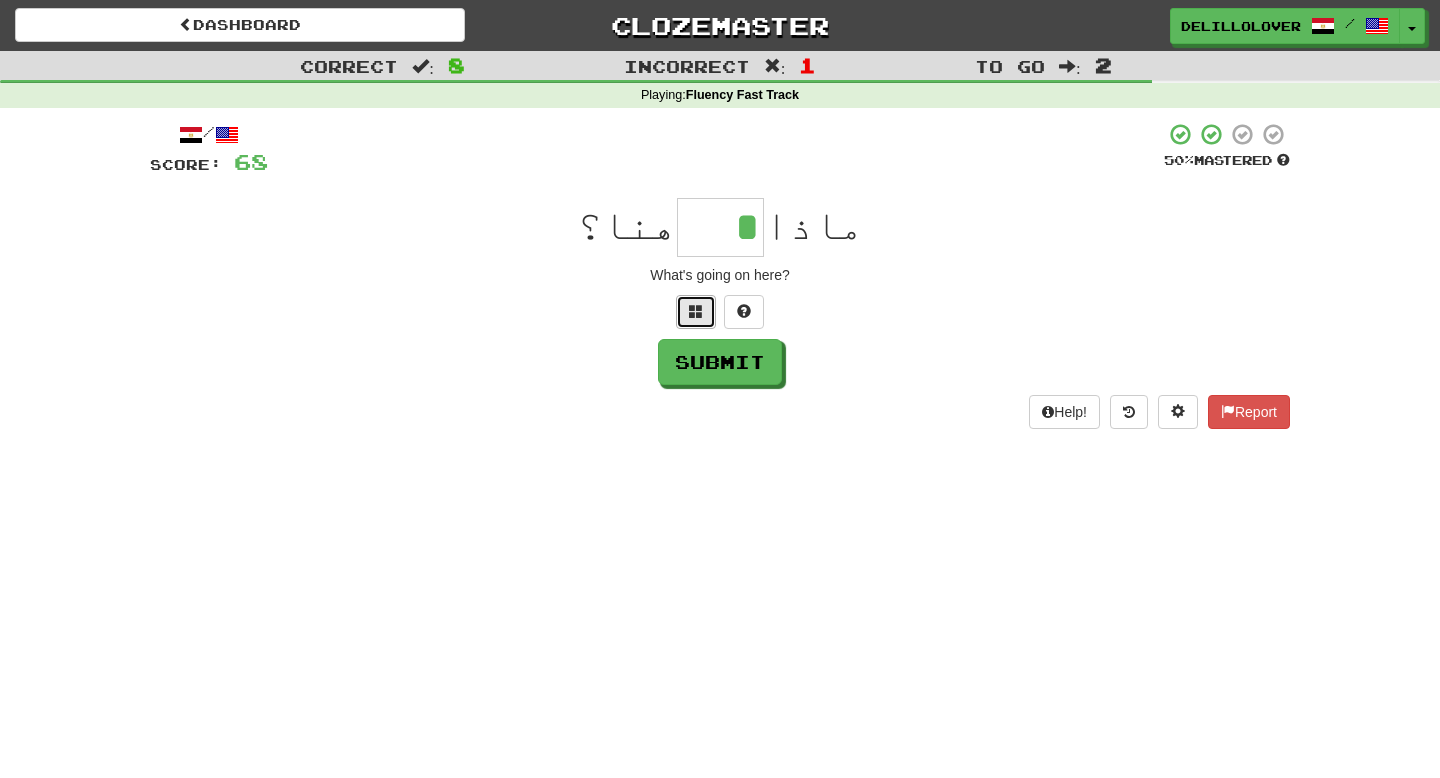 click at bounding box center (696, 311) 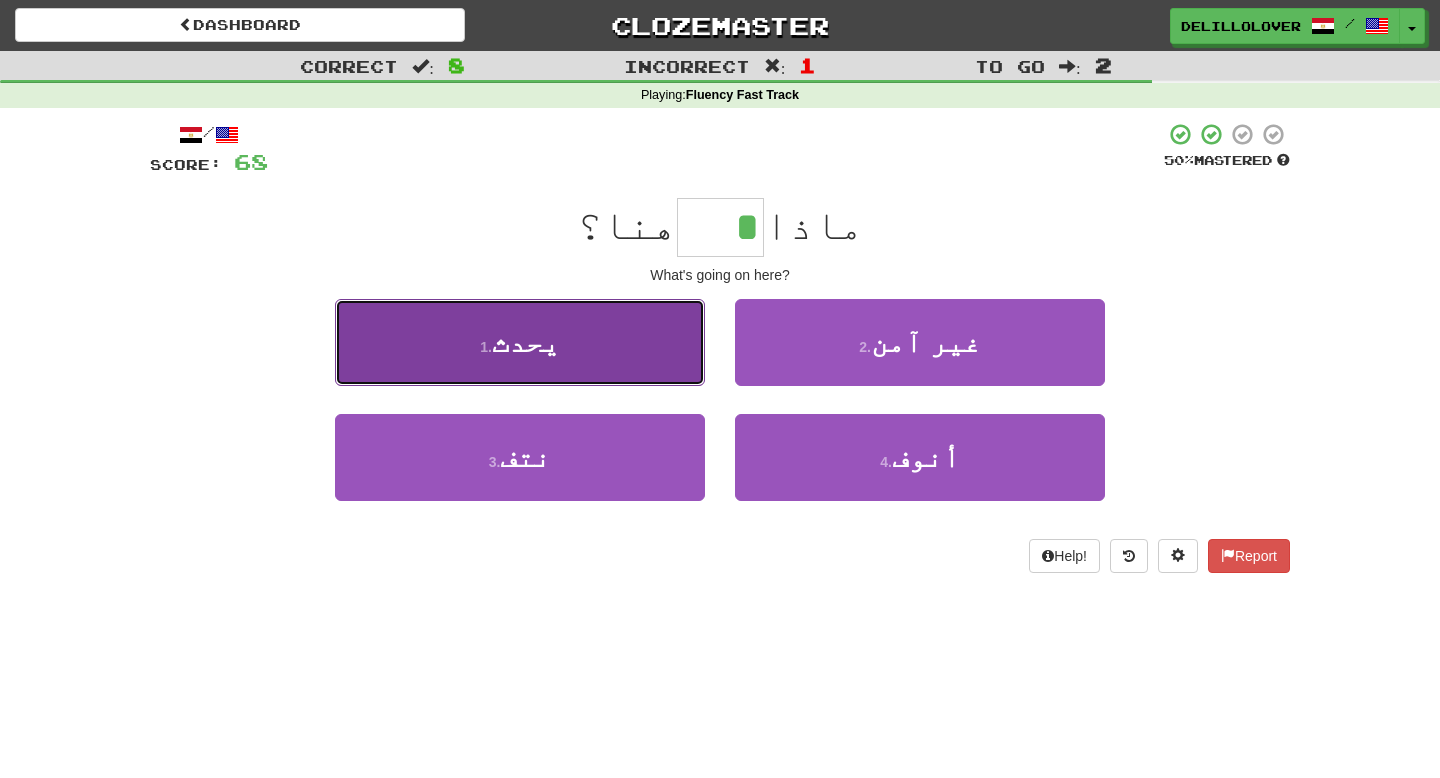 click on "1 .  يحدث" at bounding box center [520, 342] 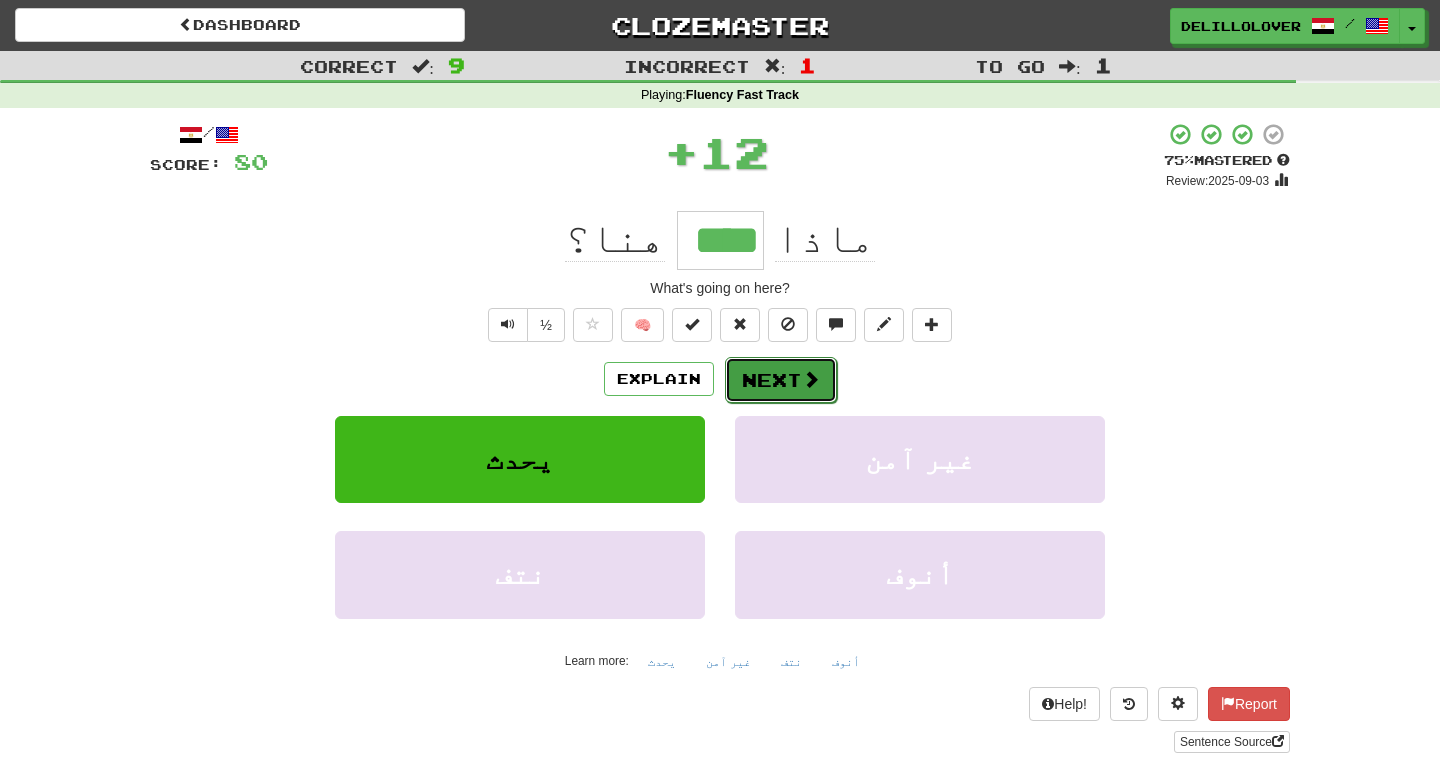 click on "Next" at bounding box center (781, 380) 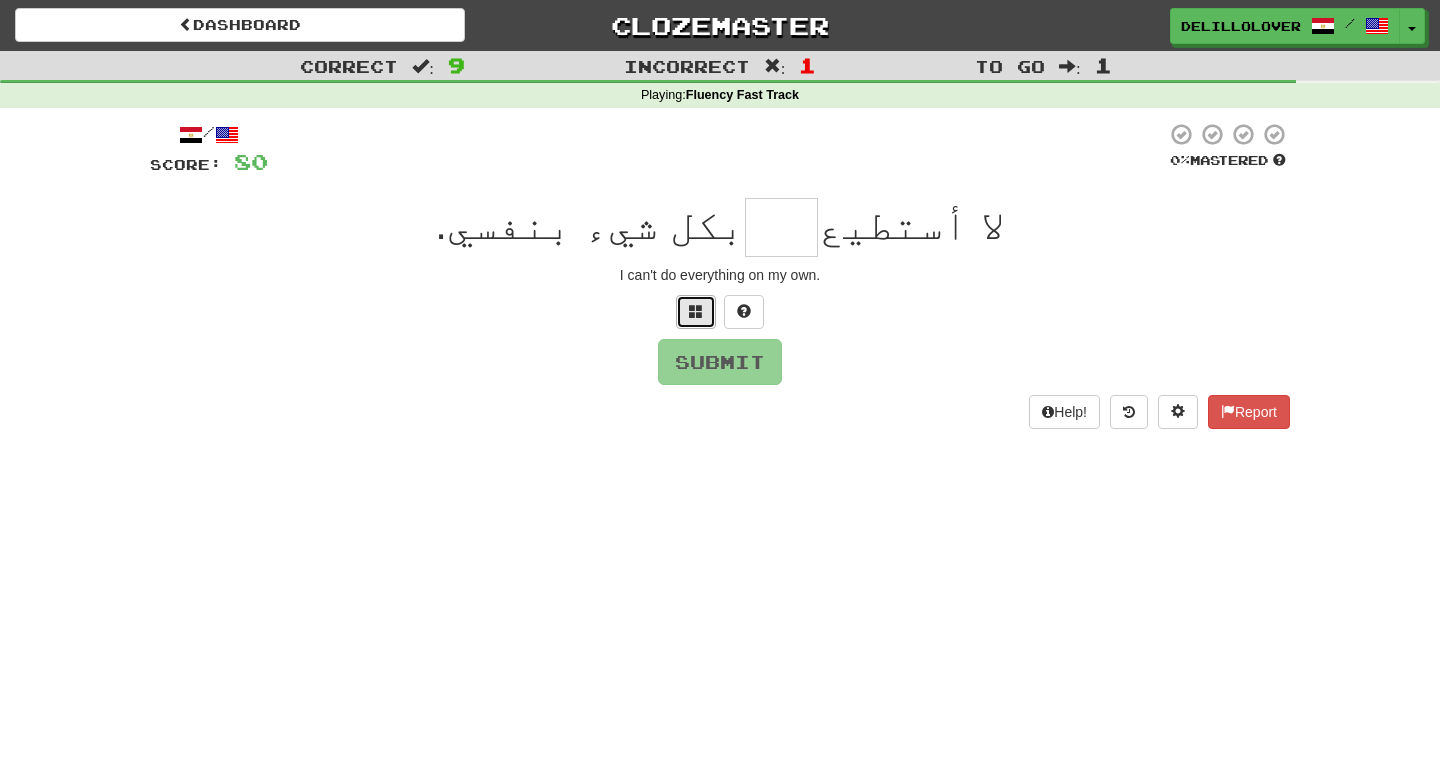 click at bounding box center (696, 311) 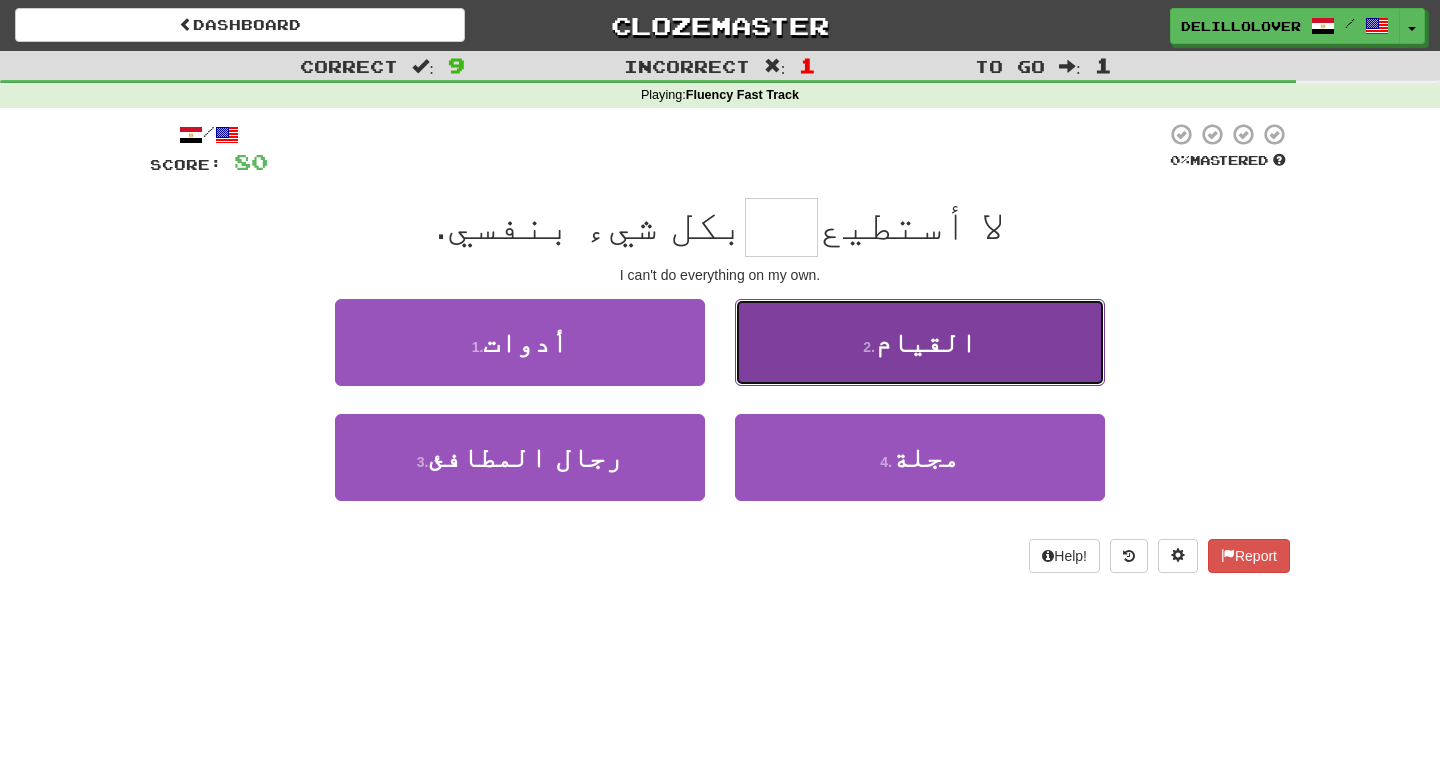 click on "2 .  القيام" at bounding box center (920, 342) 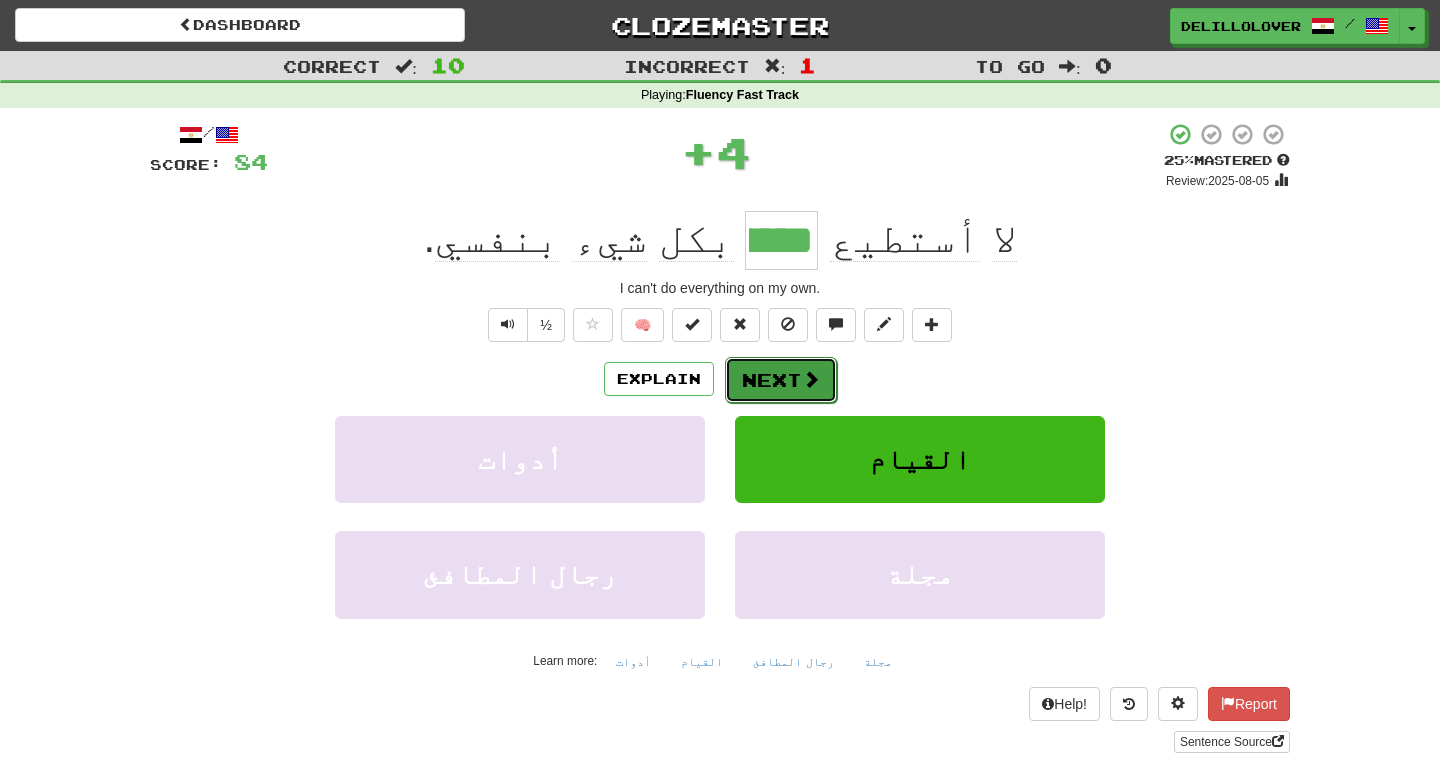 click on "Next" at bounding box center (781, 380) 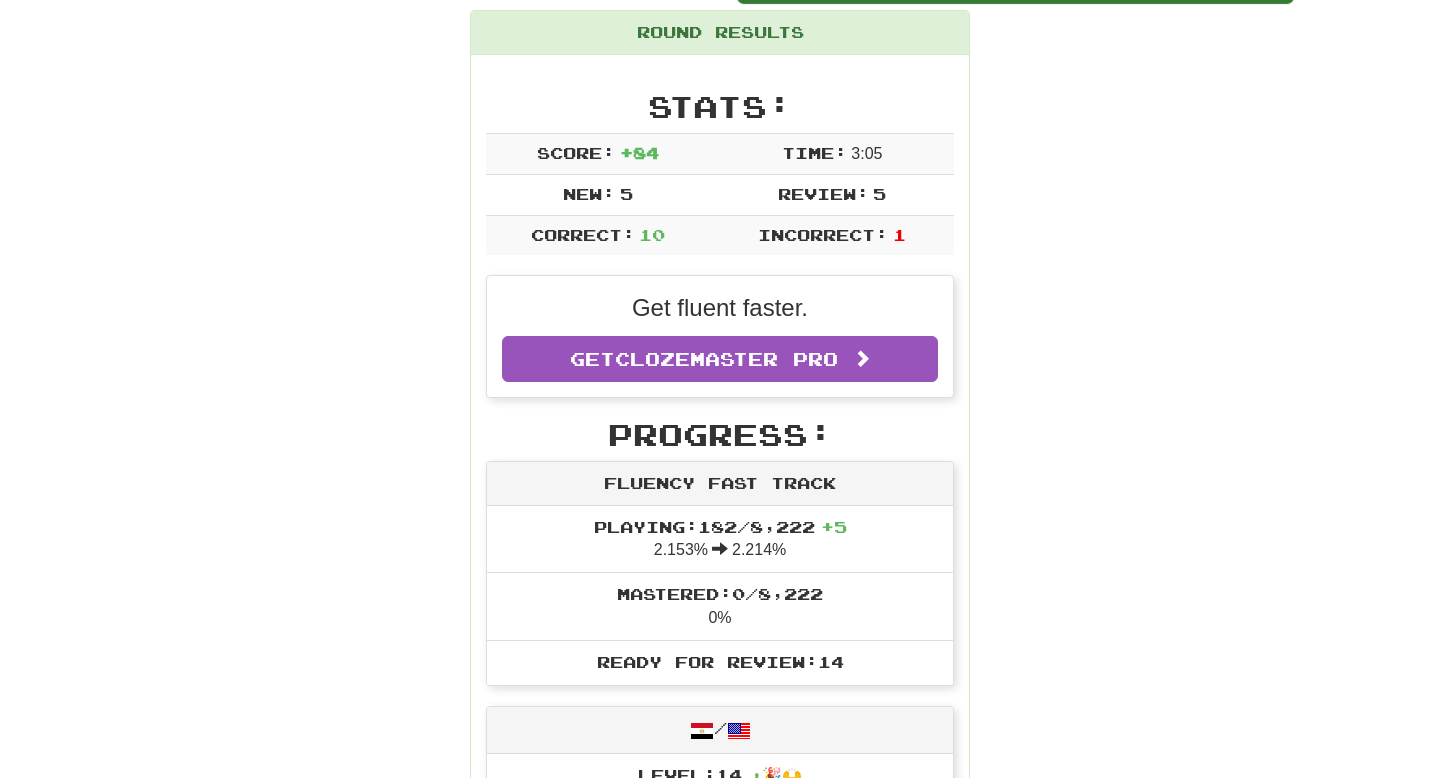 scroll, scrollTop: 0, scrollLeft: 0, axis: both 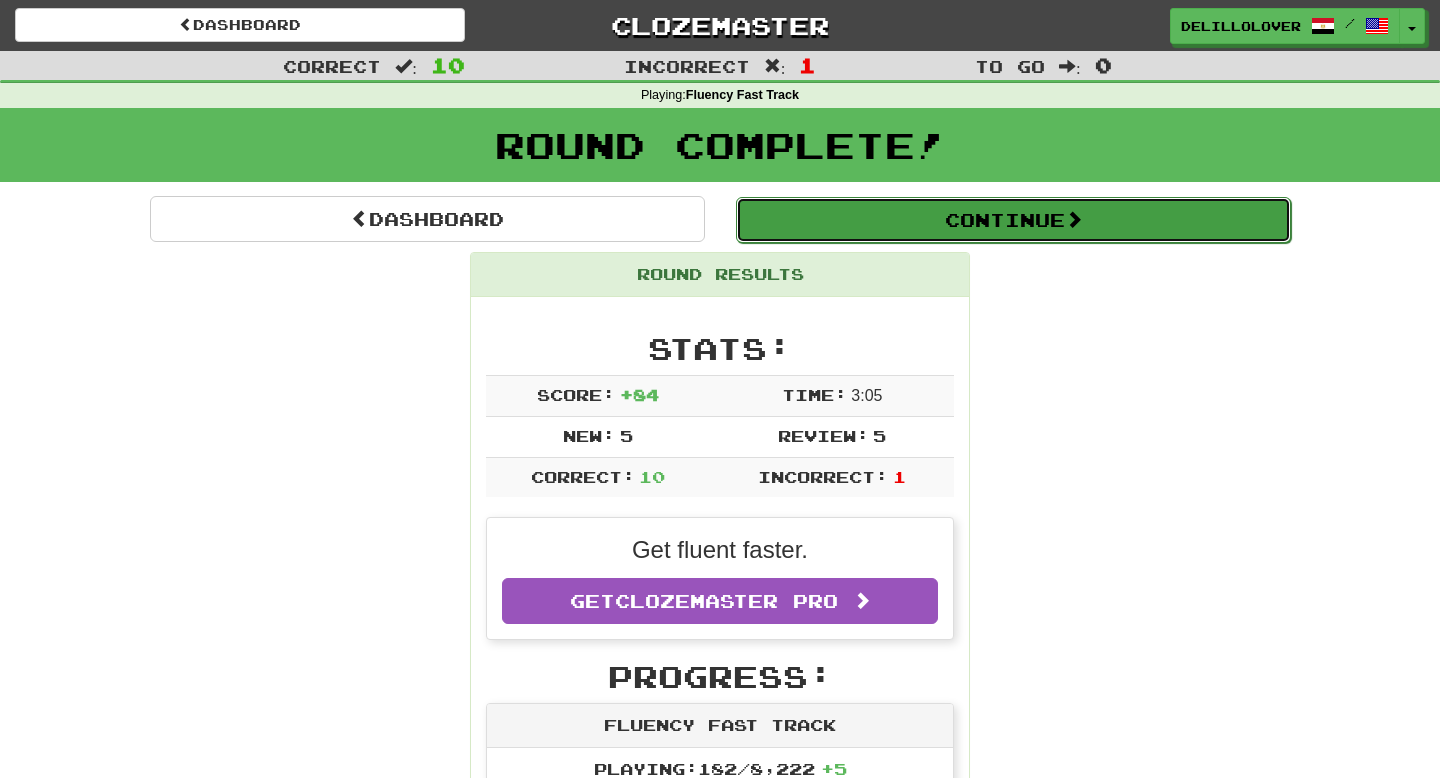 click on "Continue" at bounding box center [1013, 220] 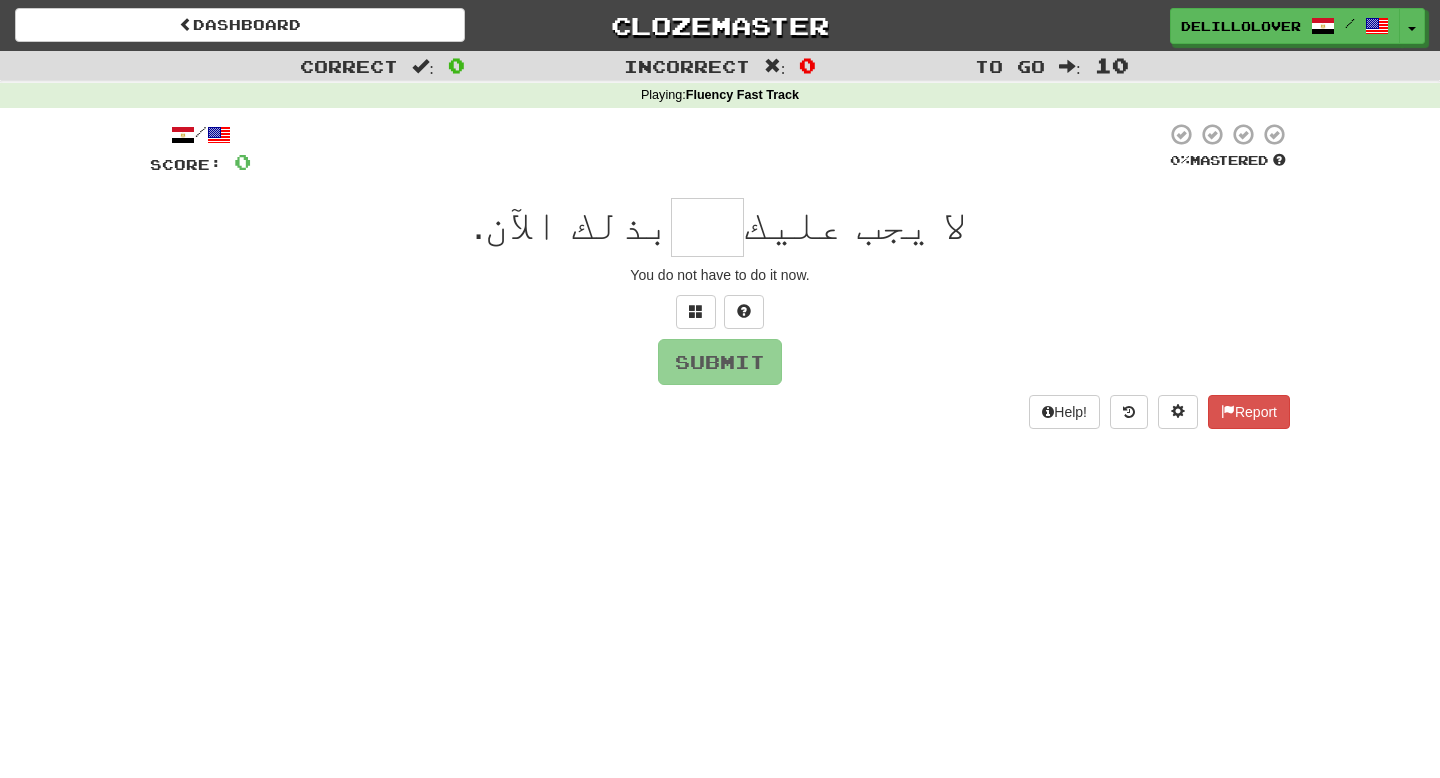 type on "*" 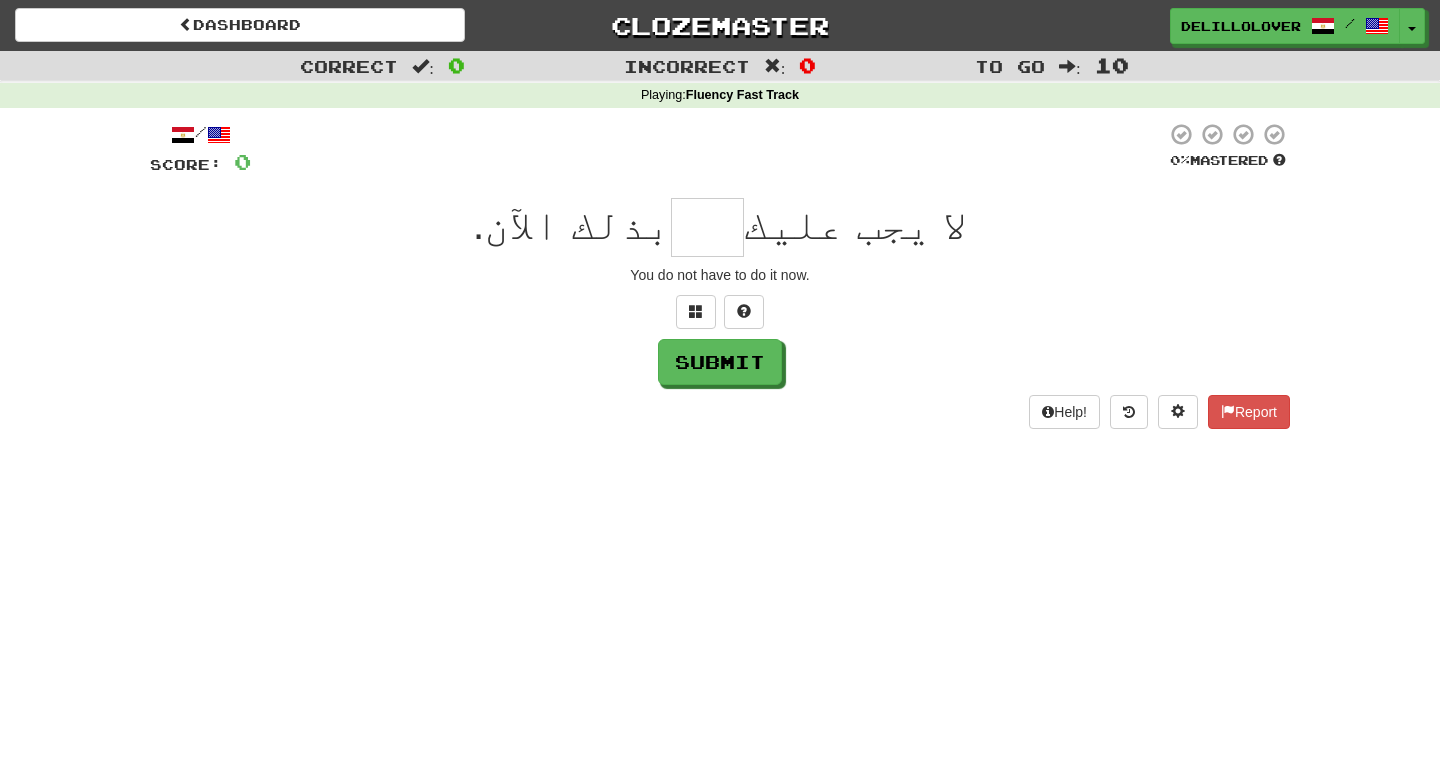 type on "*" 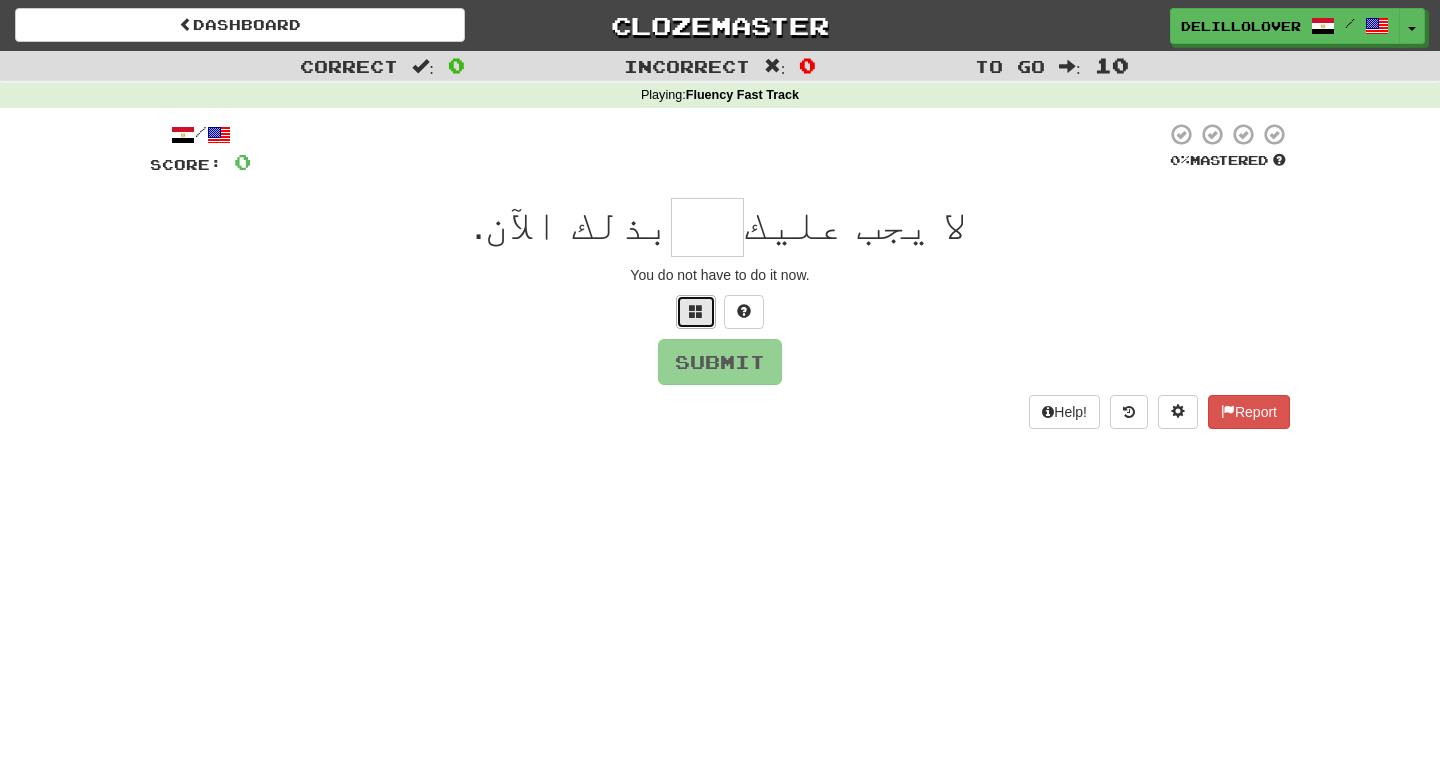 click at bounding box center [696, 312] 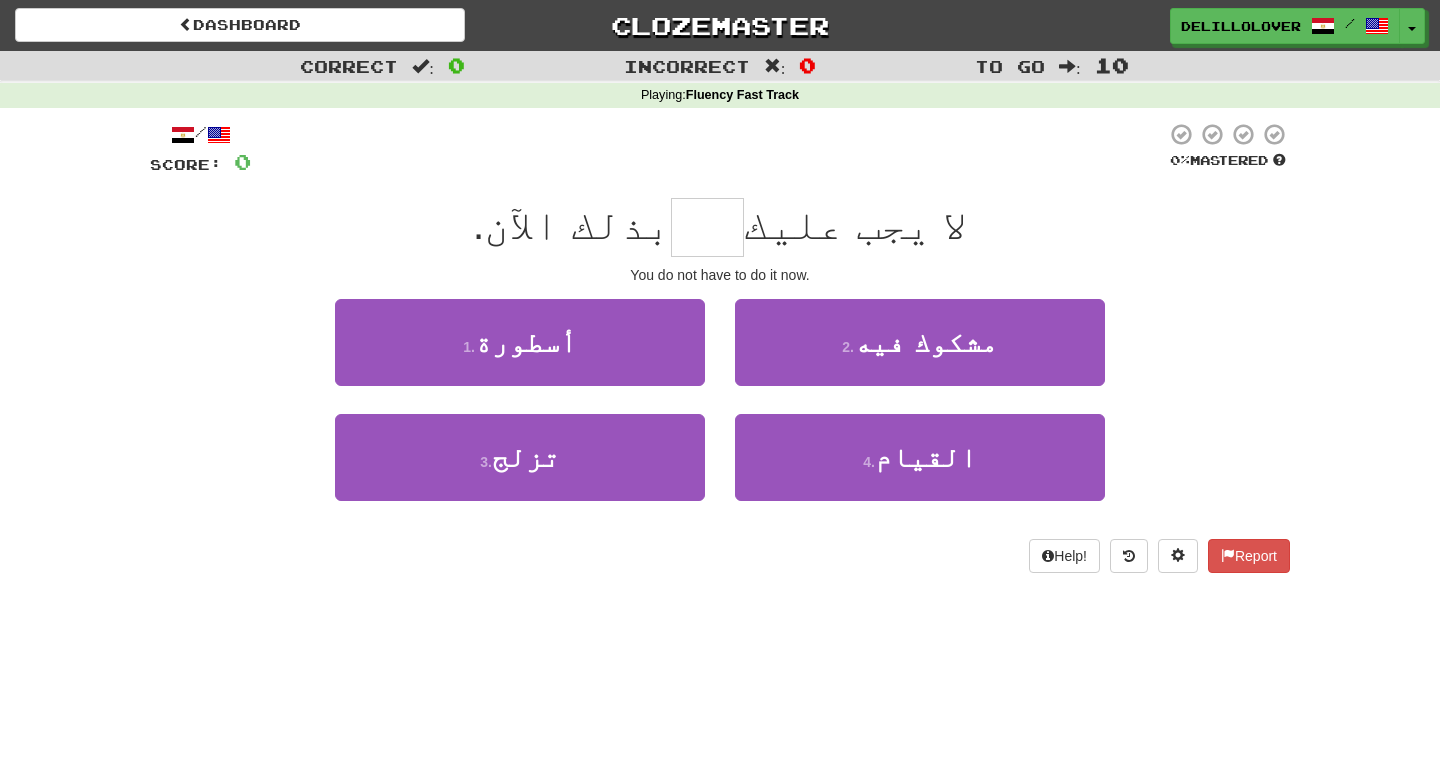 scroll, scrollTop: 6, scrollLeft: 0, axis: vertical 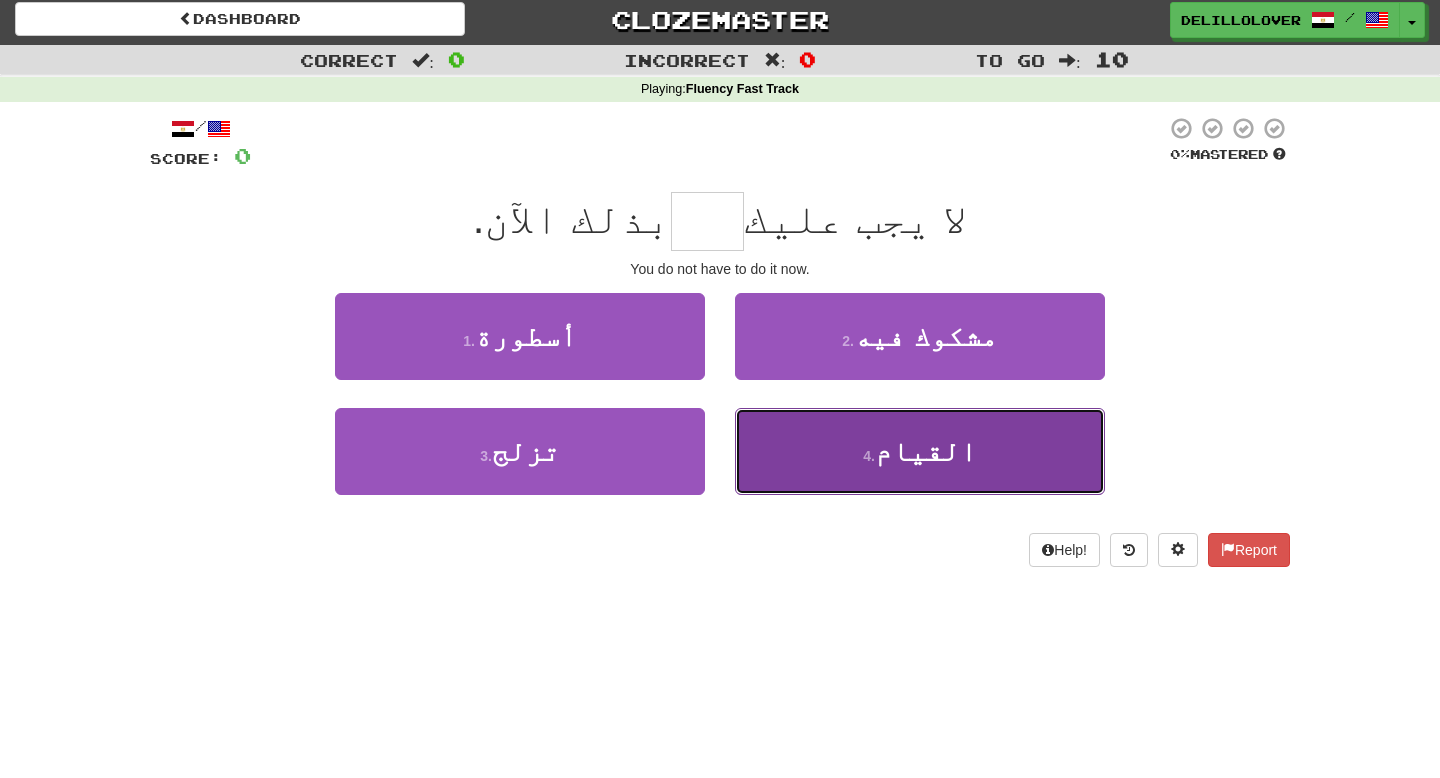 click on "4 .  القيام" at bounding box center [920, 451] 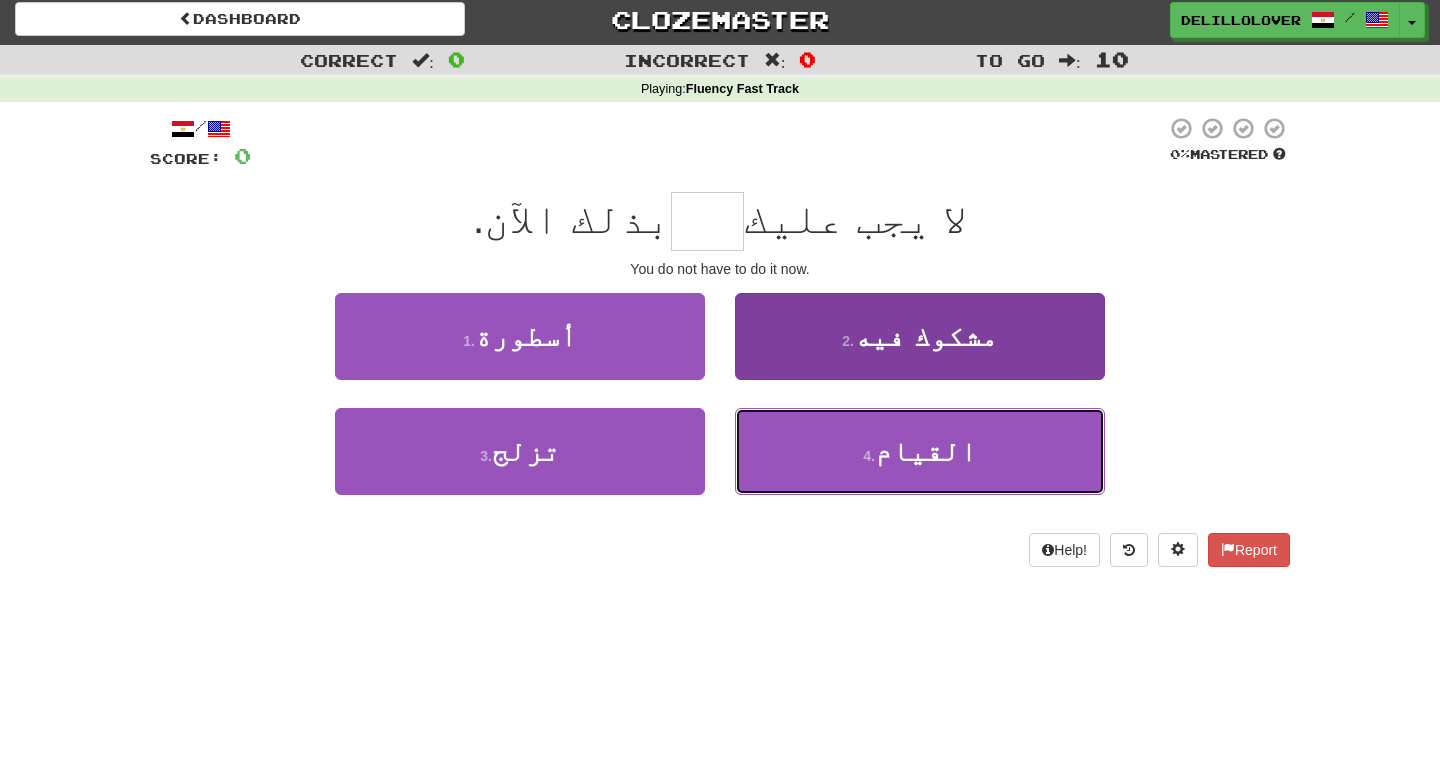 type on "******" 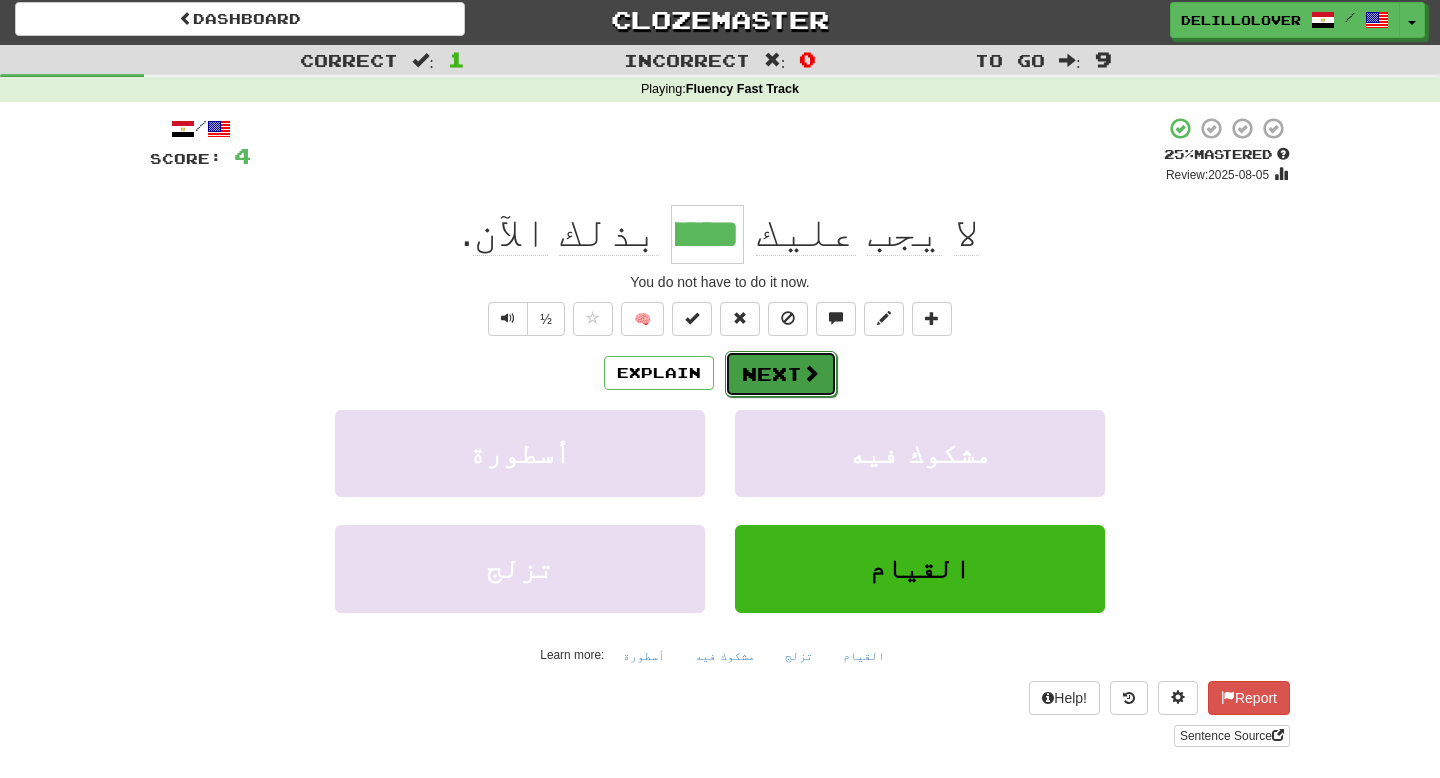 click on "Next" at bounding box center (781, 374) 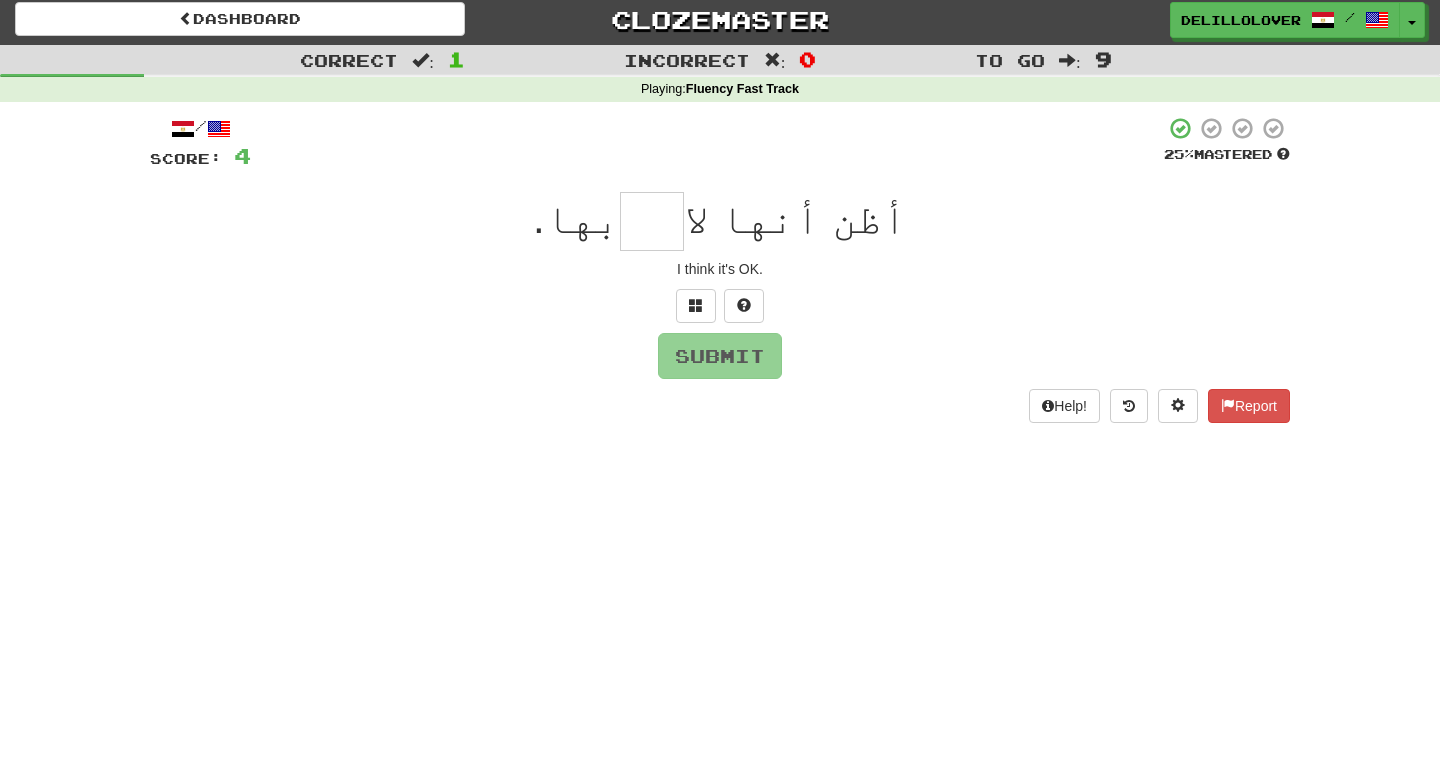 type on "*" 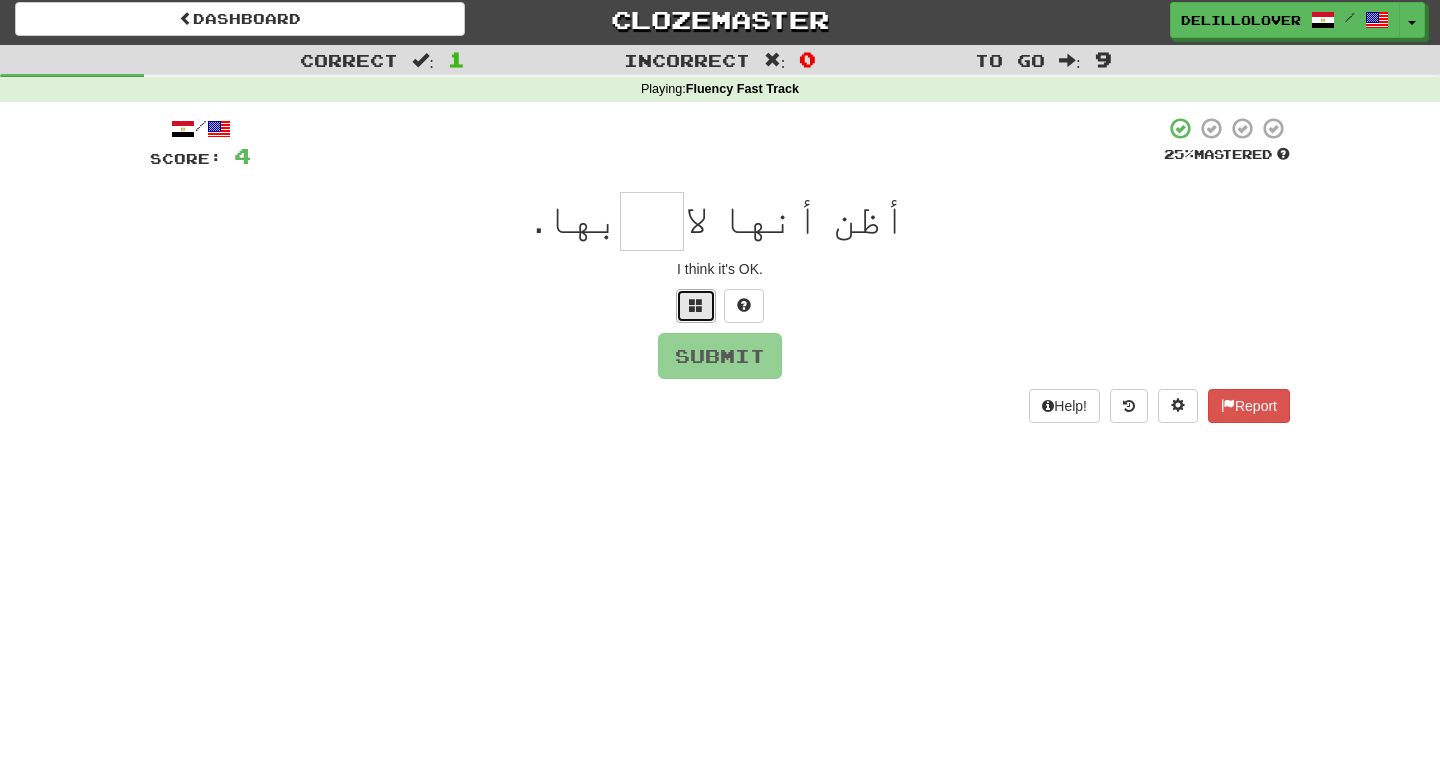 click at bounding box center (696, 306) 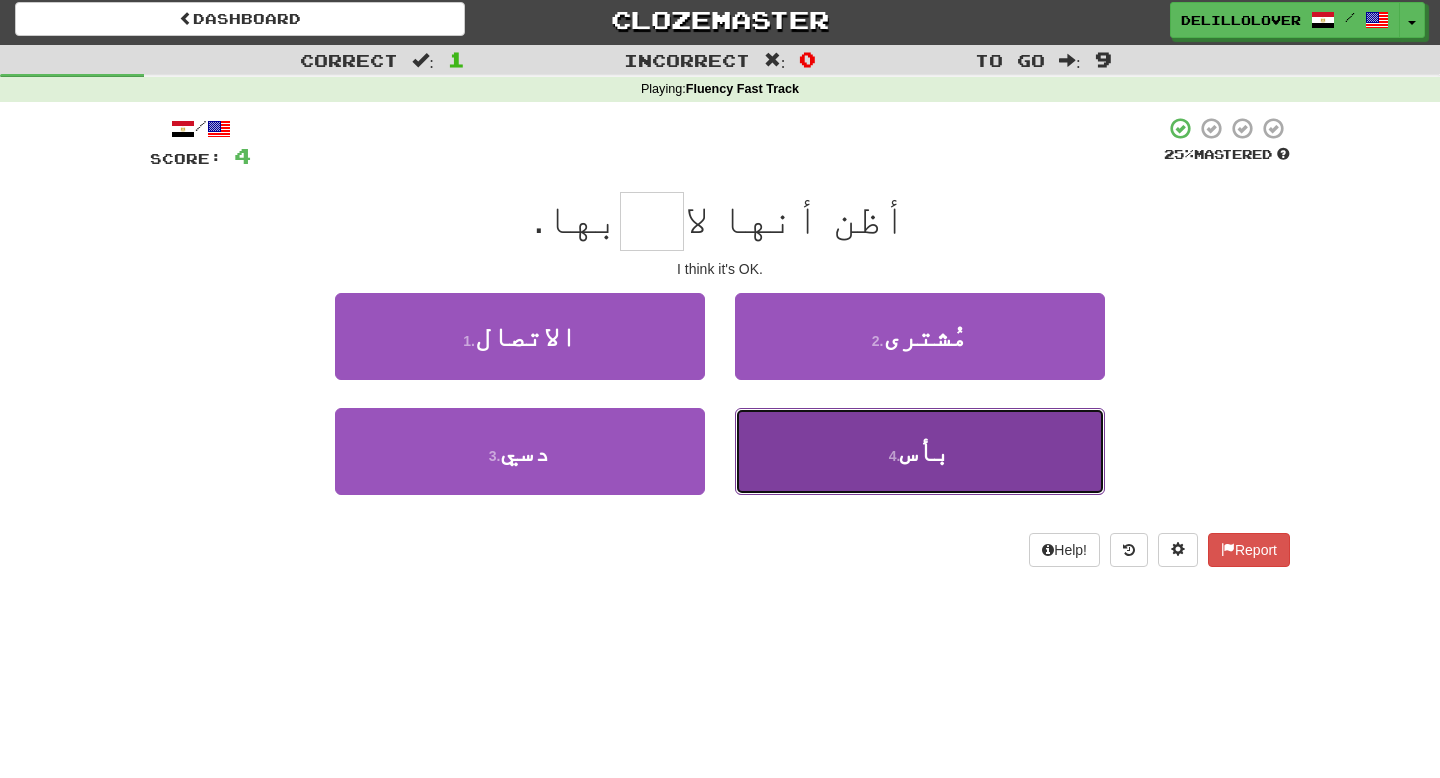 click on "4 .  بأس" at bounding box center (920, 451) 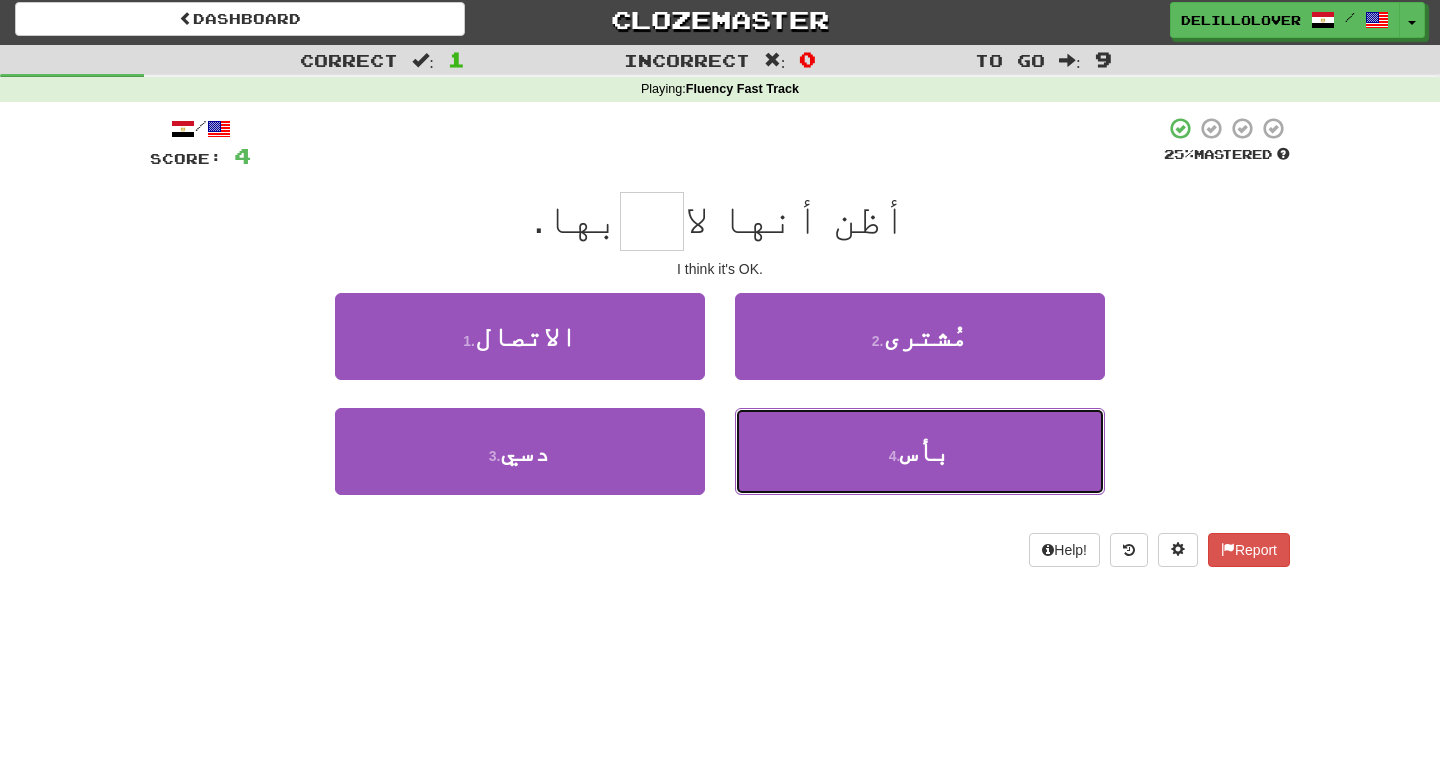 type on "***" 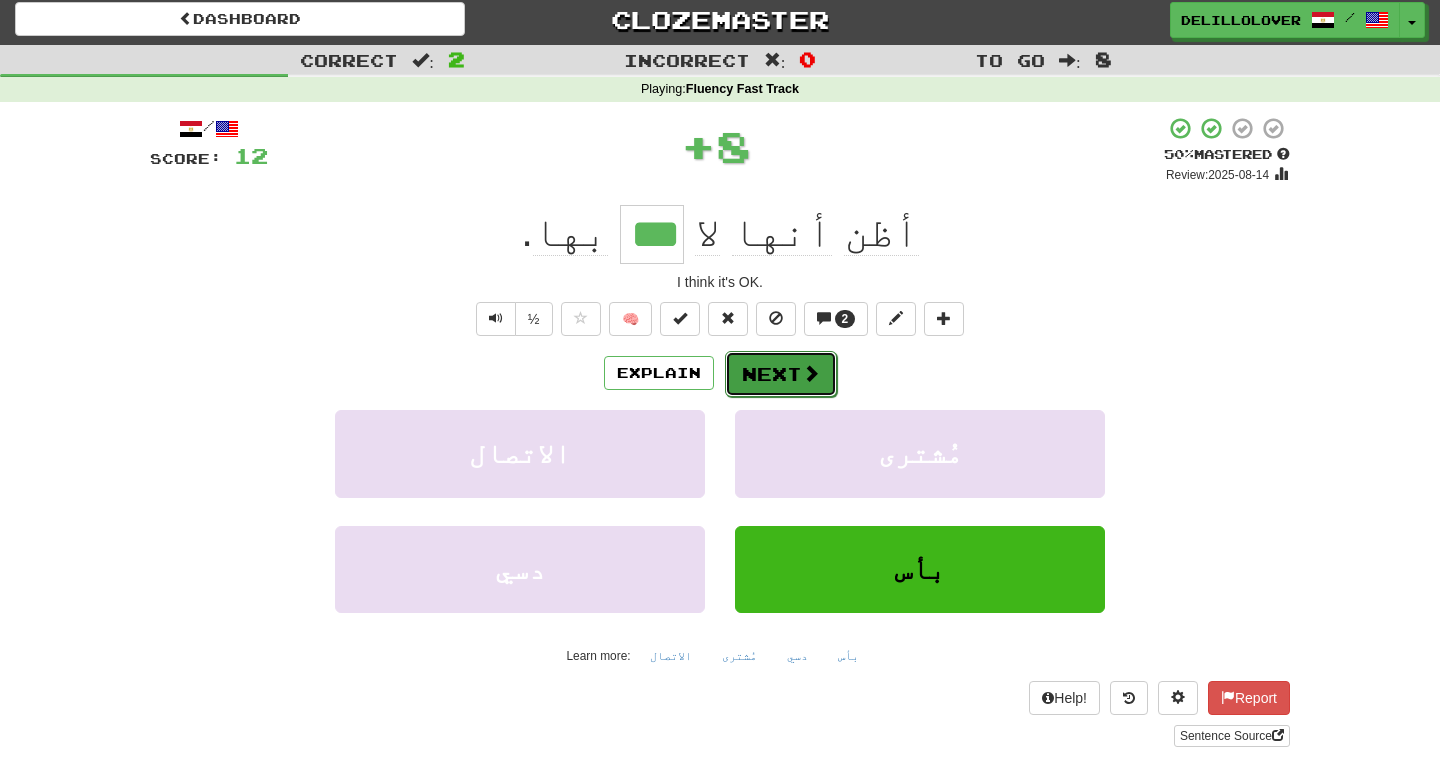 click on "Next" at bounding box center (781, 374) 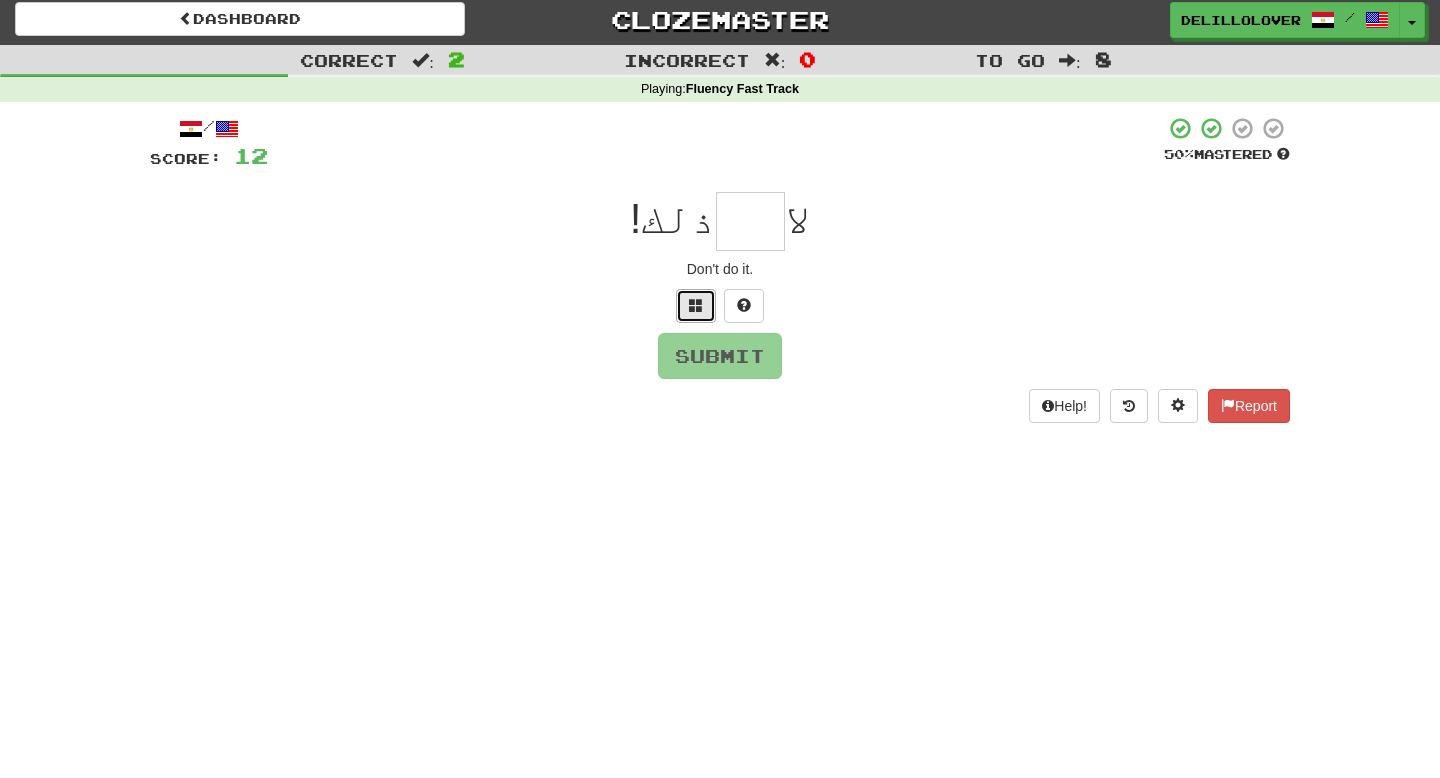 click at bounding box center (696, 305) 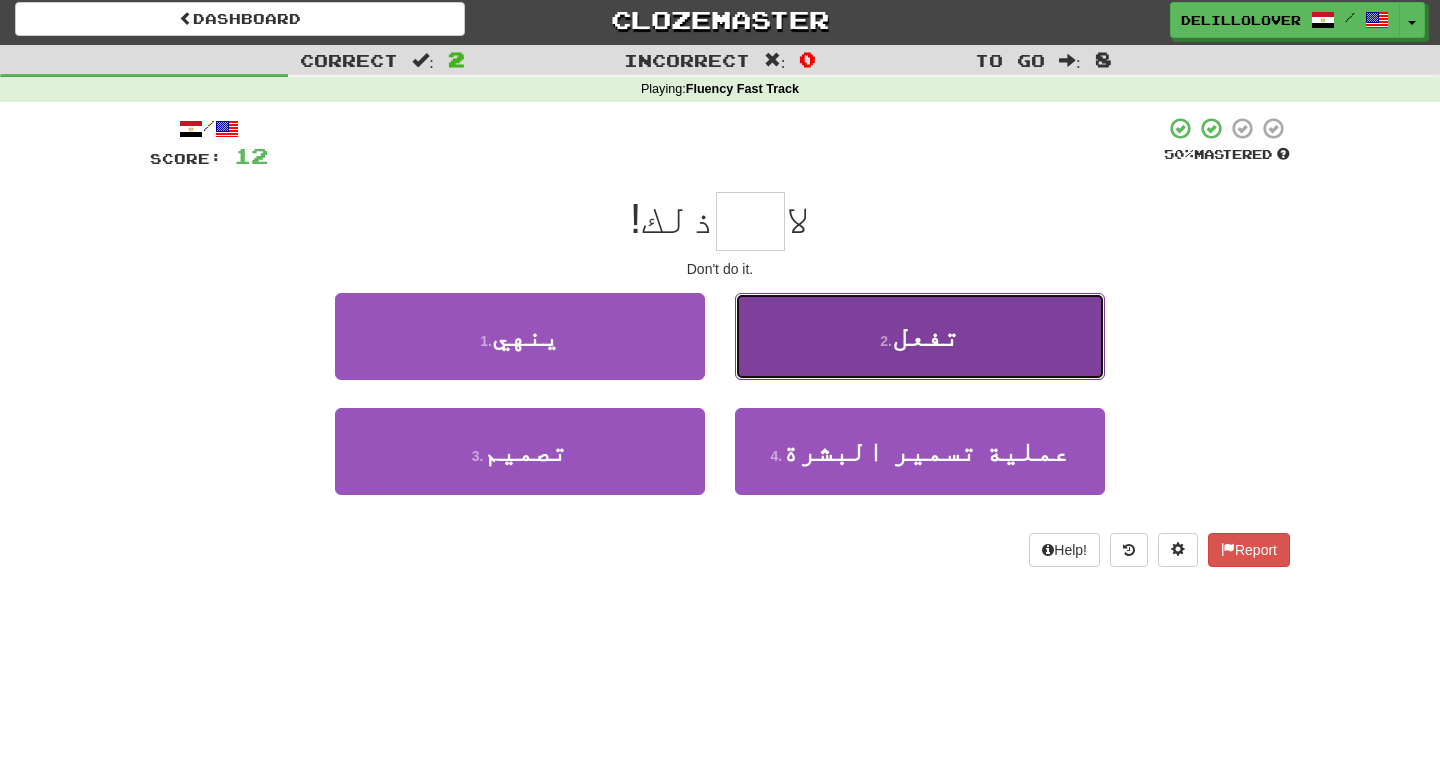 click on "2 .  تفعل" at bounding box center [920, 336] 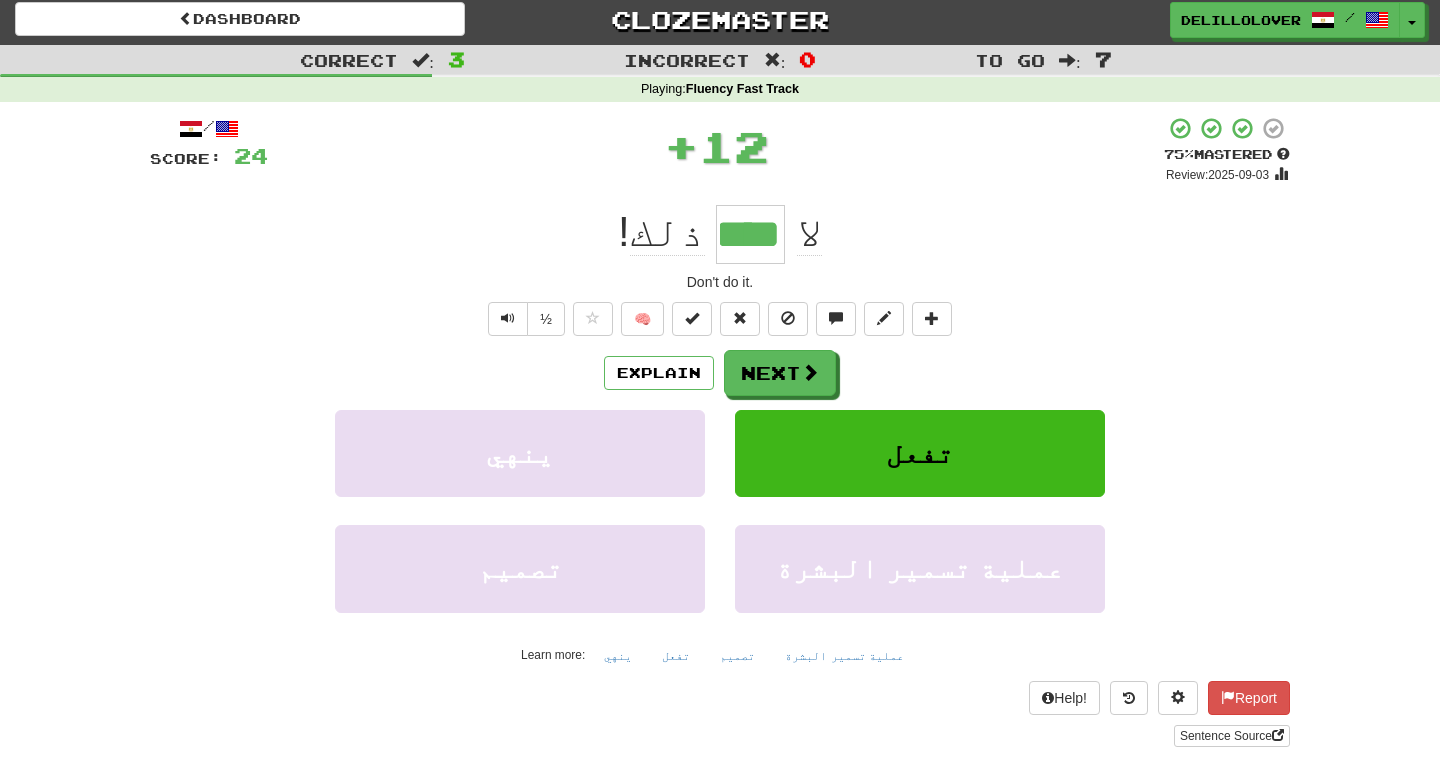 click on "Explain Next ينهي تفعل تصميم عملية تسمير البشرة Learn more: ينهي تفعل تصميم عملية تسمير البشرة" at bounding box center [720, 510] 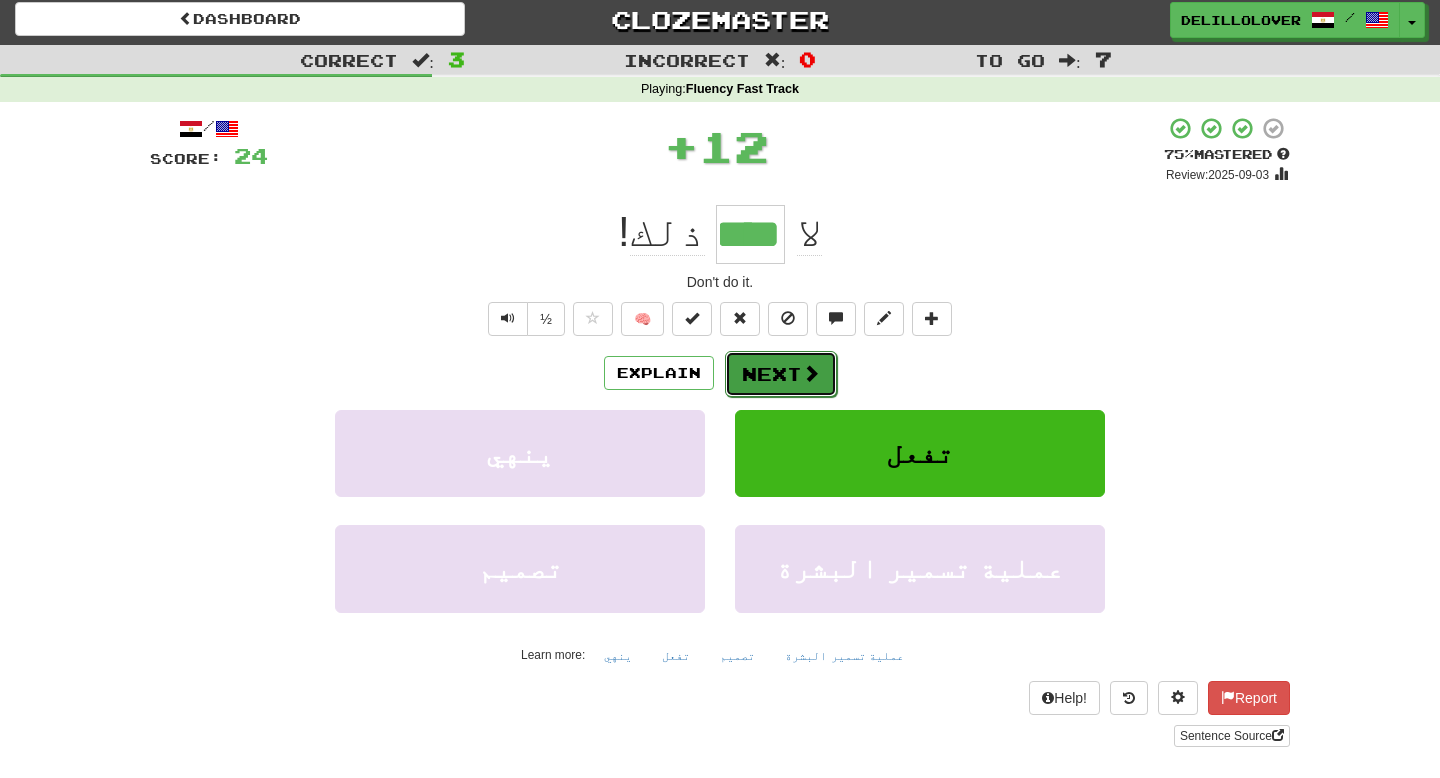 click on "Next" at bounding box center [781, 374] 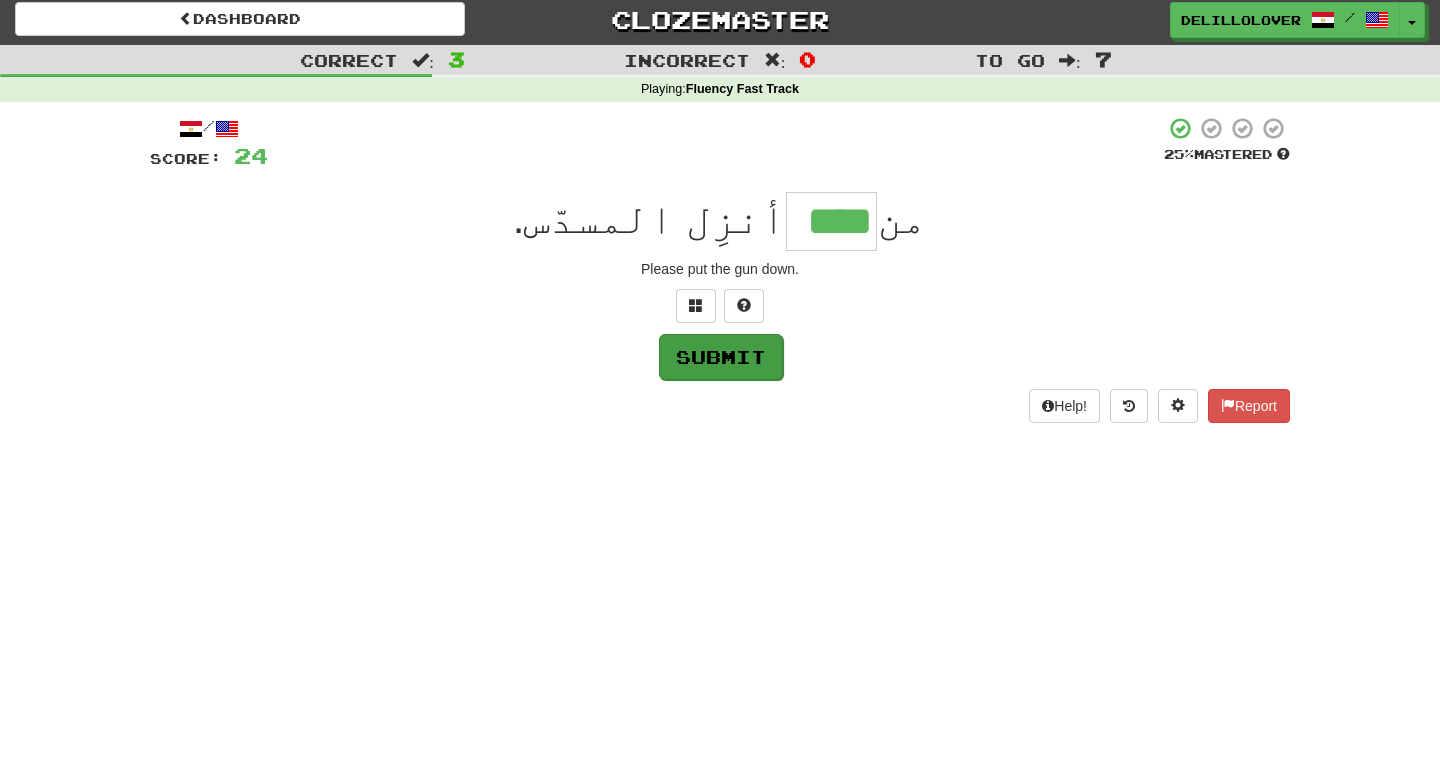 type on "****" 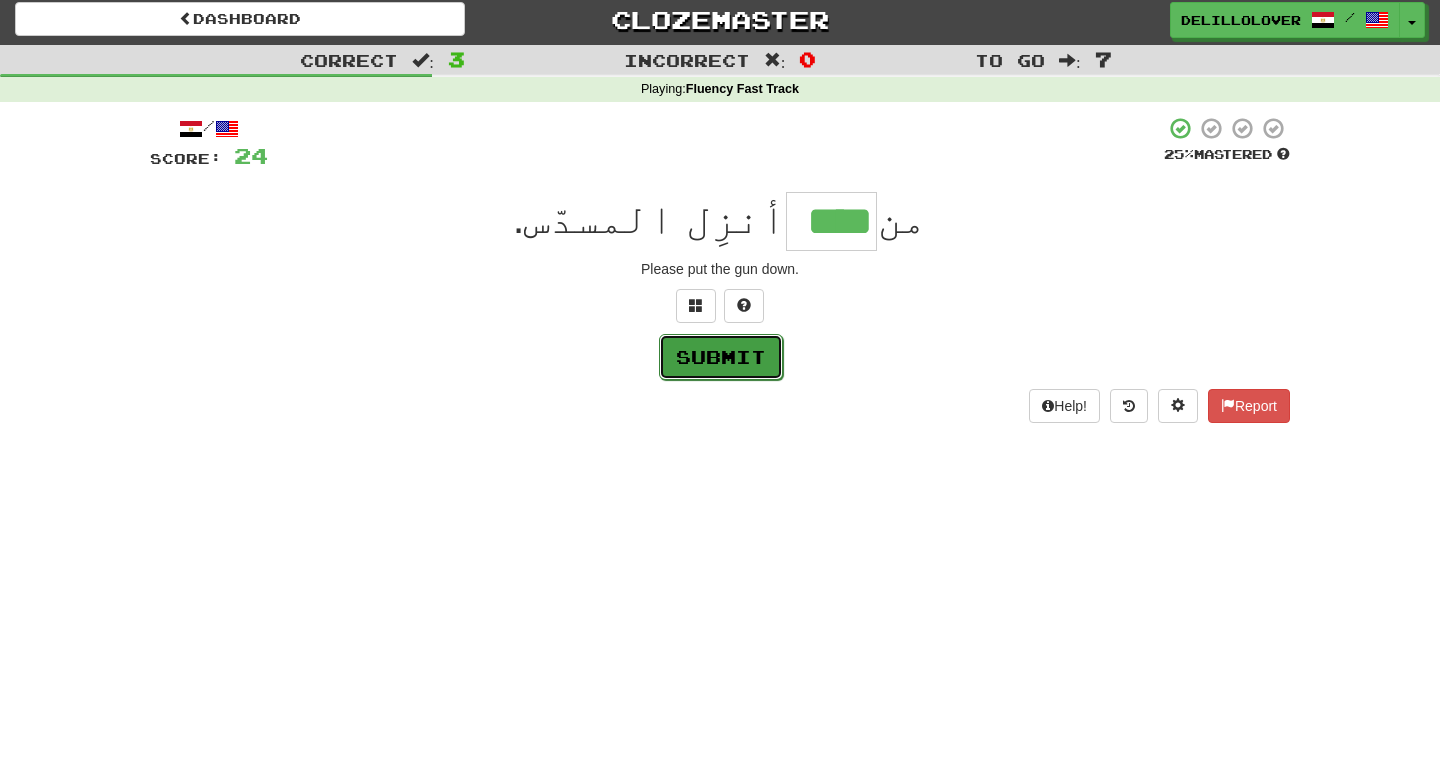 click on "Submit" at bounding box center [721, 357] 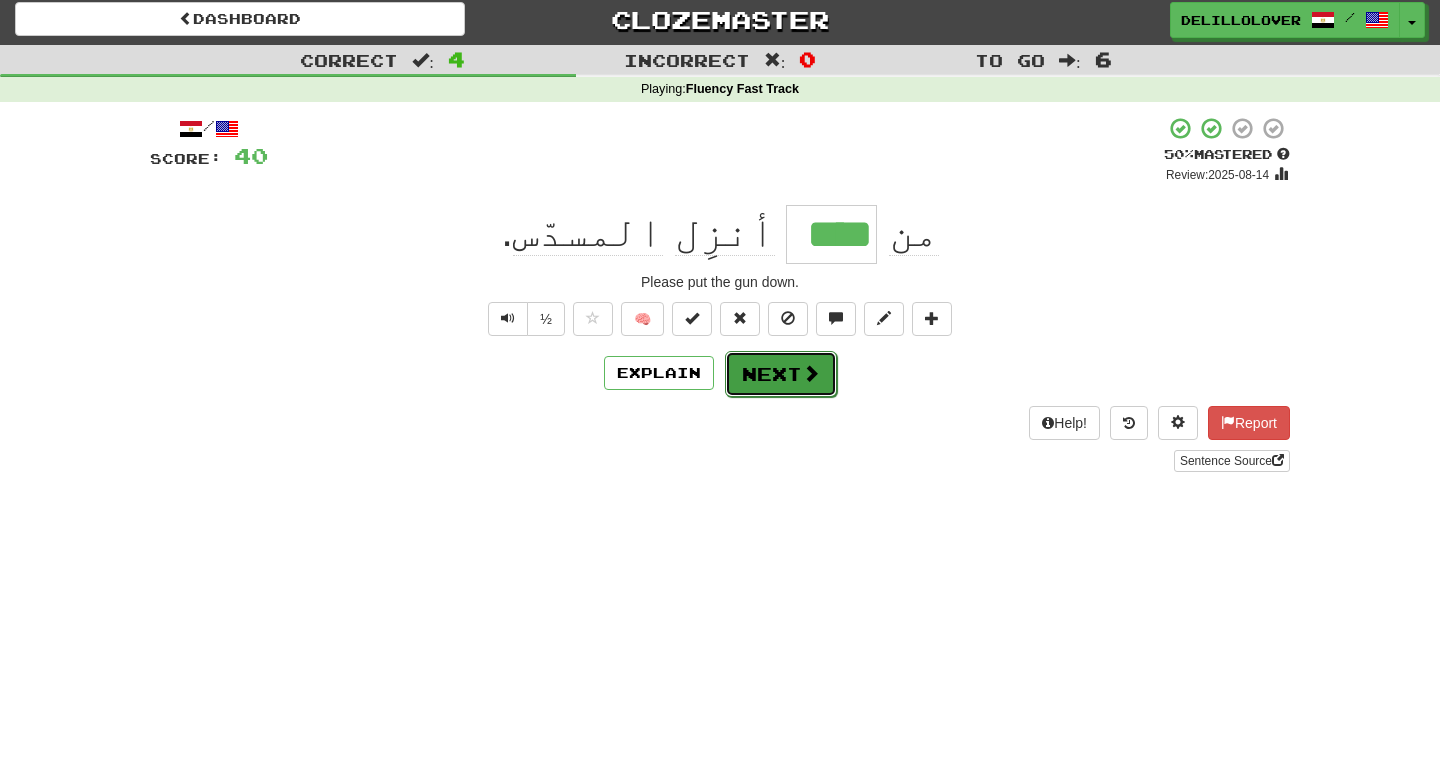 click on "Next" at bounding box center (781, 374) 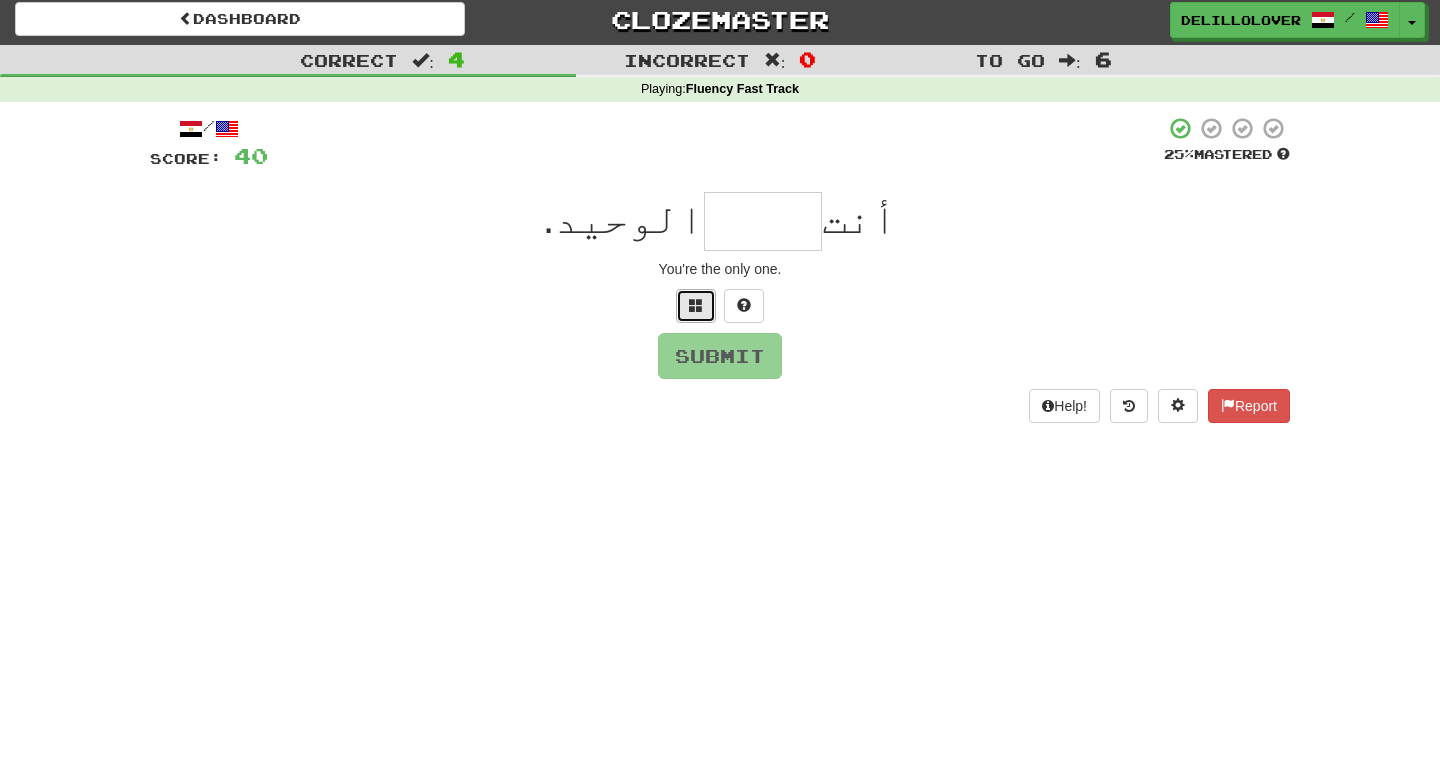 click at bounding box center [696, 305] 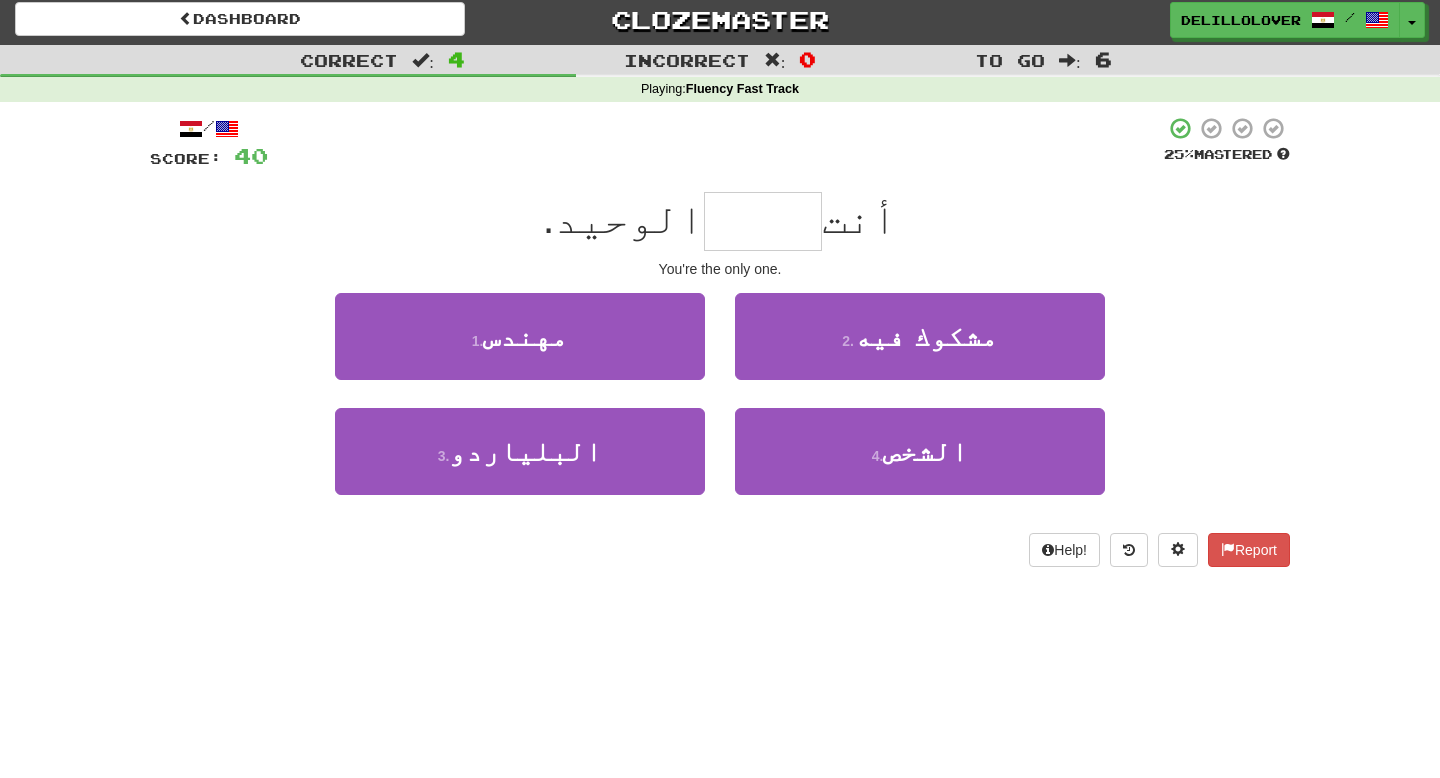 click on "1 .  مهندس" at bounding box center (520, 350) 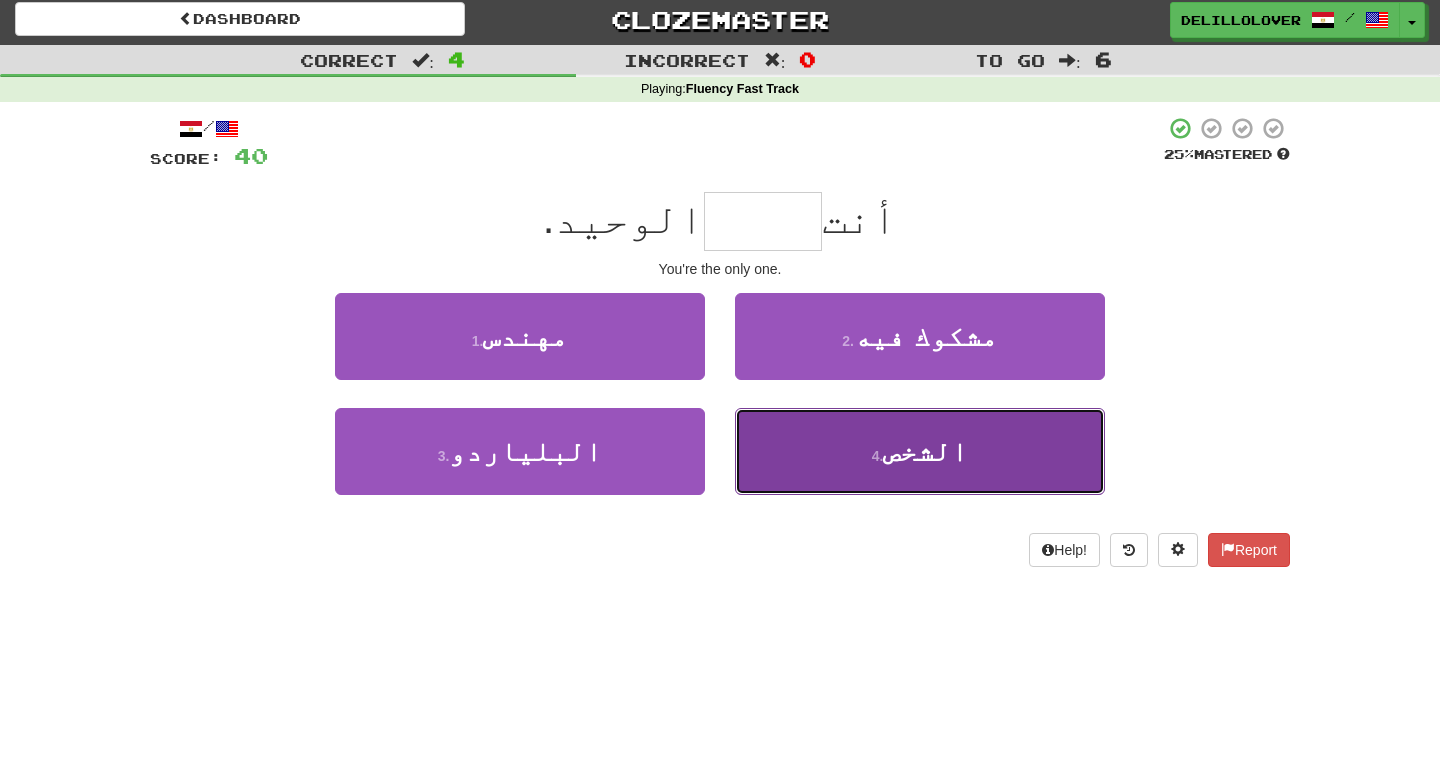 click on "4 .  الشخص" at bounding box center (920, 451) 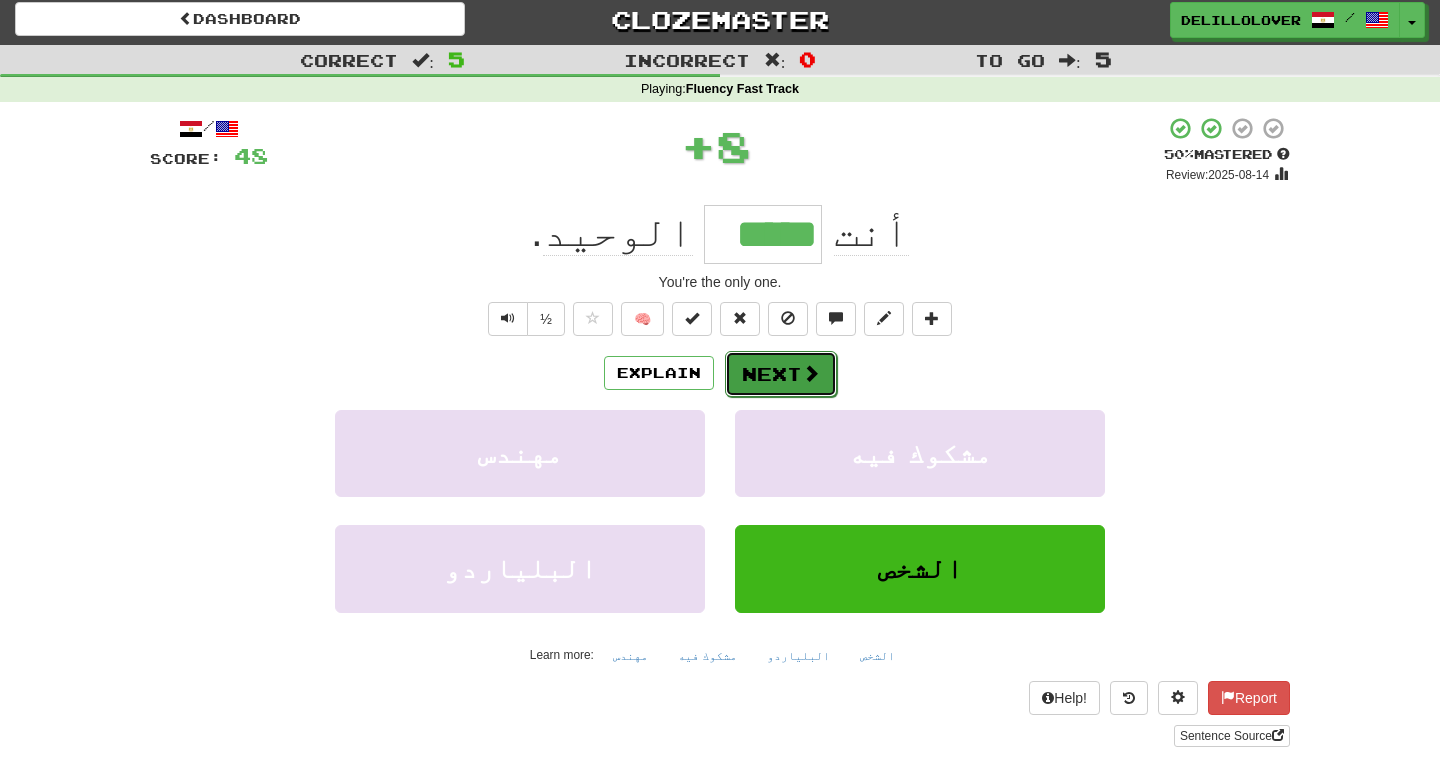 click on "Next" at bounding box center (781, 374) 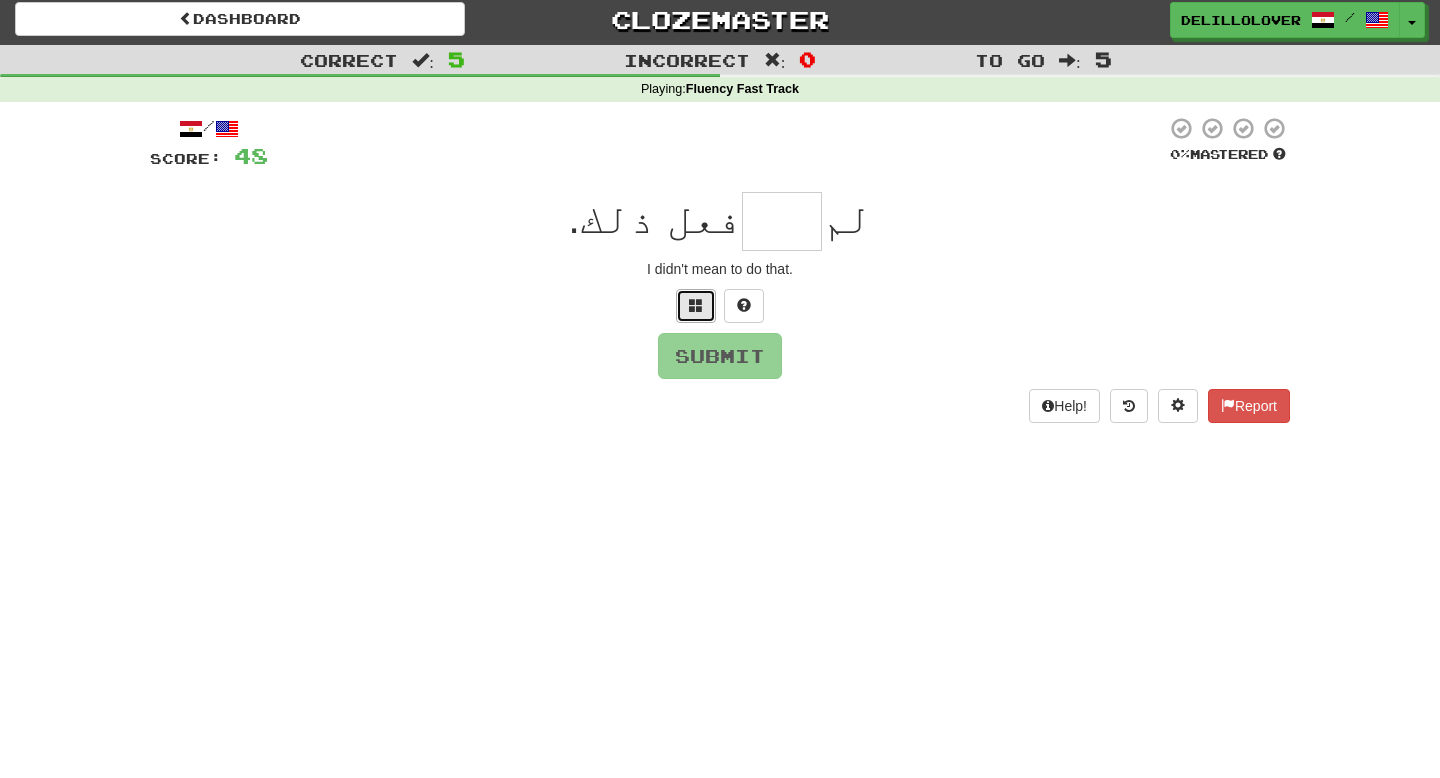 click at bounding box center (696, 305) 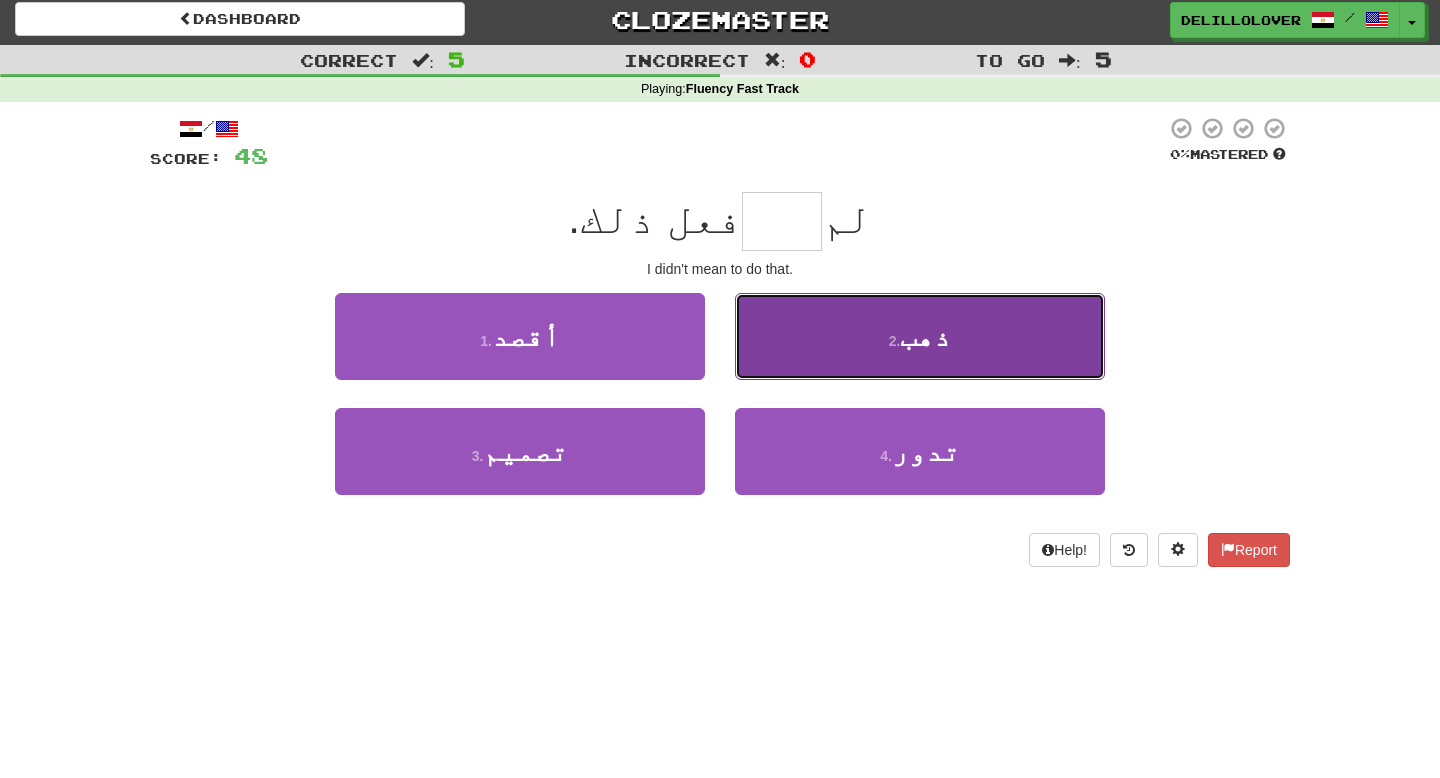 click on "2 .  ذهب" at bounding box center (920, 336) 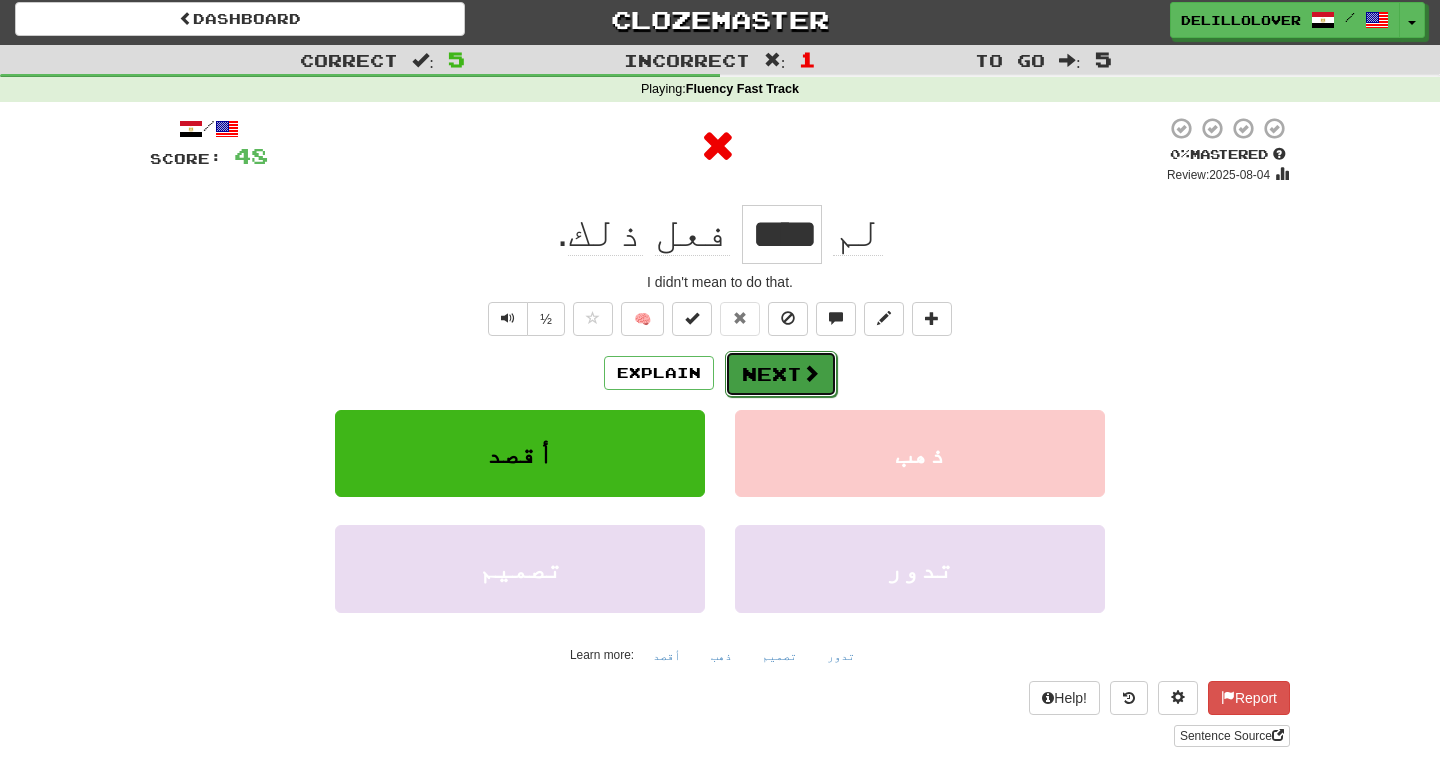 click on "Next" at bounding box center [781, 374] 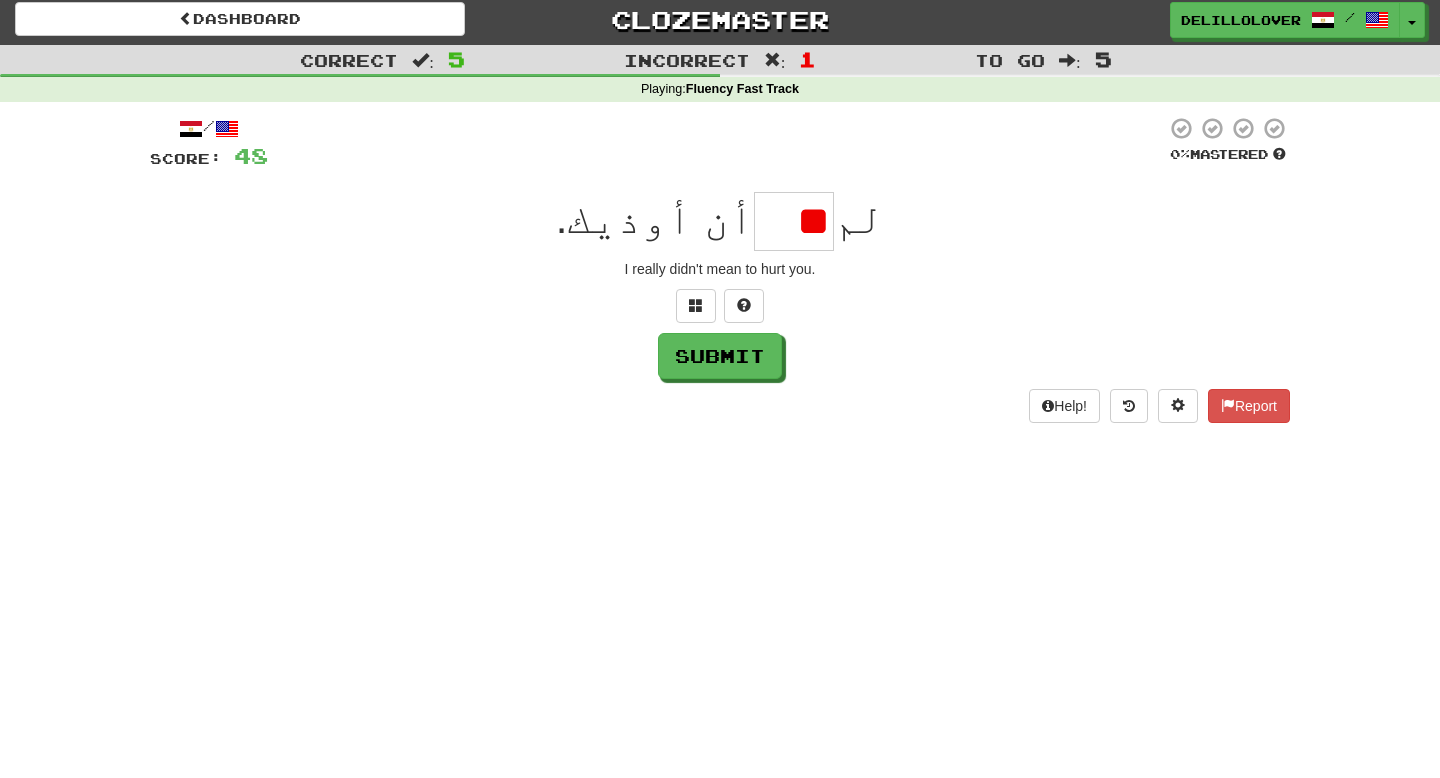 type on "*" 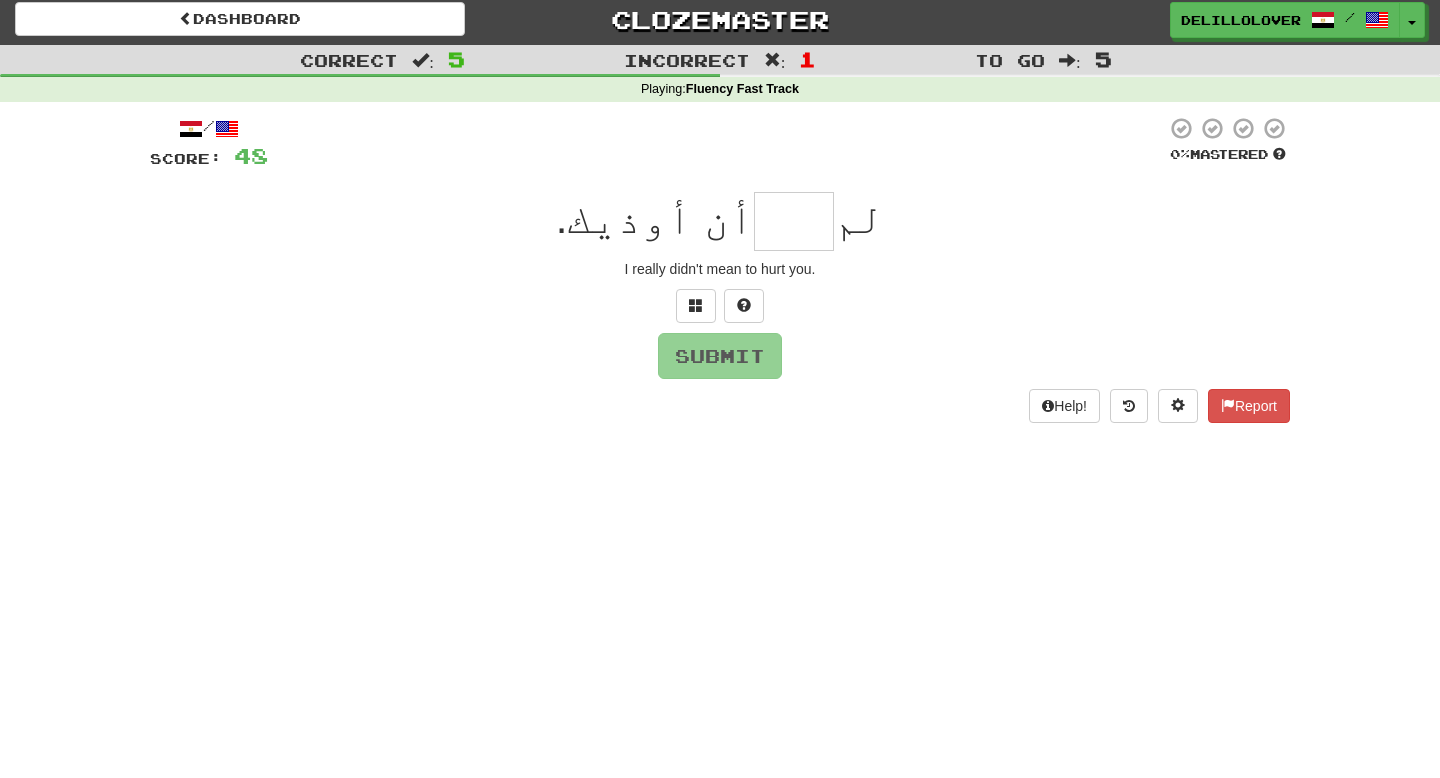 type on "*" 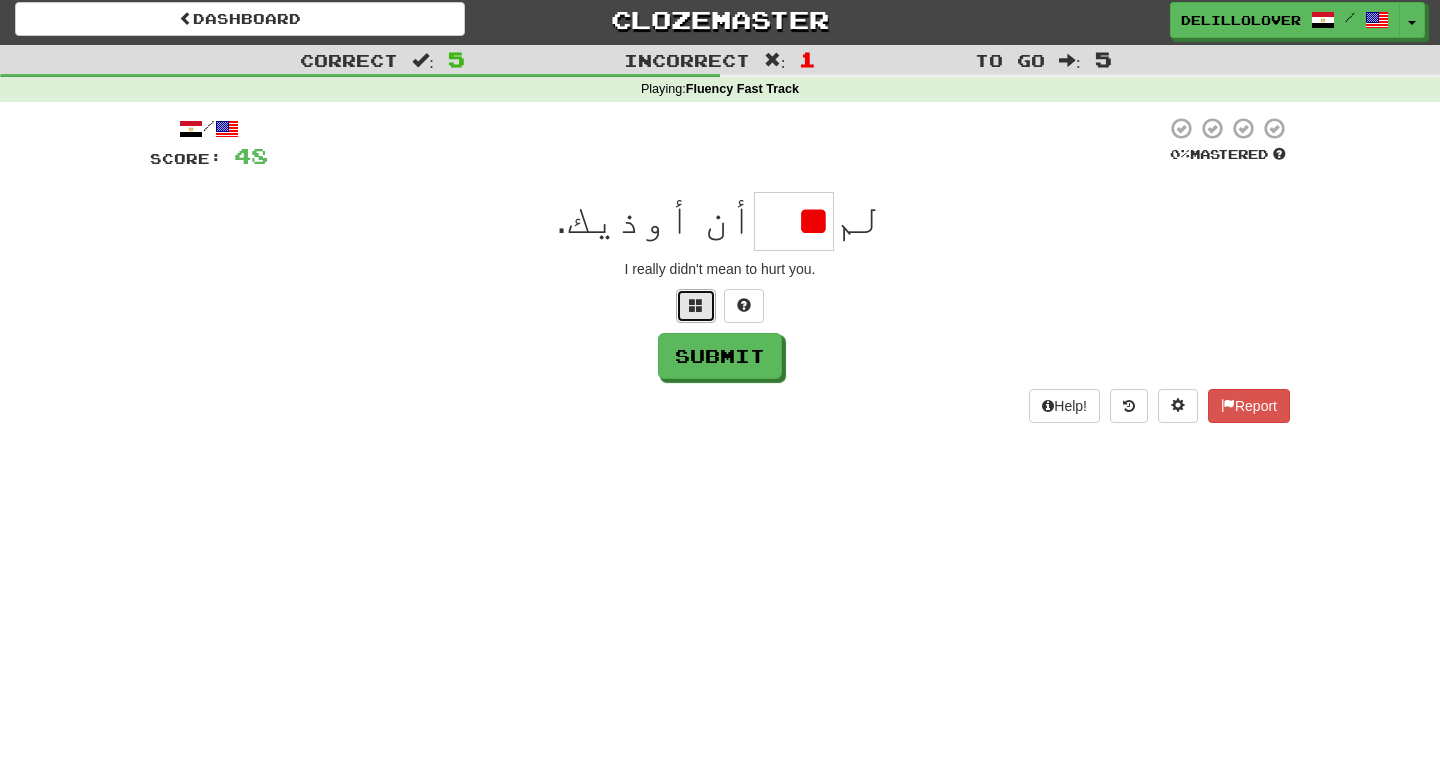 click at bounding box center (696, 305) 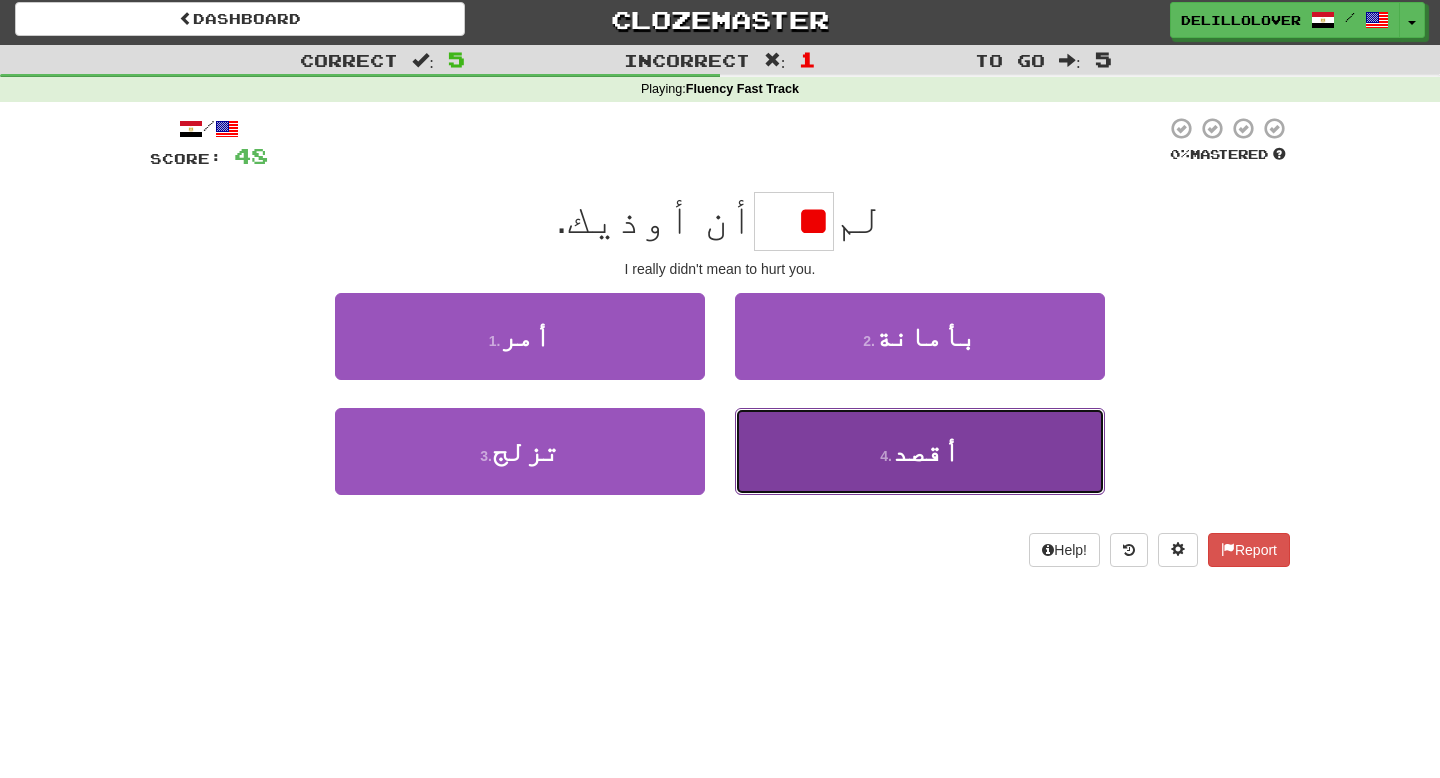 click on "4 .  أقصد" at bounding box center [920, 451] 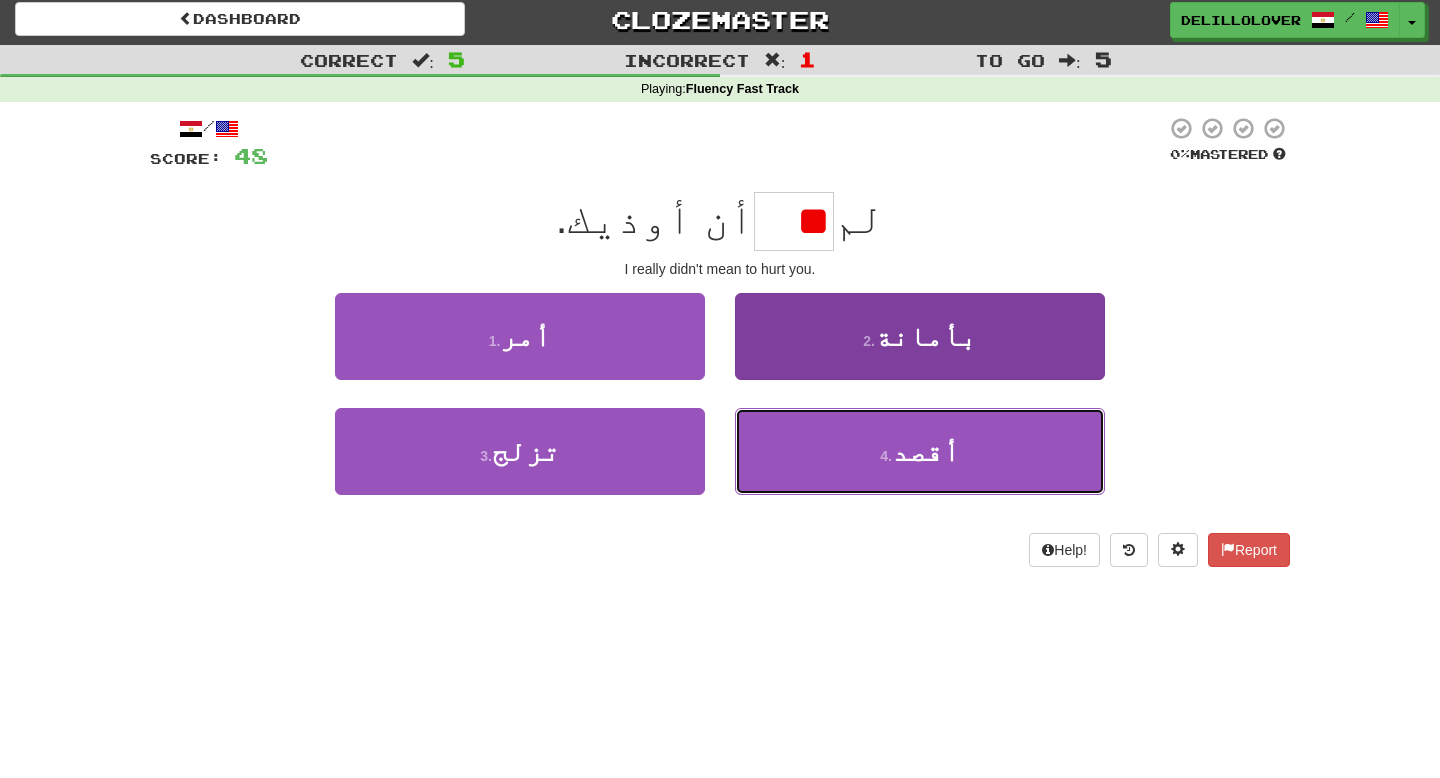 type on "****" 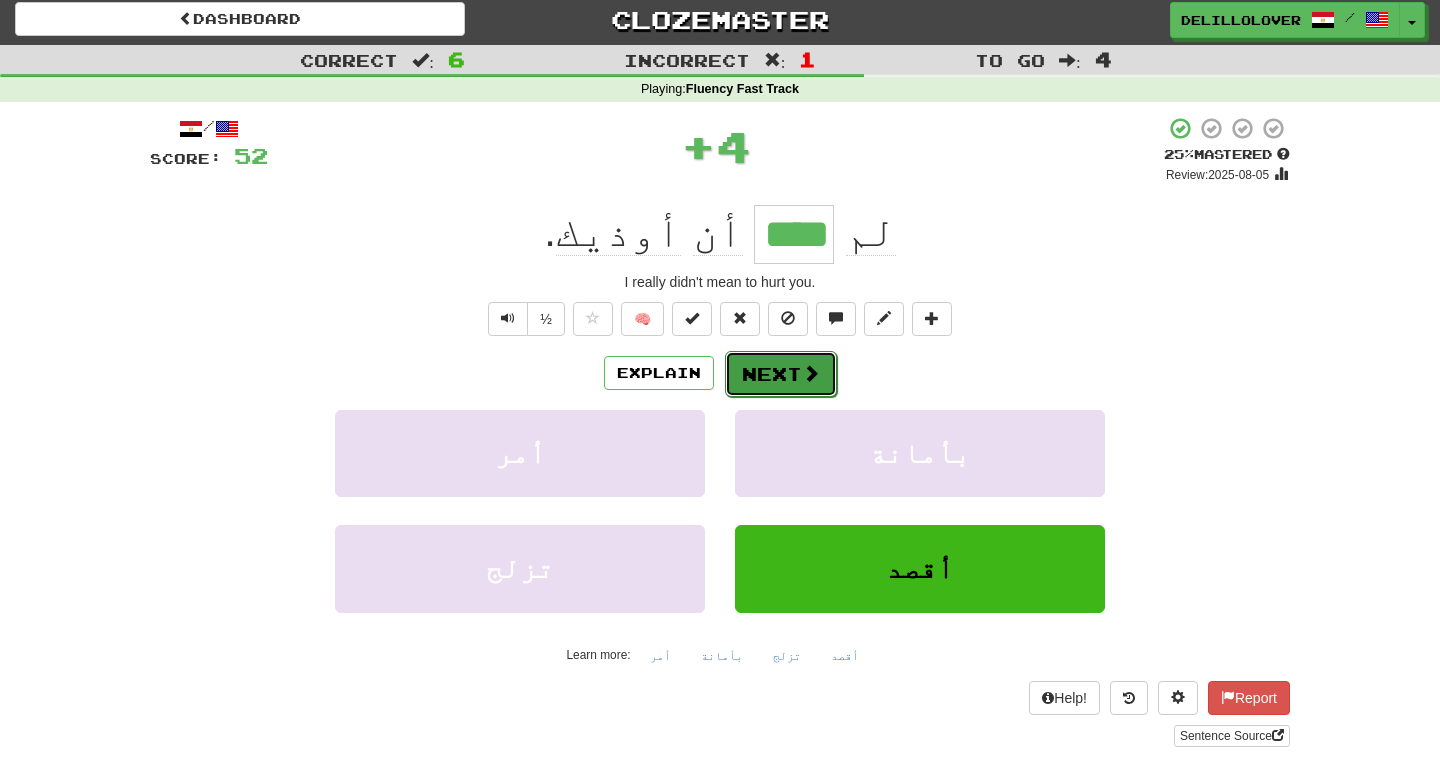click on "Next" at bounding box center [781, 374] 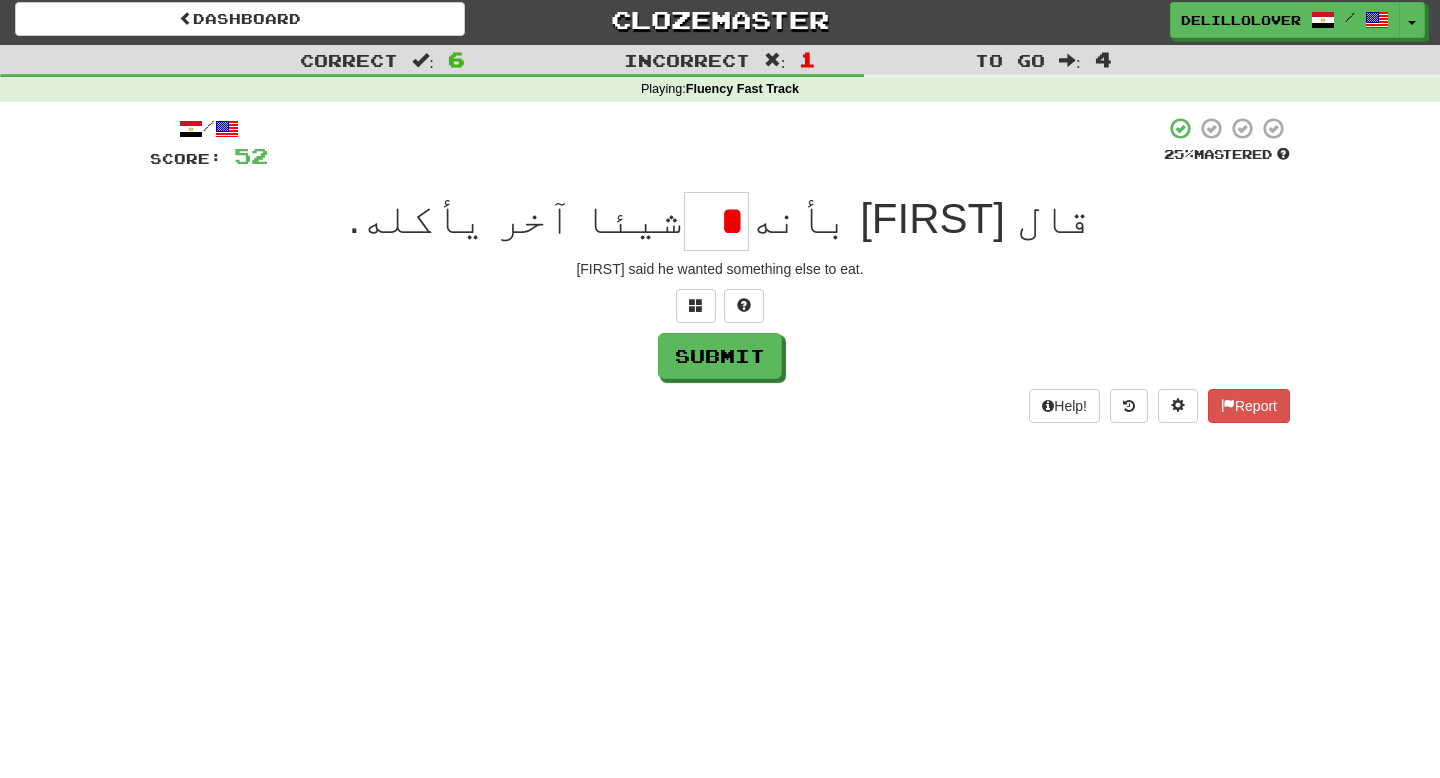 type on "*" 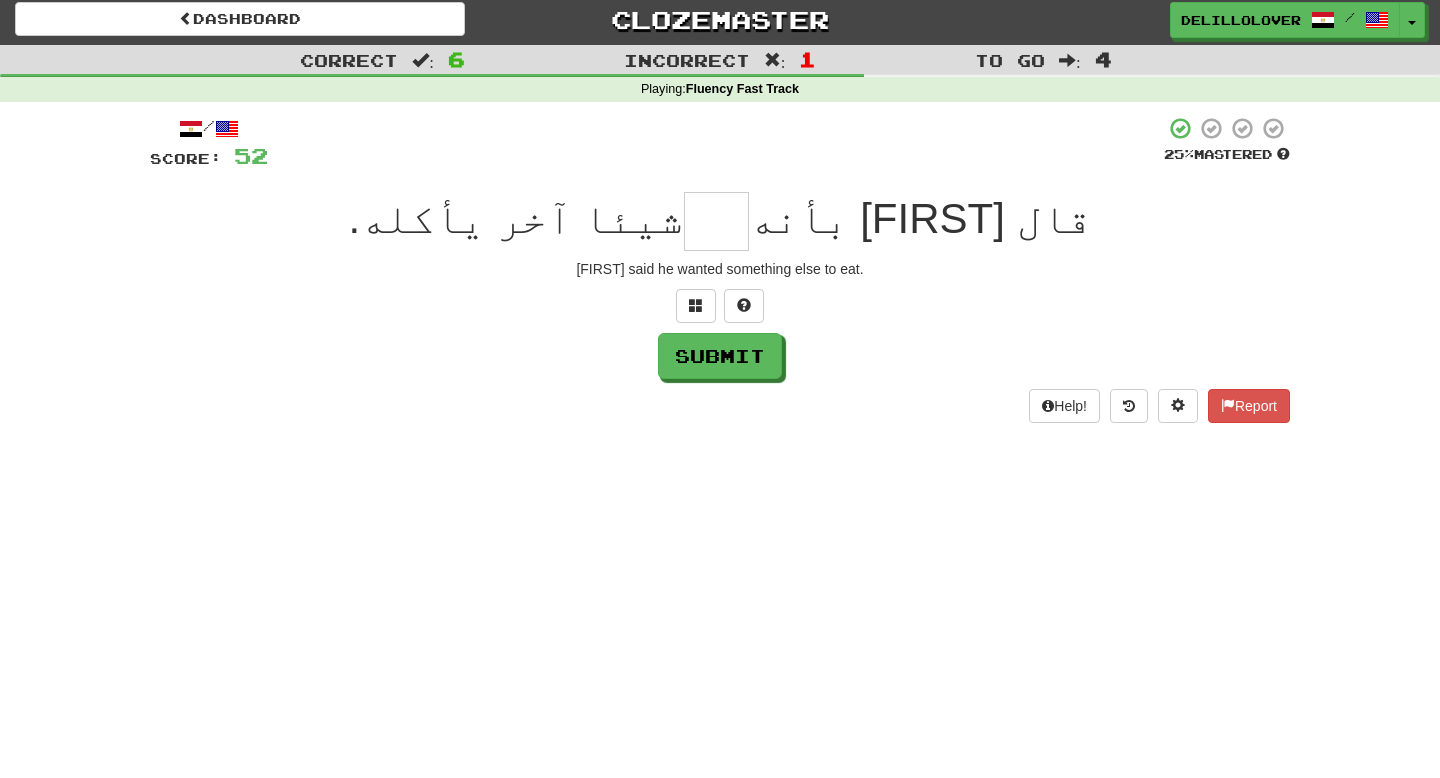 type on "*" 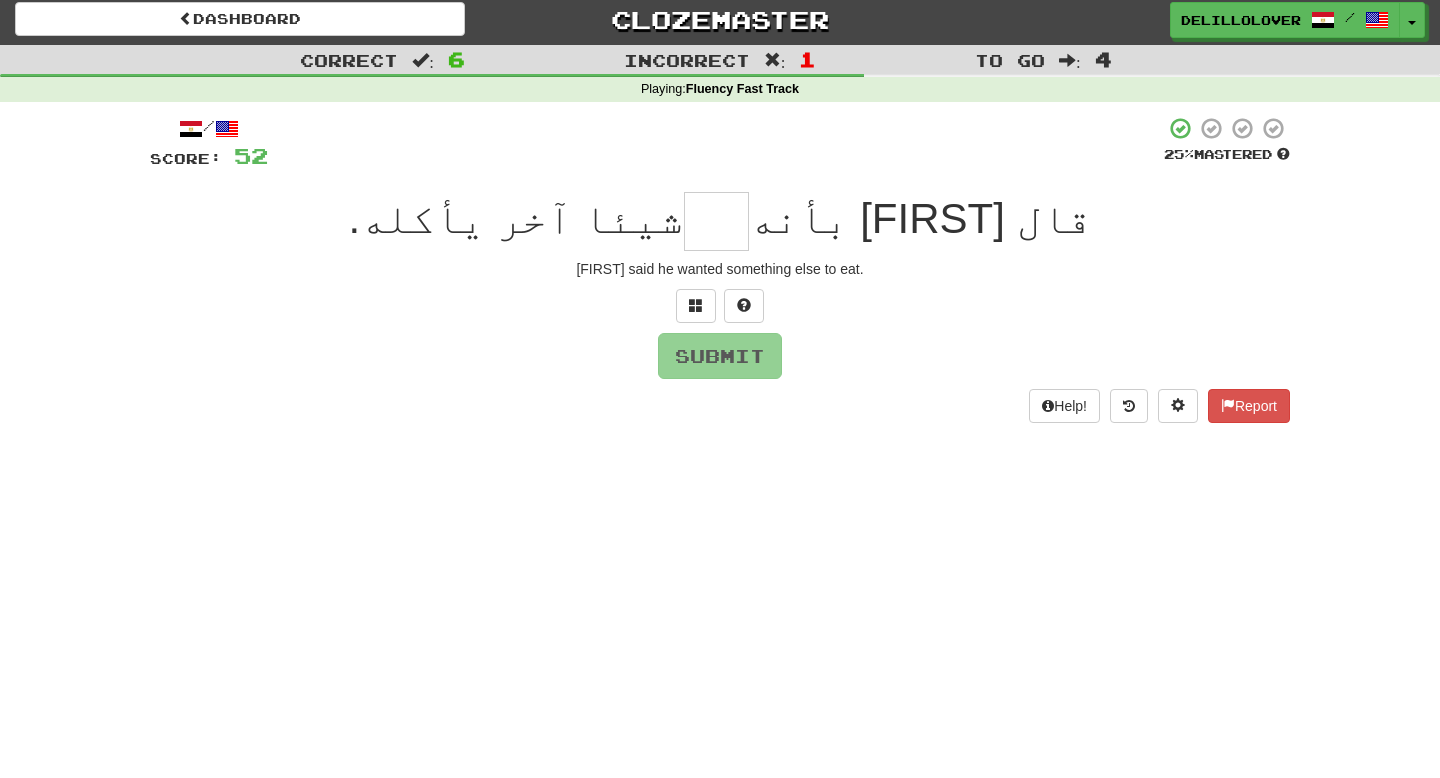 type on "*" 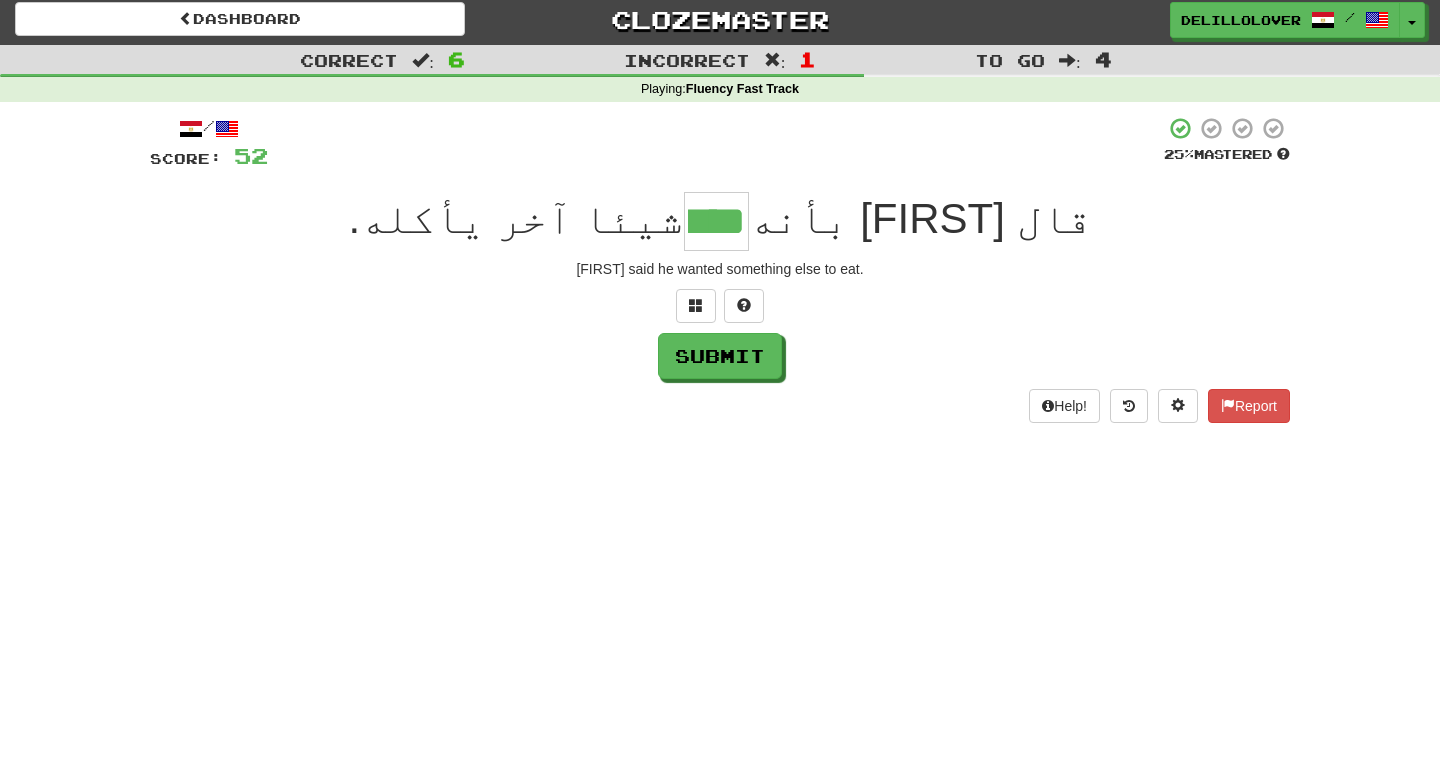 scroll, scrollTop: 0, scrollLeft: 0, axis: both 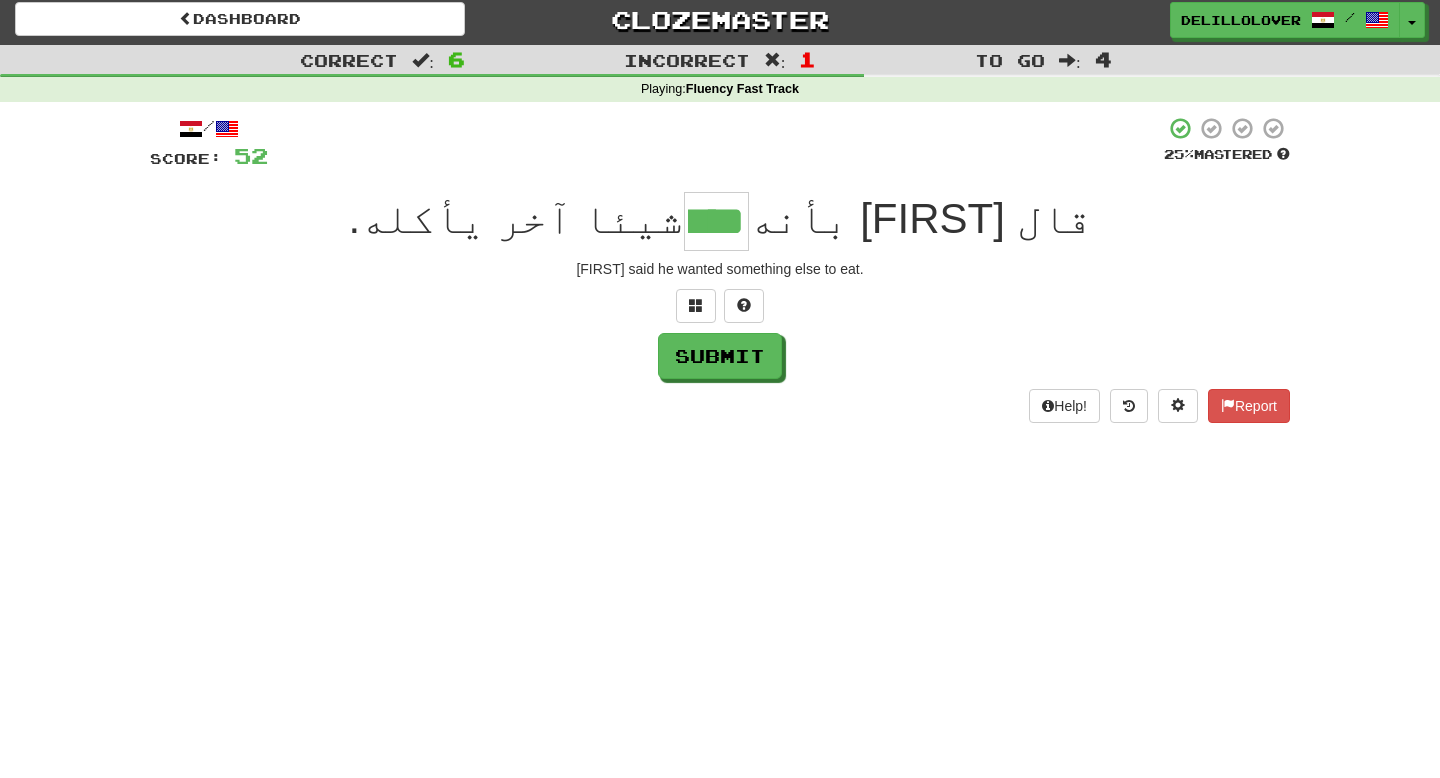 type on "****" 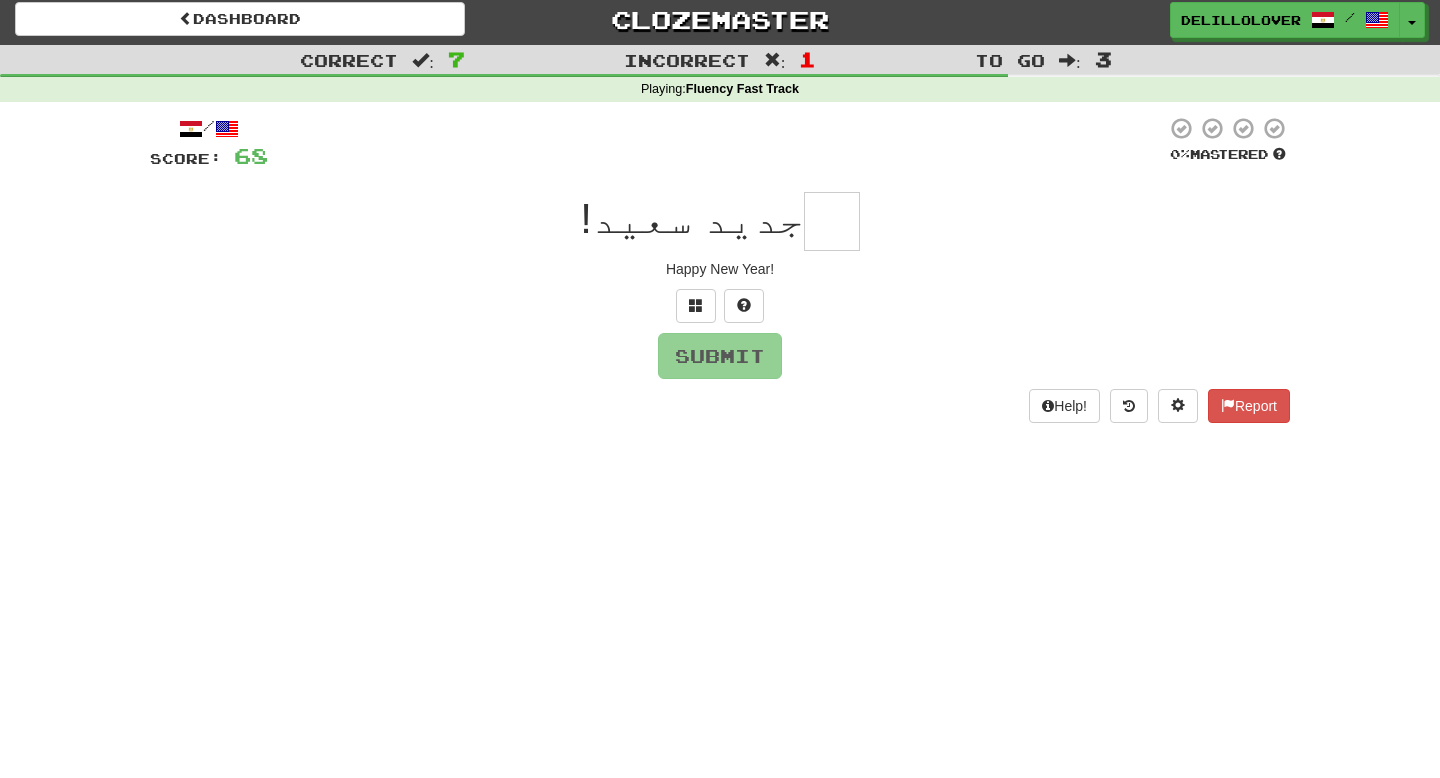 type on "*" 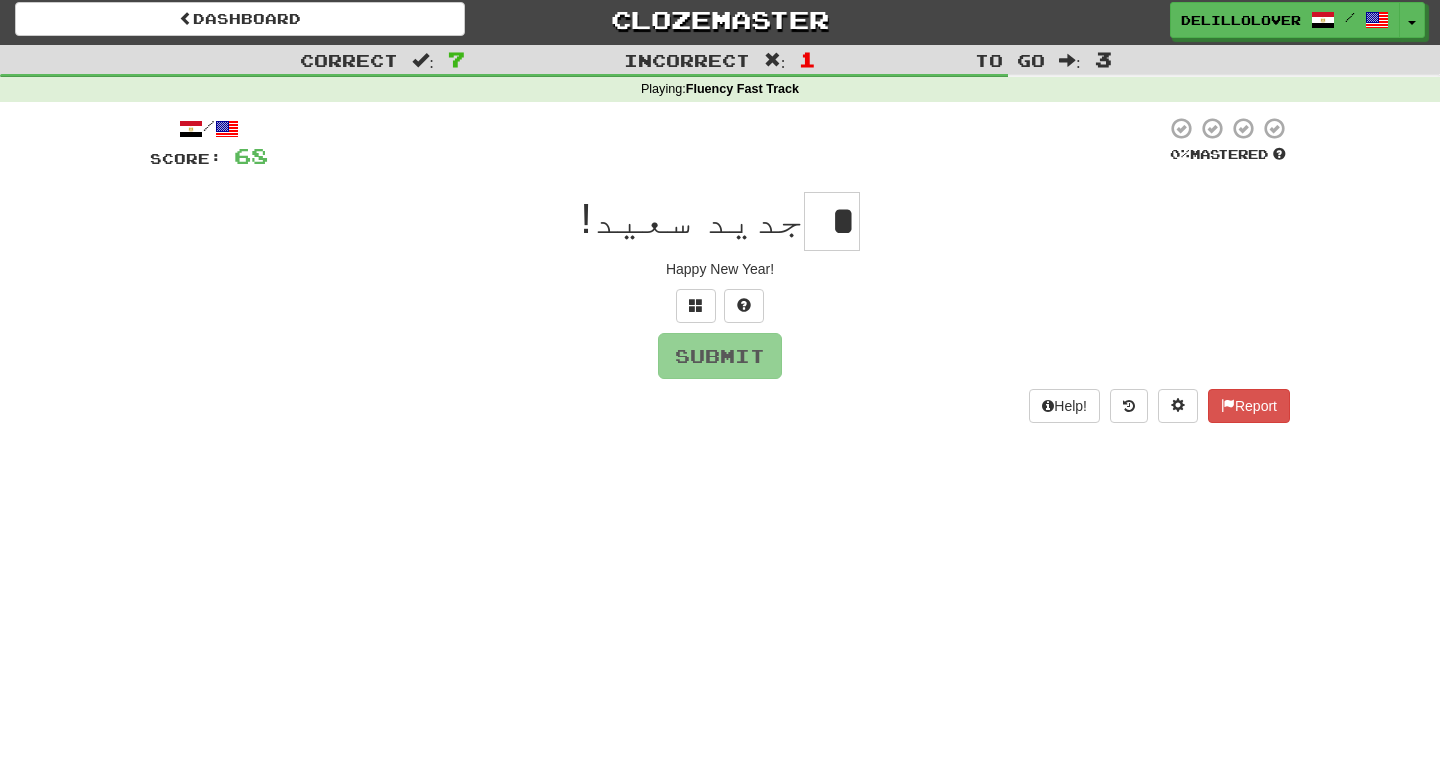 type on "*" 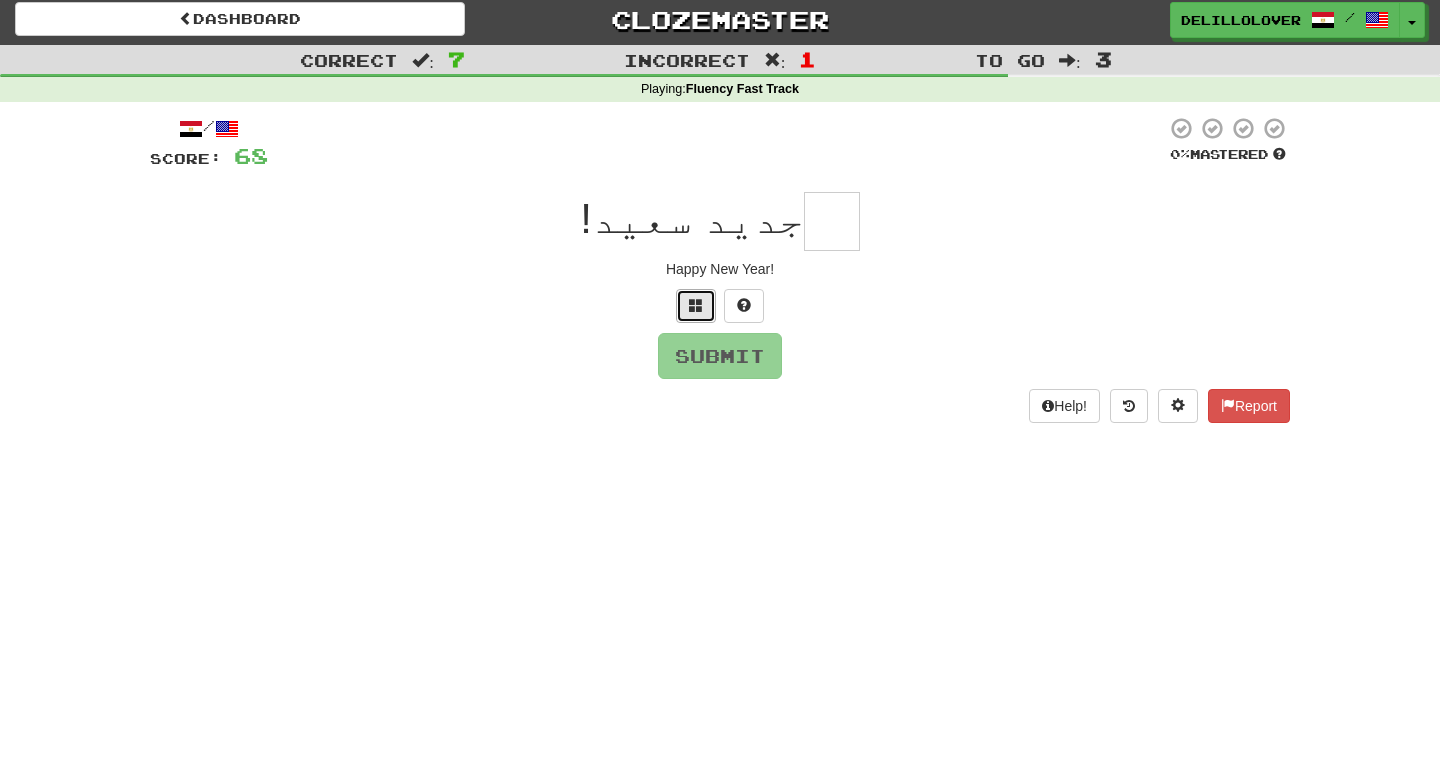 click at bounding box center [696, 306] 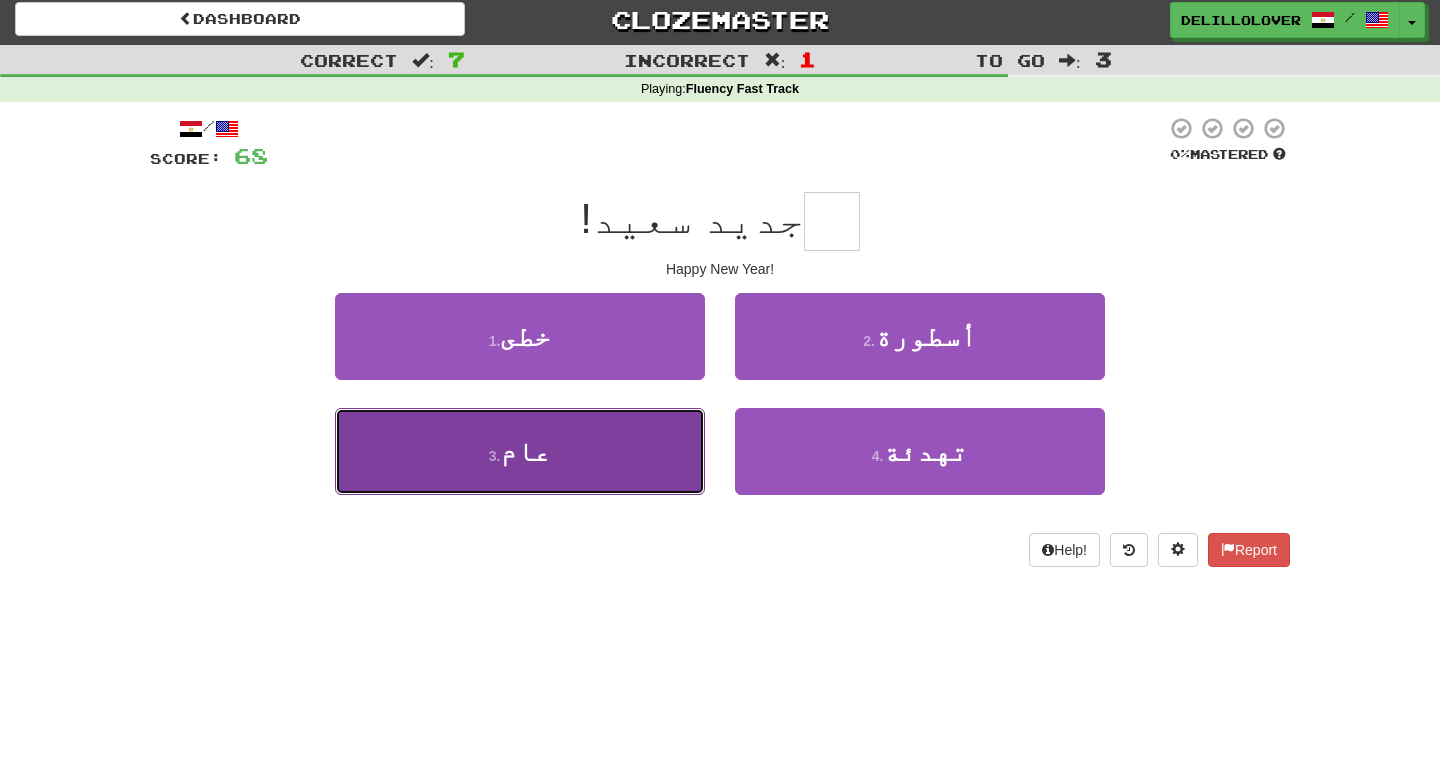 click on "3 .  عام" at bounding box center (520, 451) 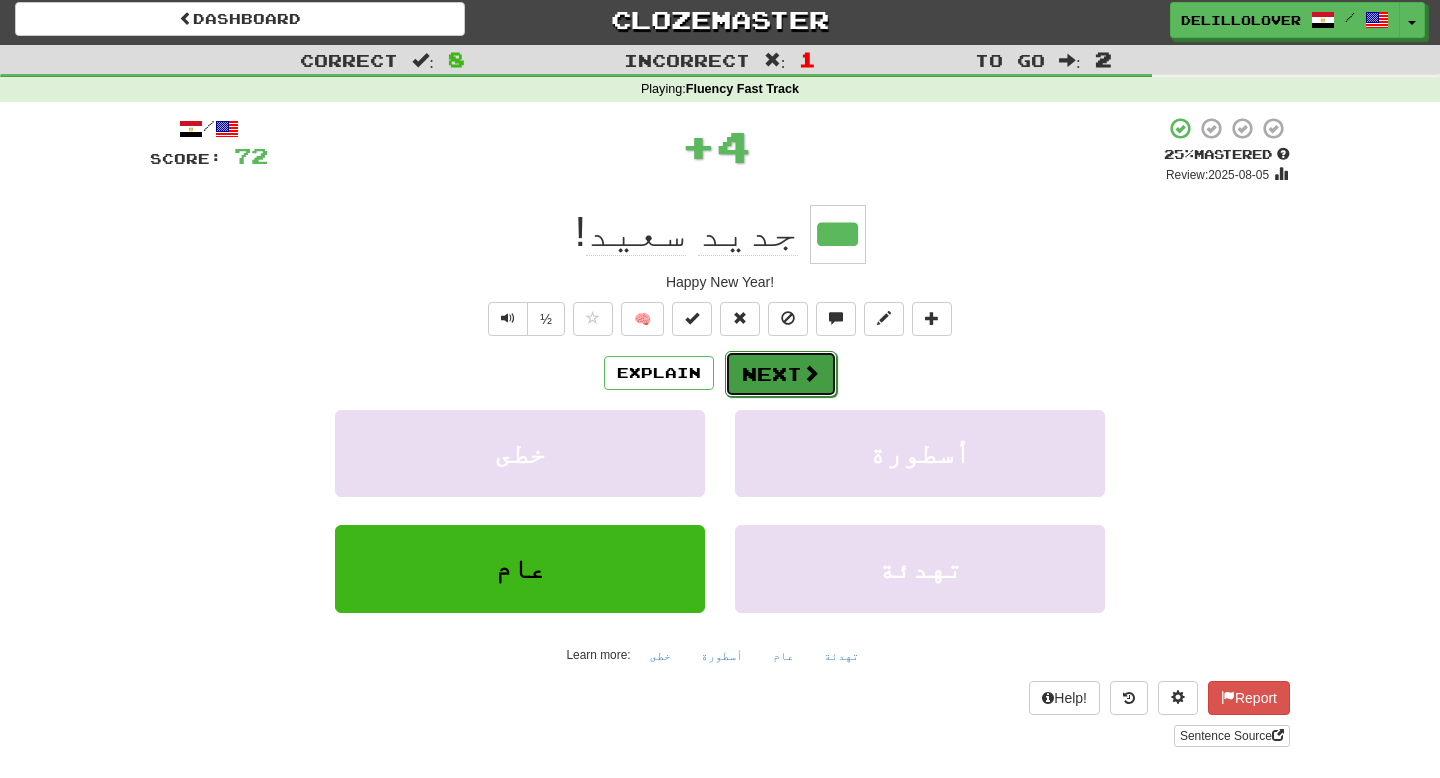 click on "Next" at bounding box center [781, 374] 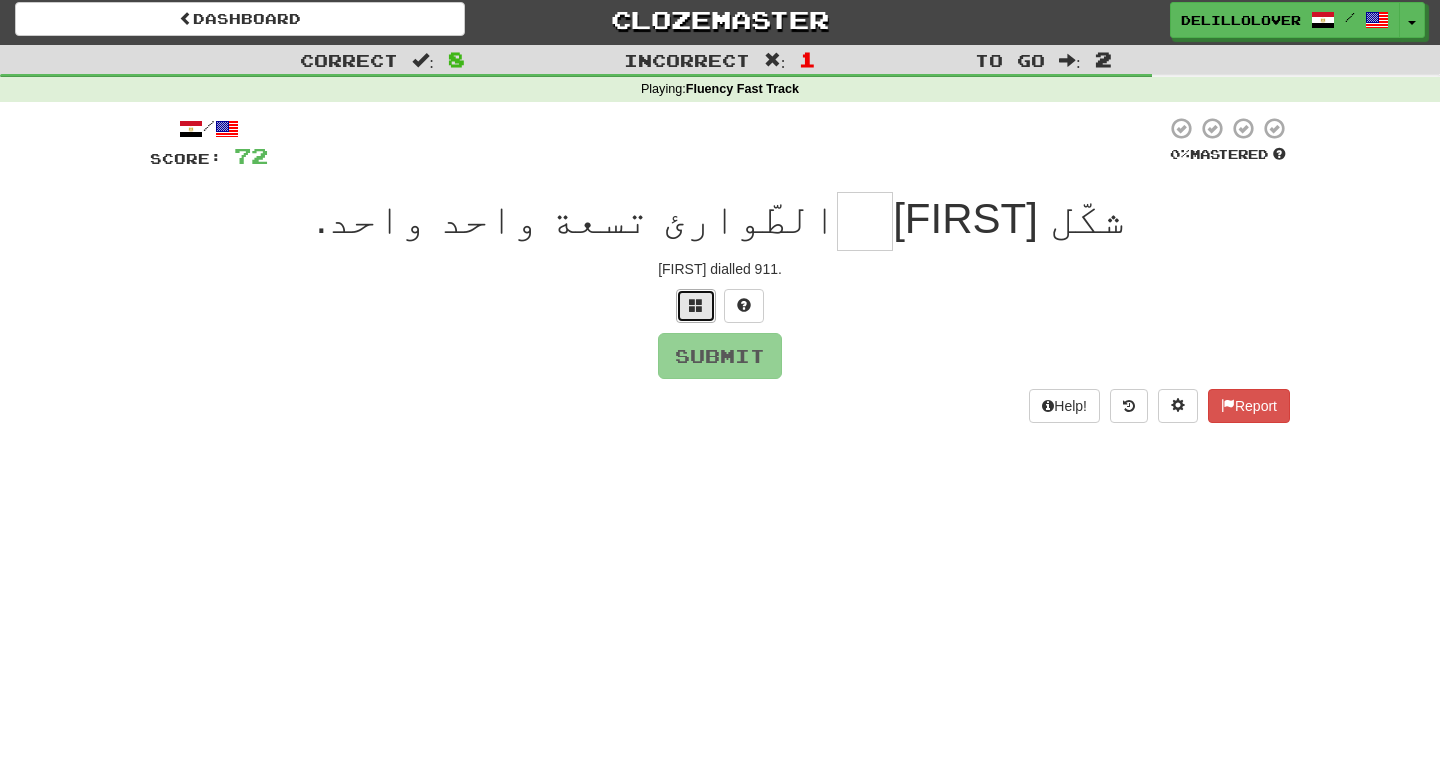 click at bounding box center [696, 305] 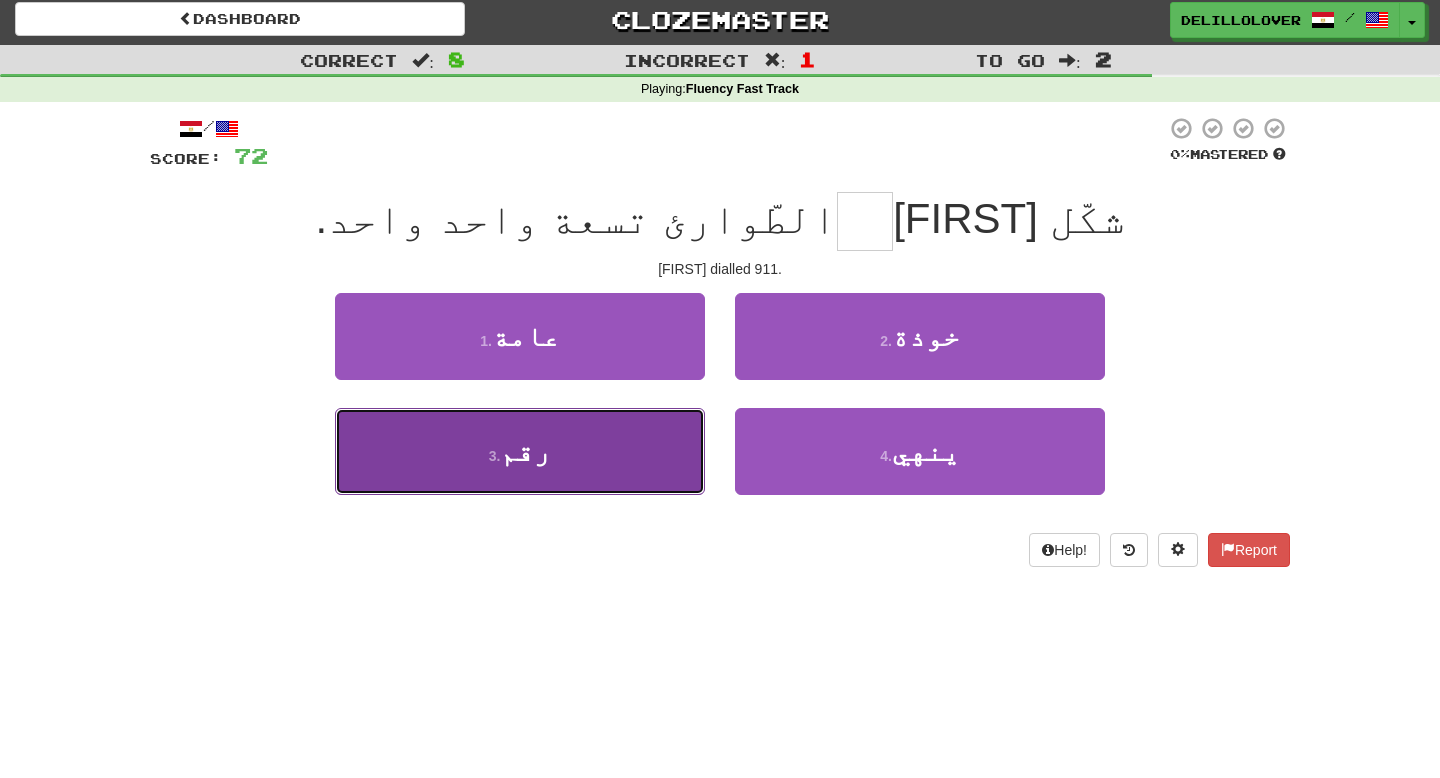 click on "3 .  رقم" at bounding box center [520, 451] 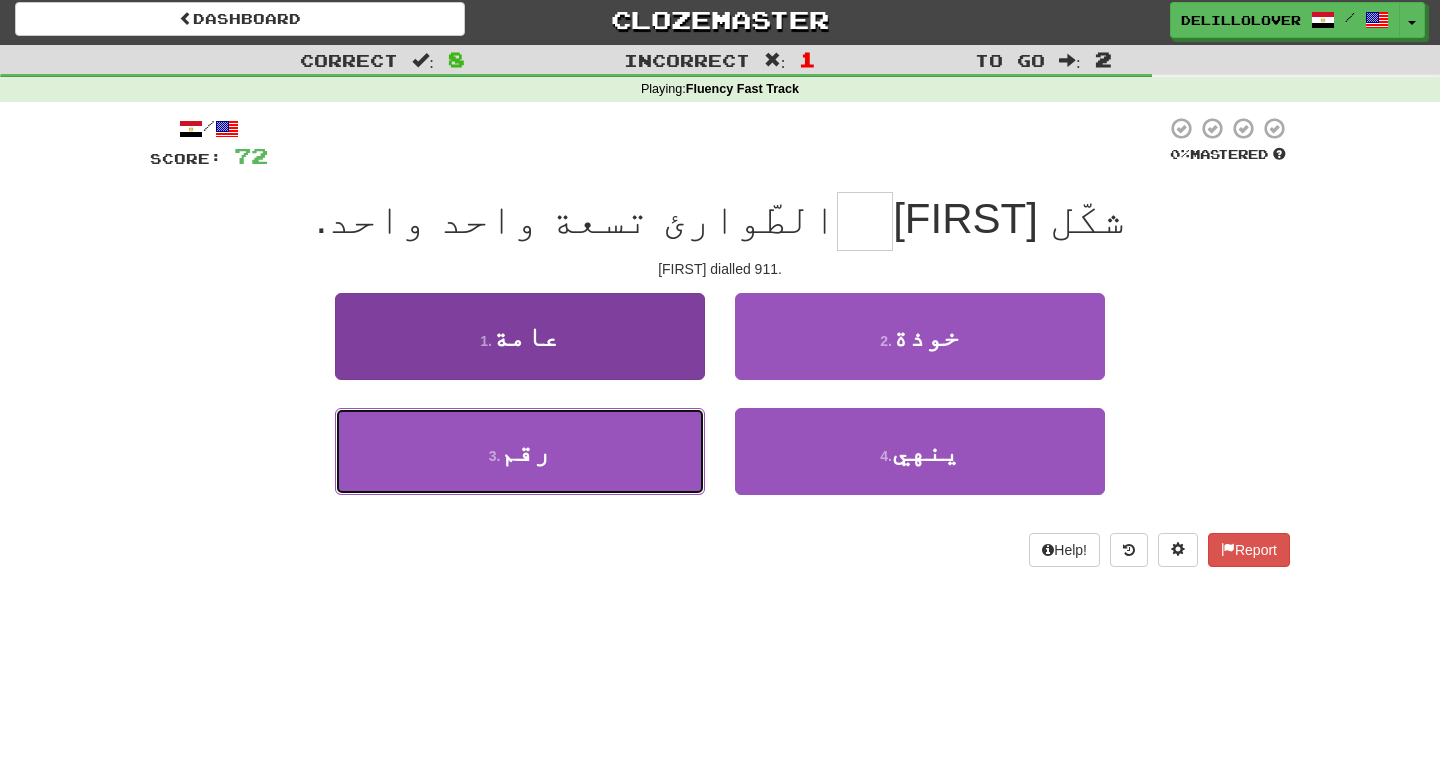 type on "***" 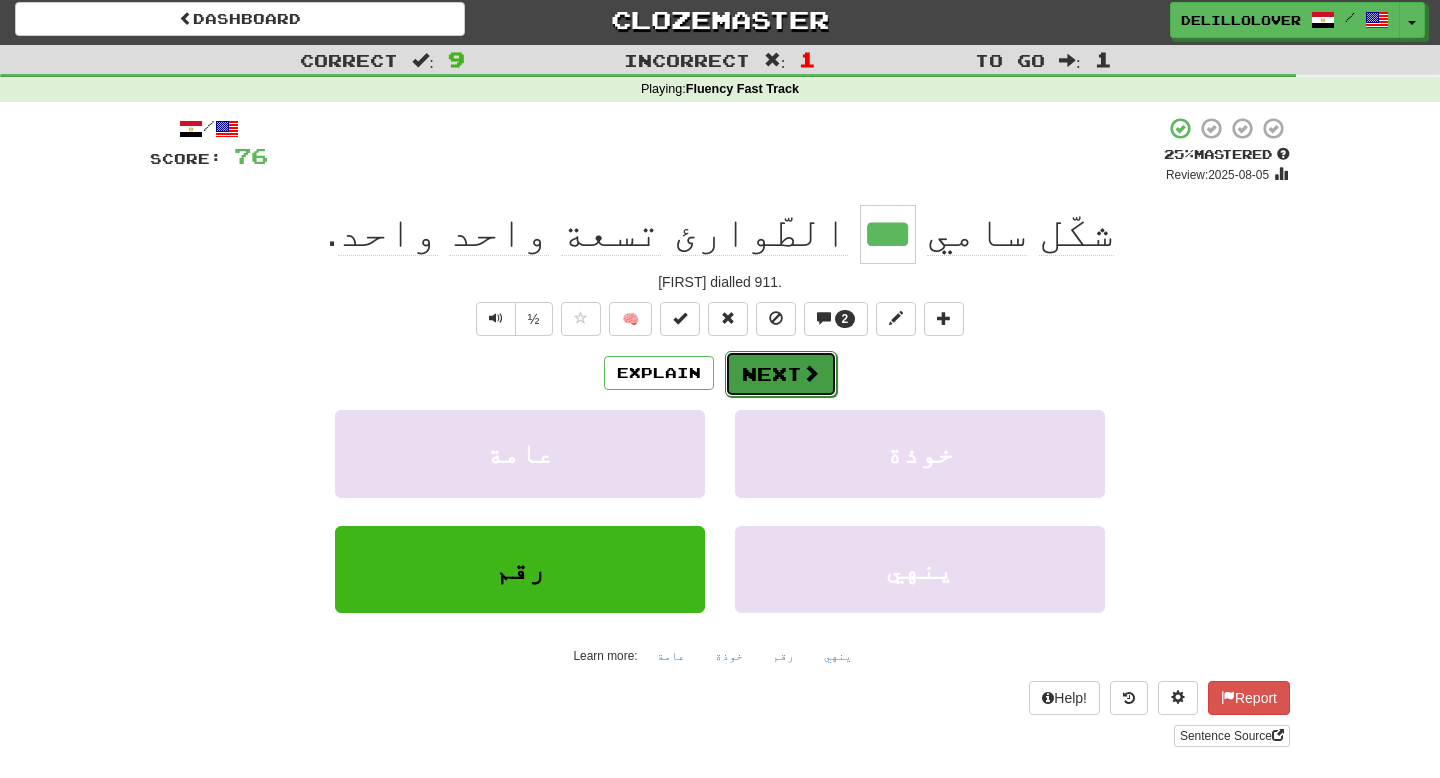 click on "Next" at bounding box center [781, 374] 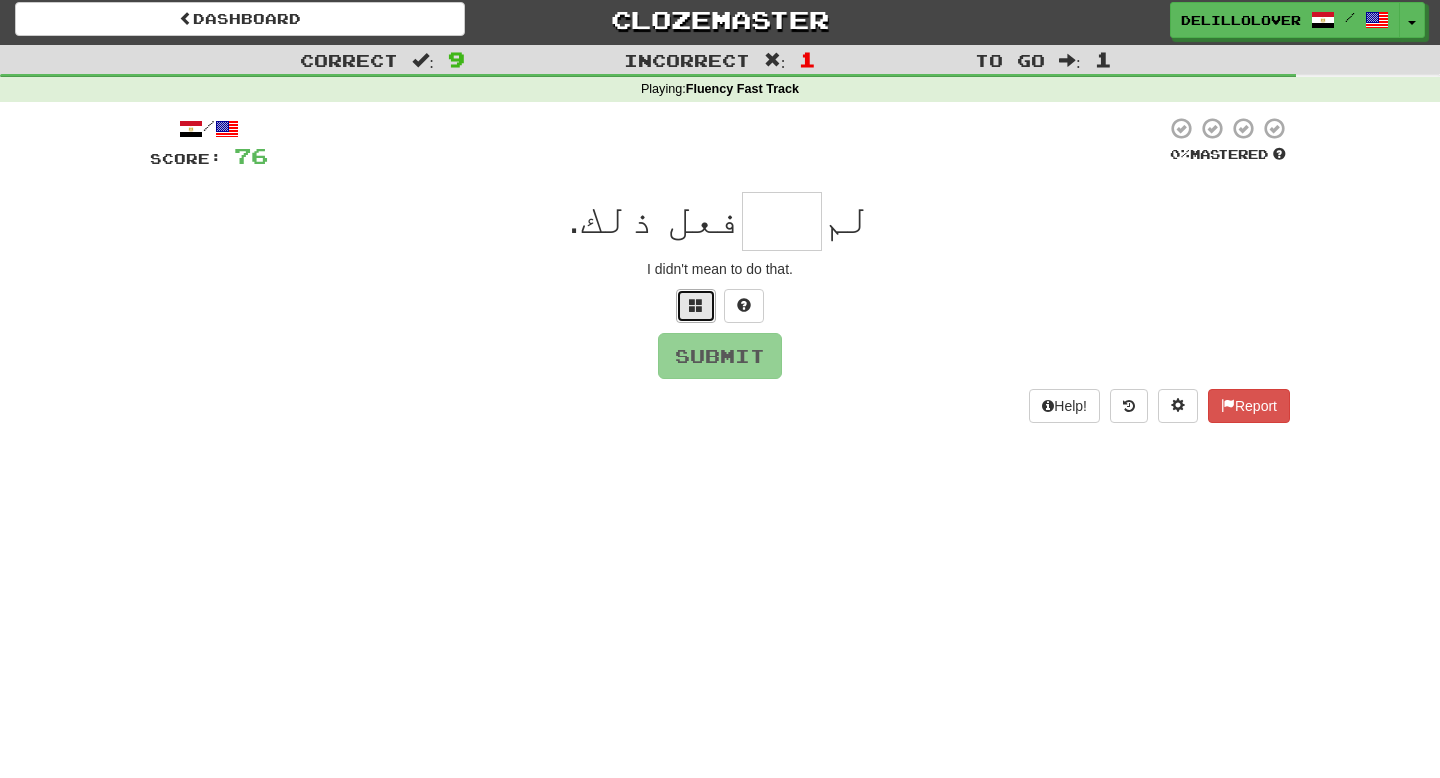 click at bounding box center (696, 305) 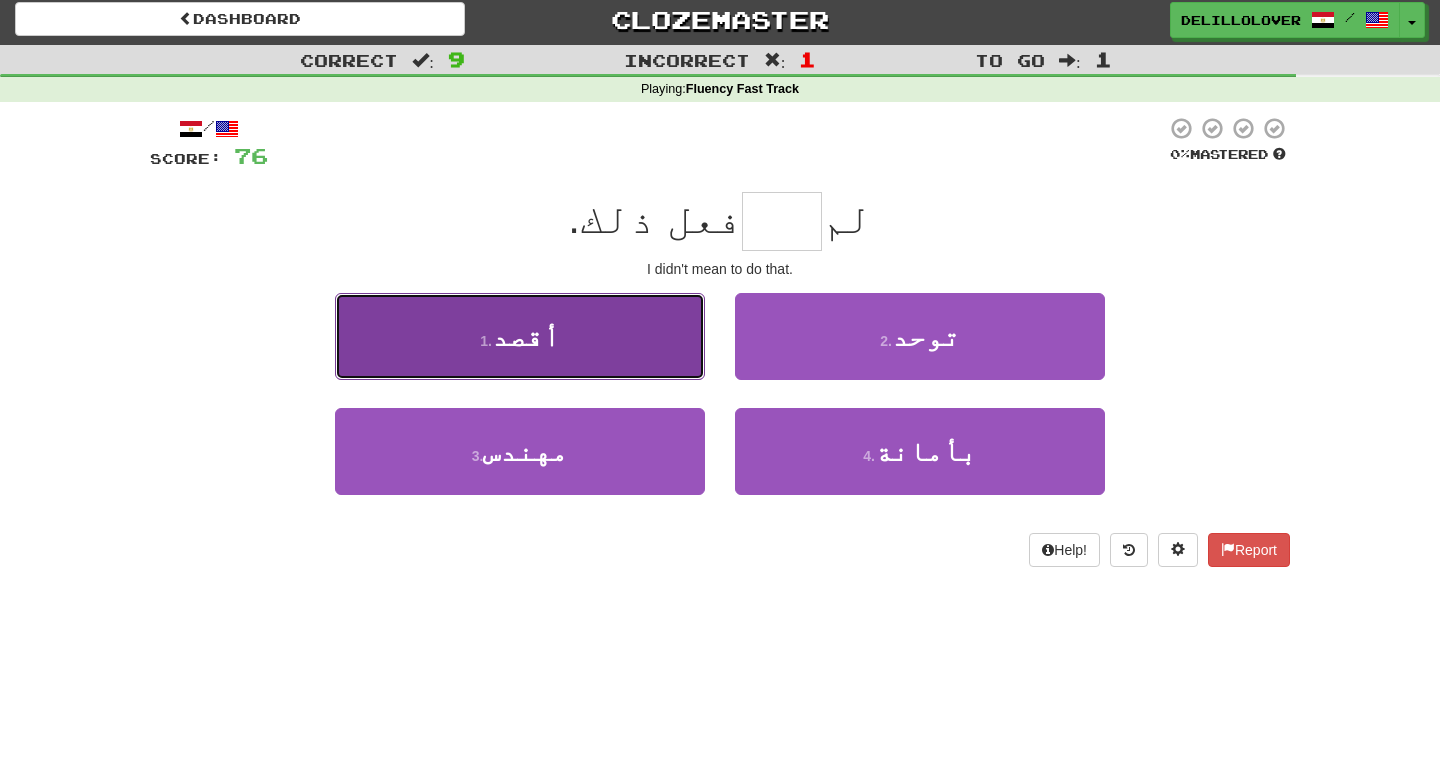 click on "1 .  أقصد" at bounding box center (520, 336) 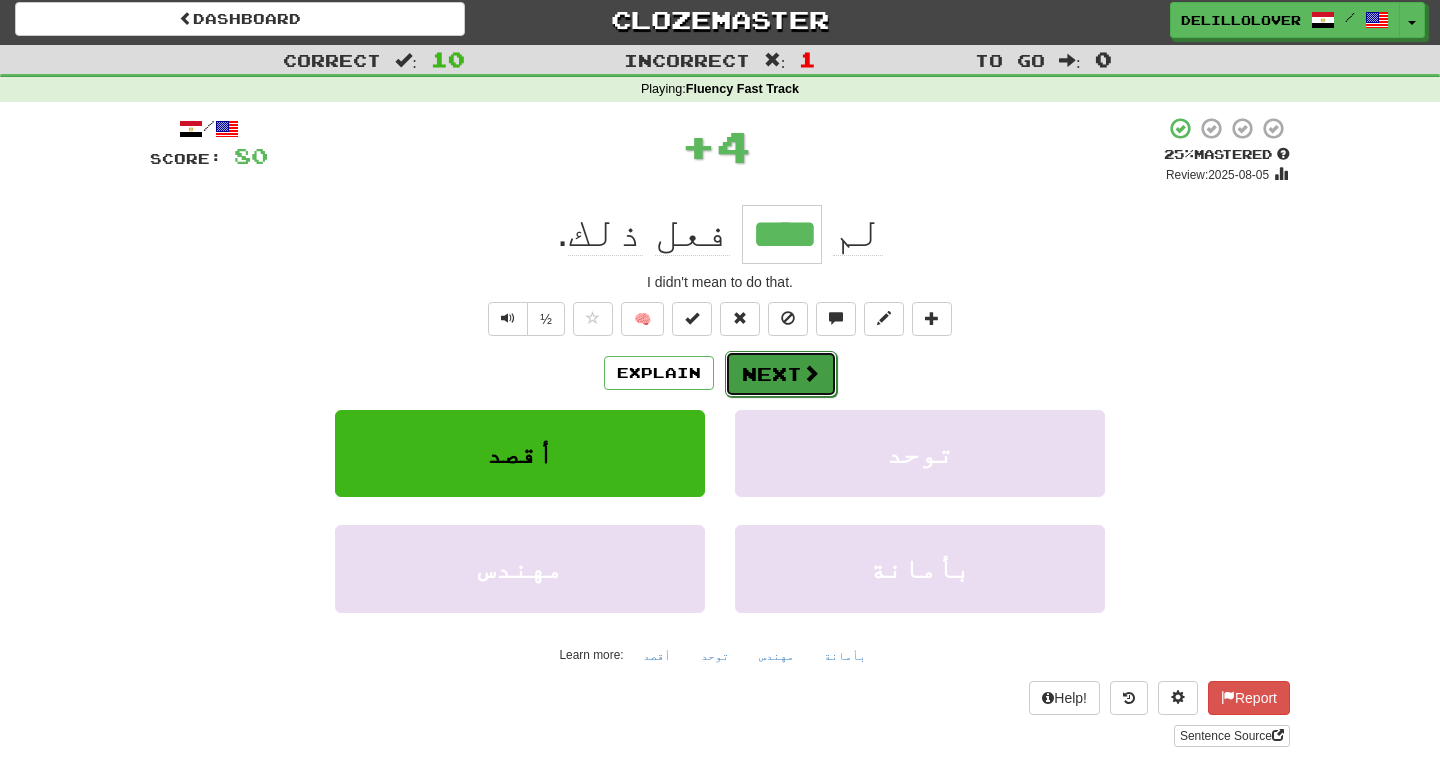 click on "Next" at bounding box center [781, 374] 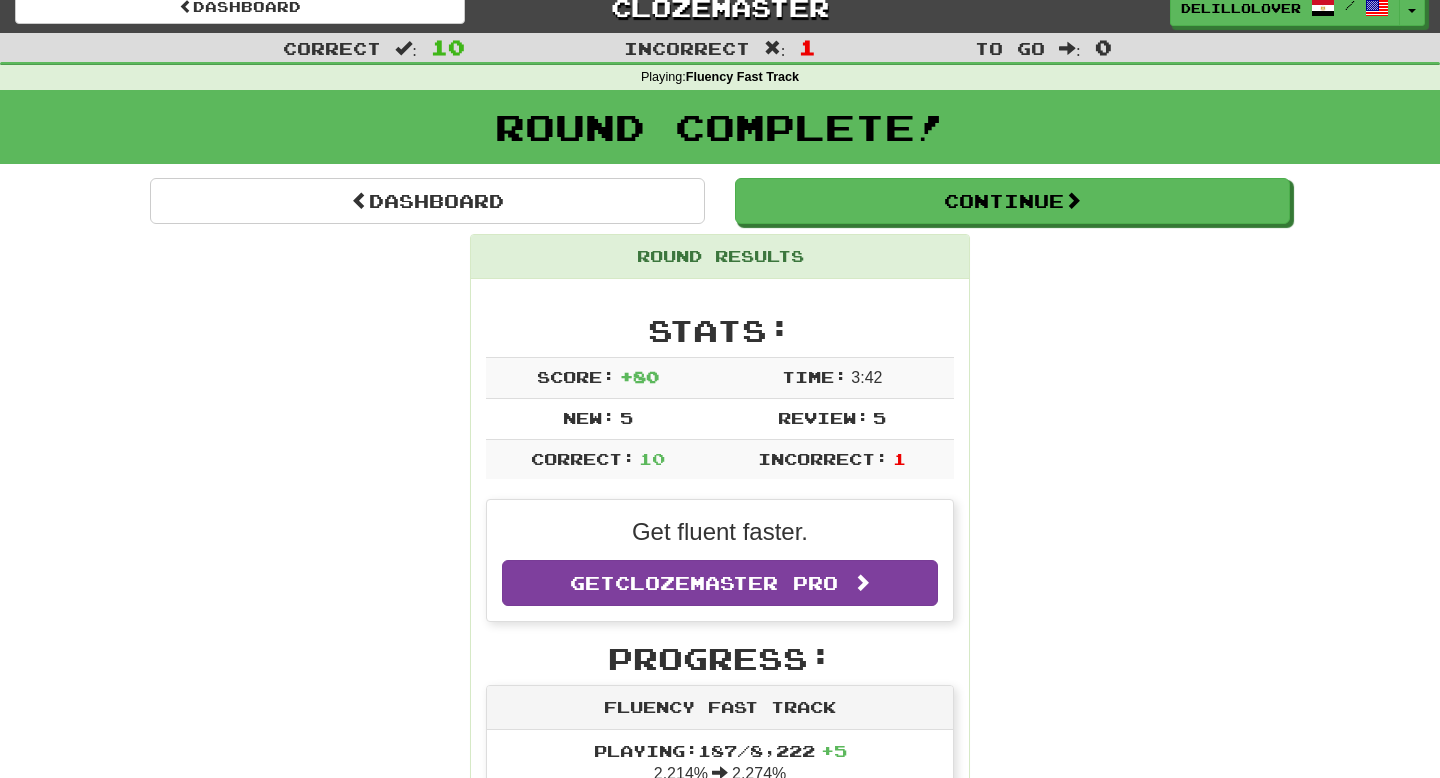 scroll, scrollTop: 20, scrollLeft: 0, axis: vertical 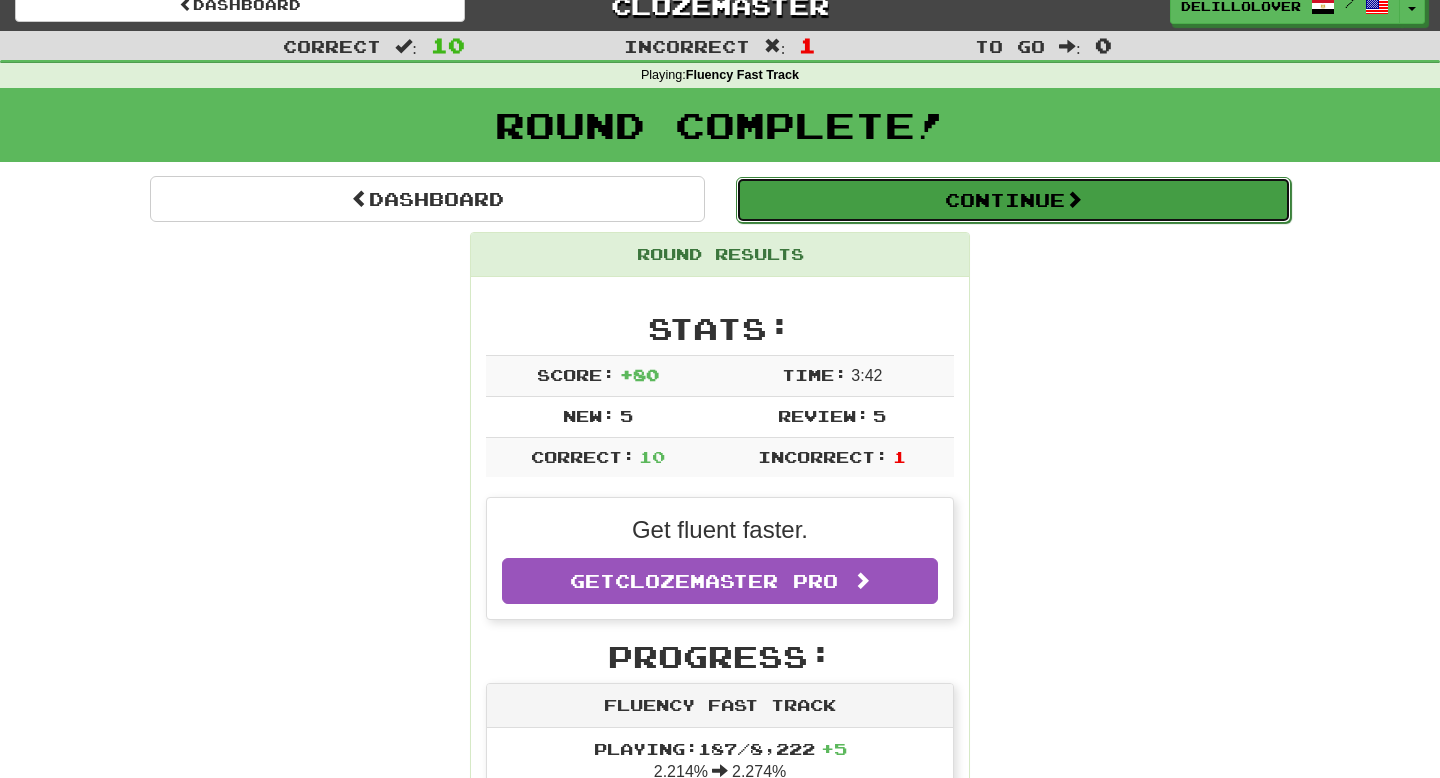 click on "Continue" at bounding box center (1013, 200) 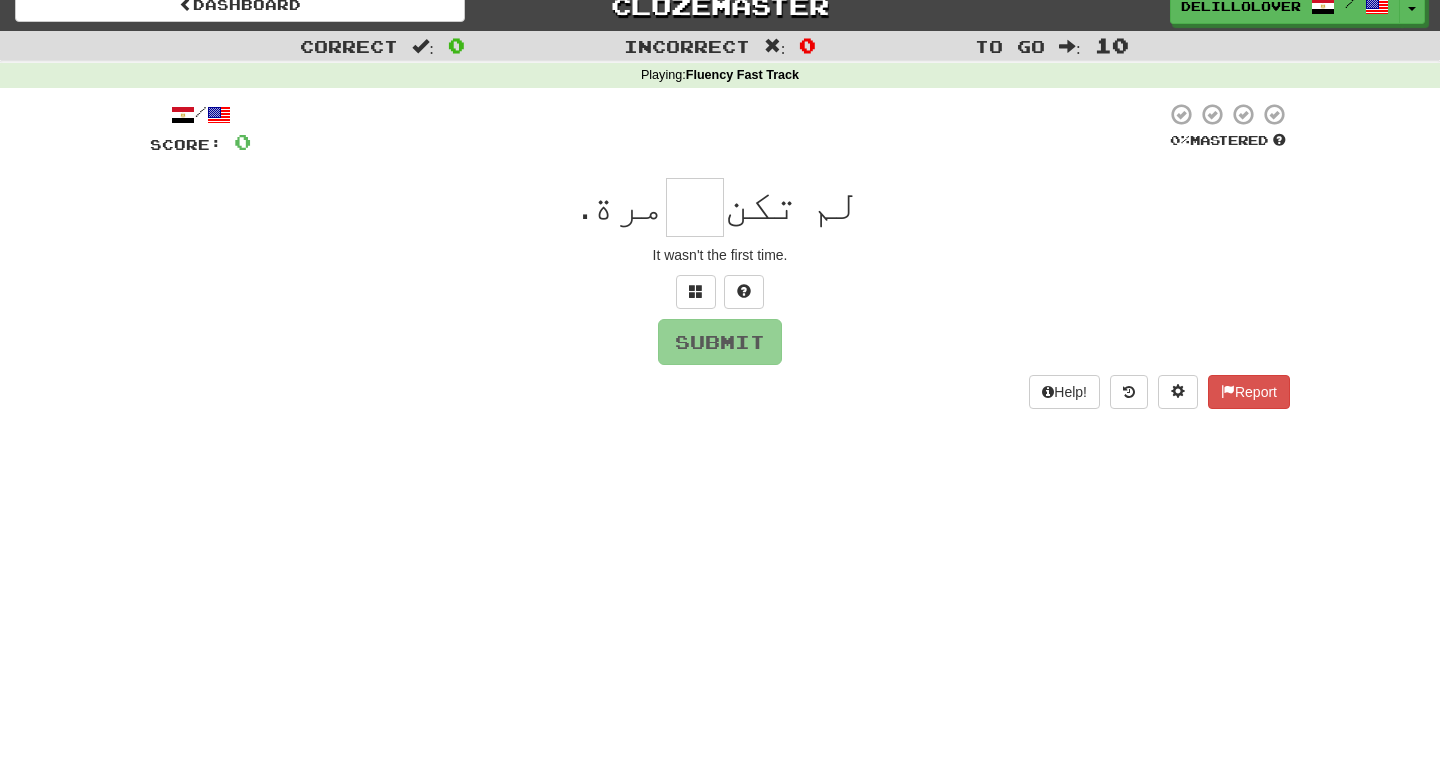 type on "*" 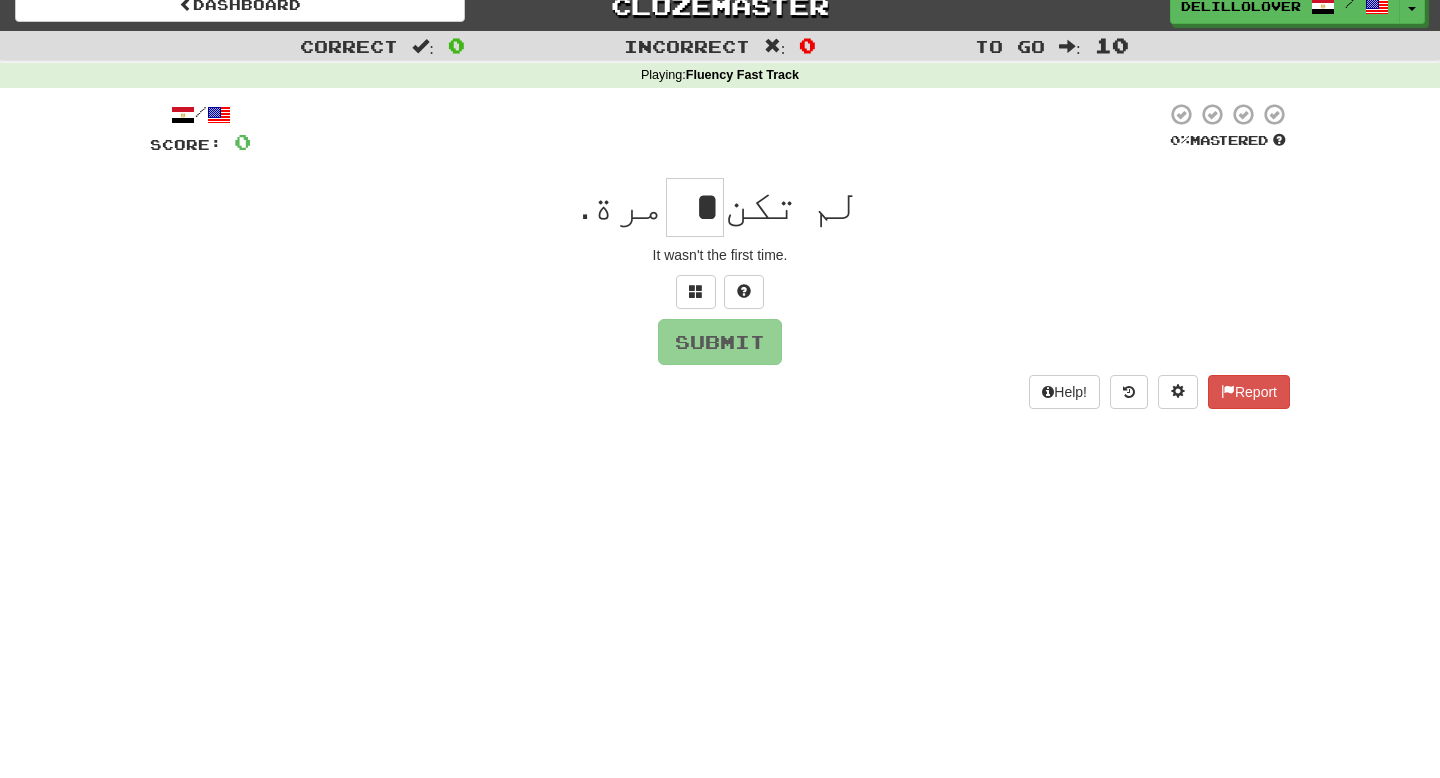 type on "*" 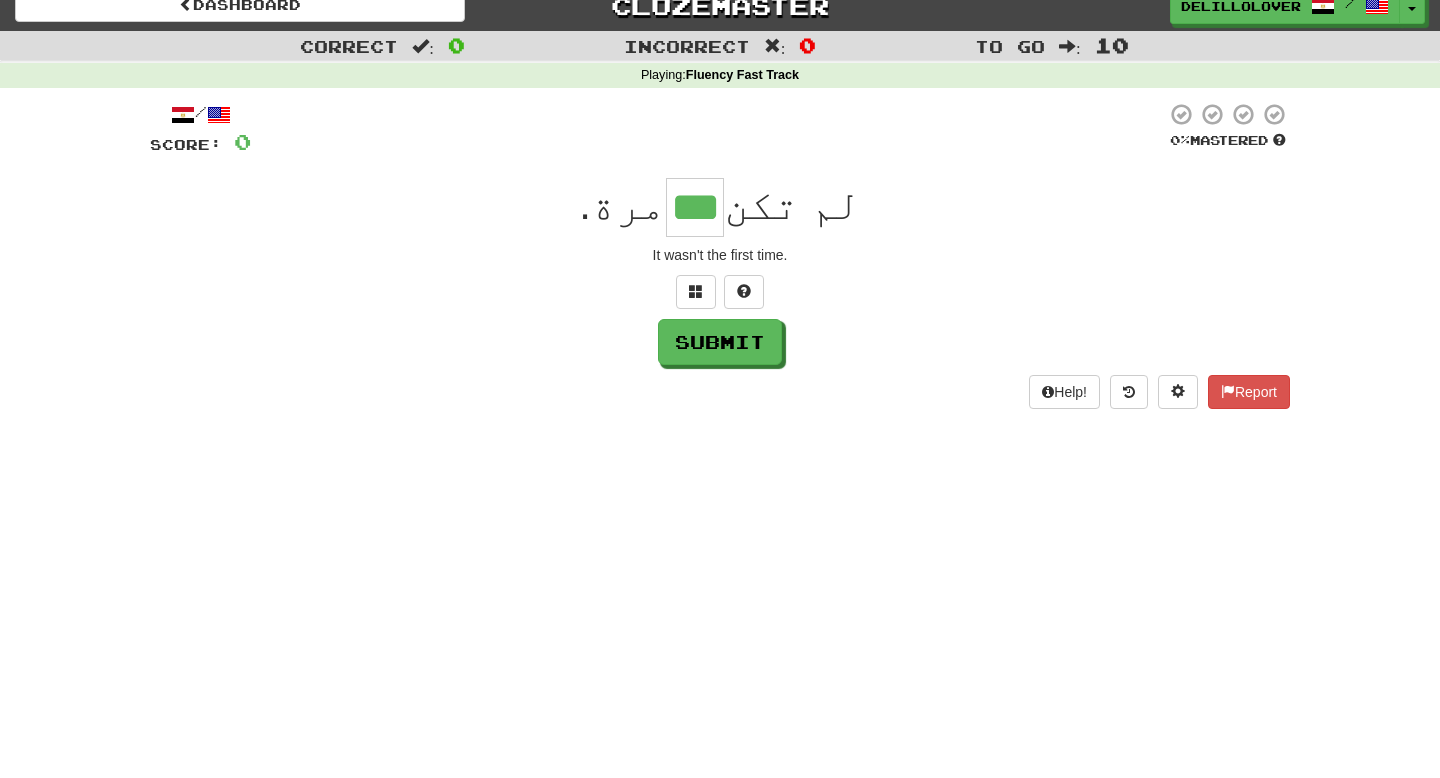 type on "***" 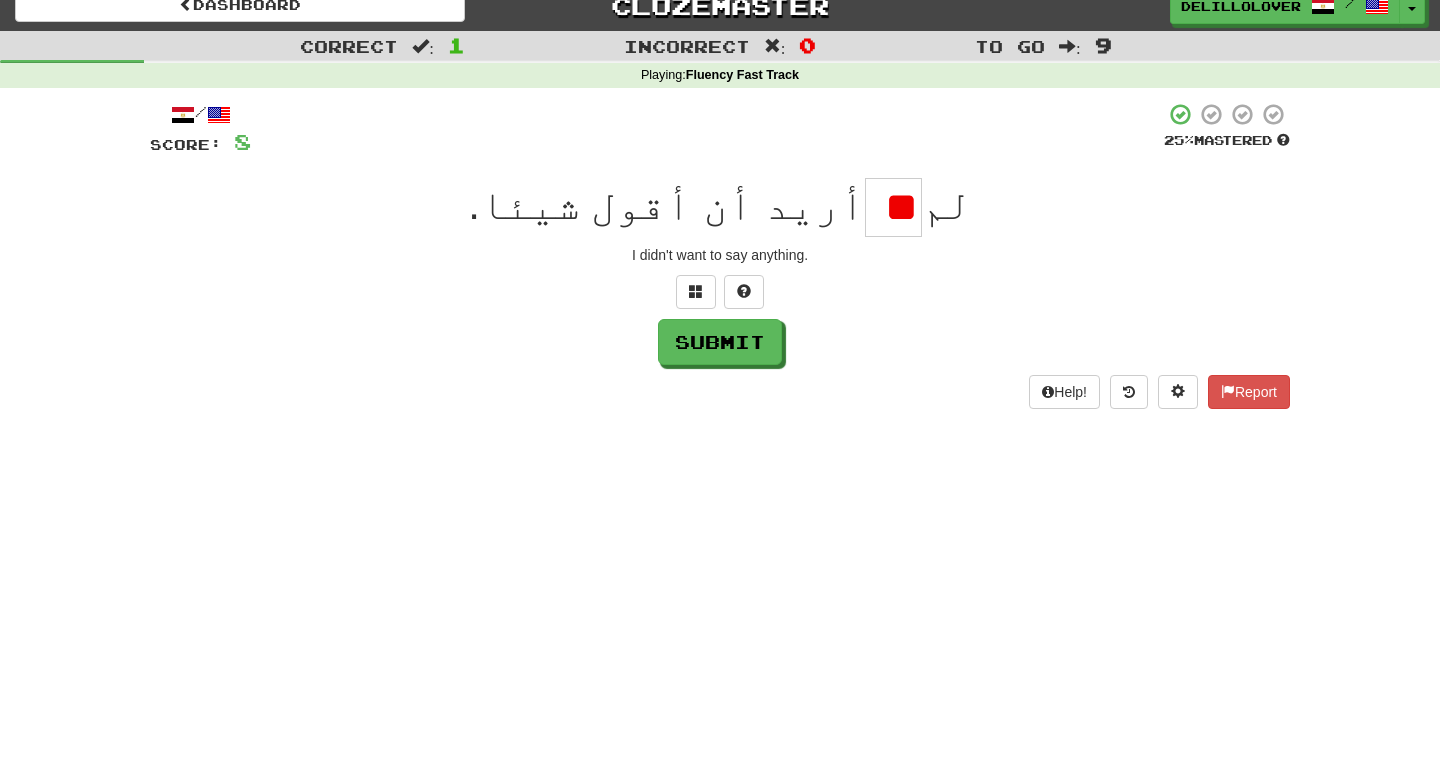scroll, scrollTop: 0, scrollLeft: 0, axis: both 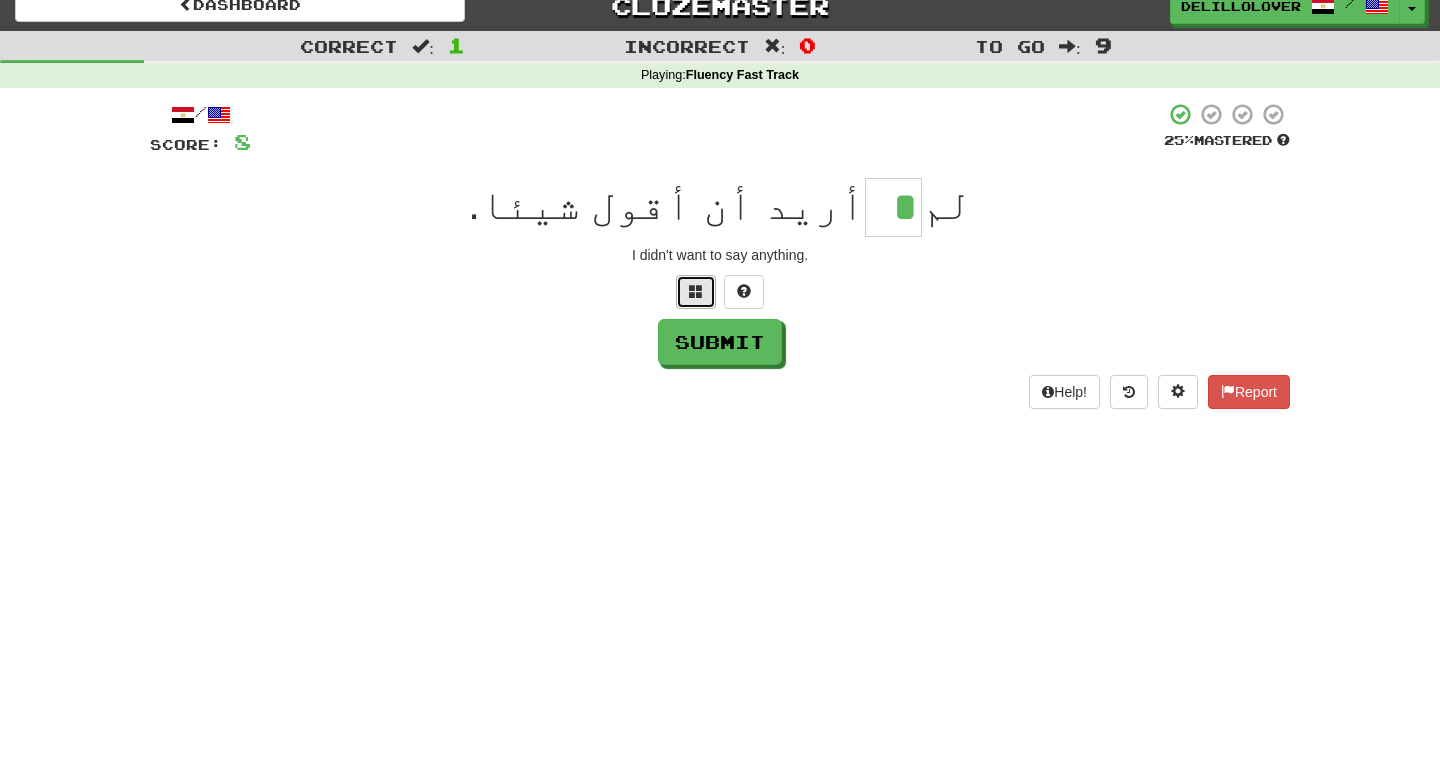click at bounding box center (696, 291) 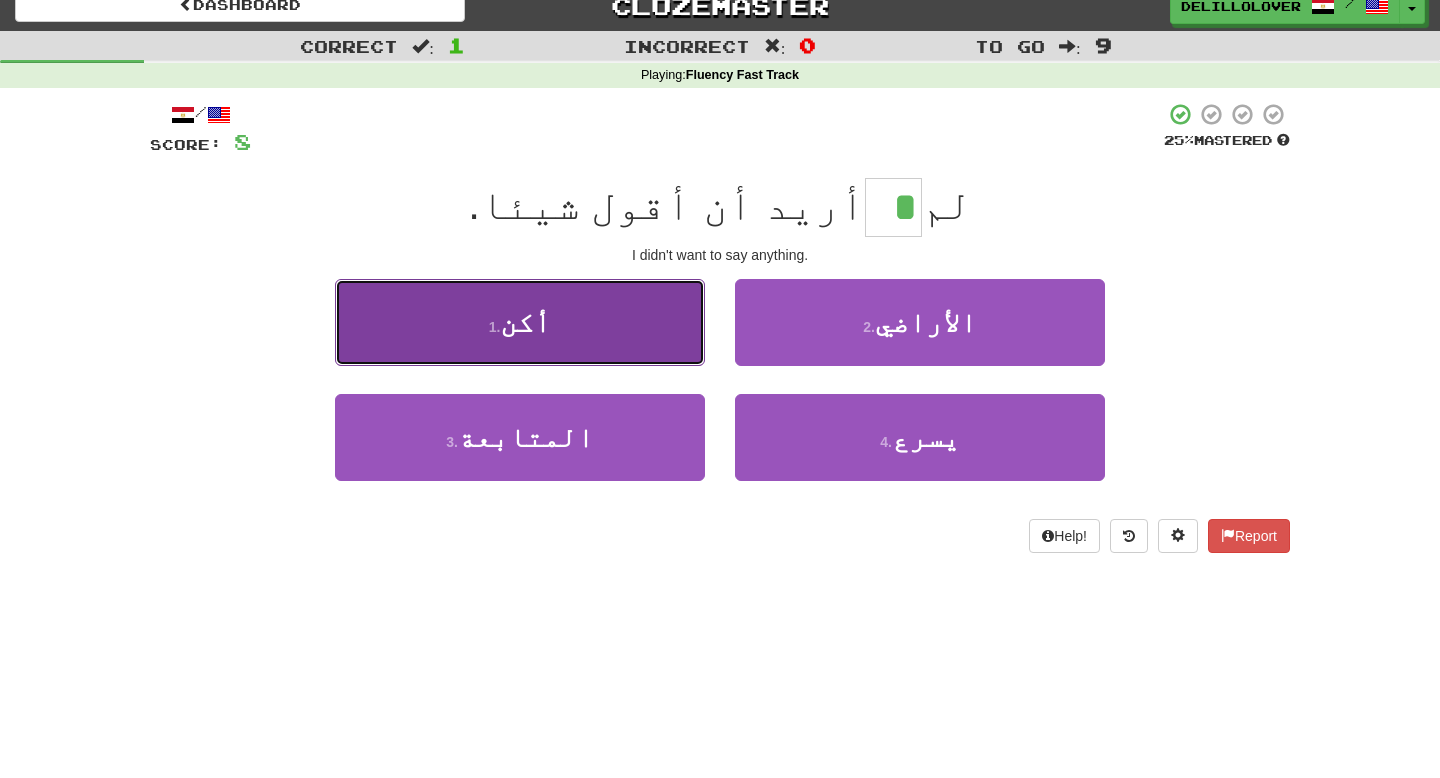 click on "1 .  أكن" at bounding box center (520, 322) 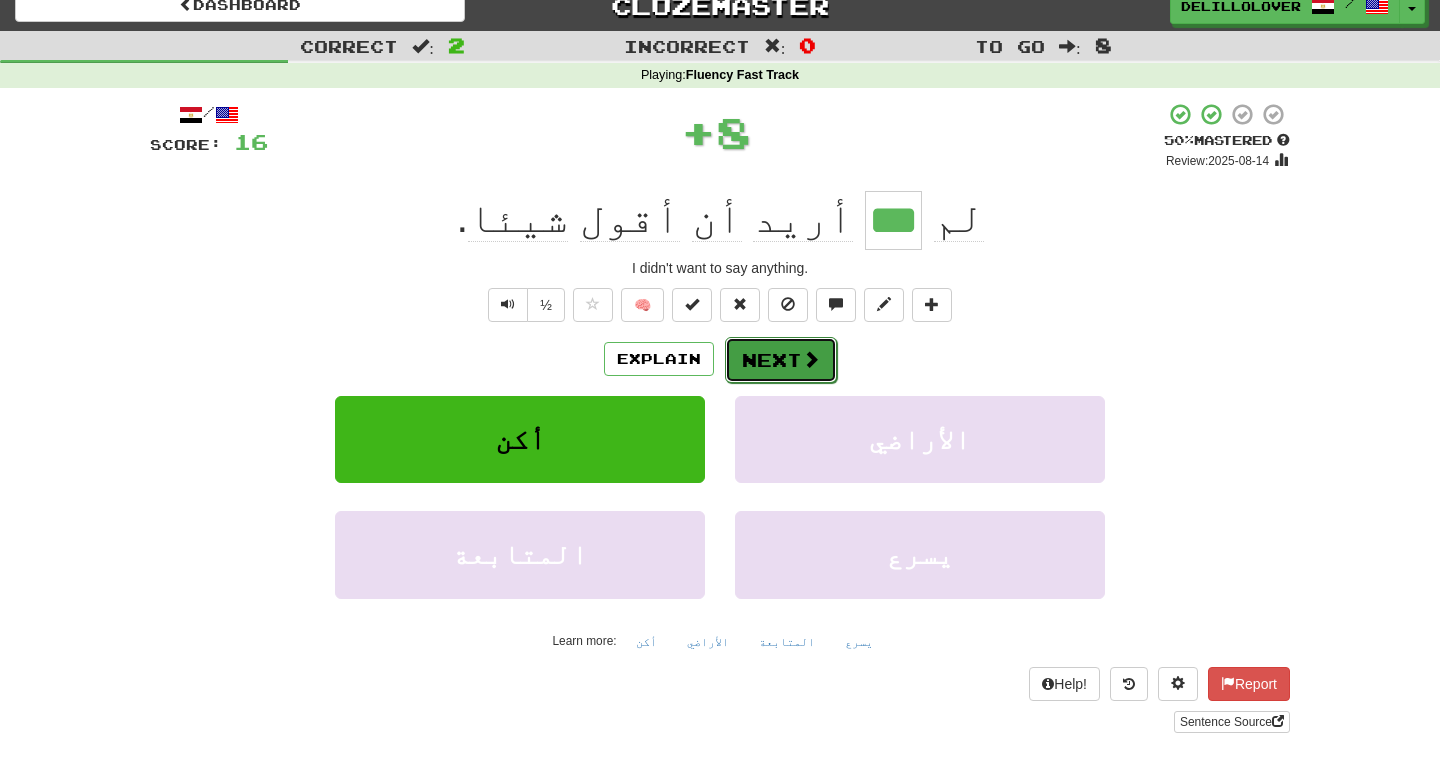 click on "Next" at bounding box center [781, 360] 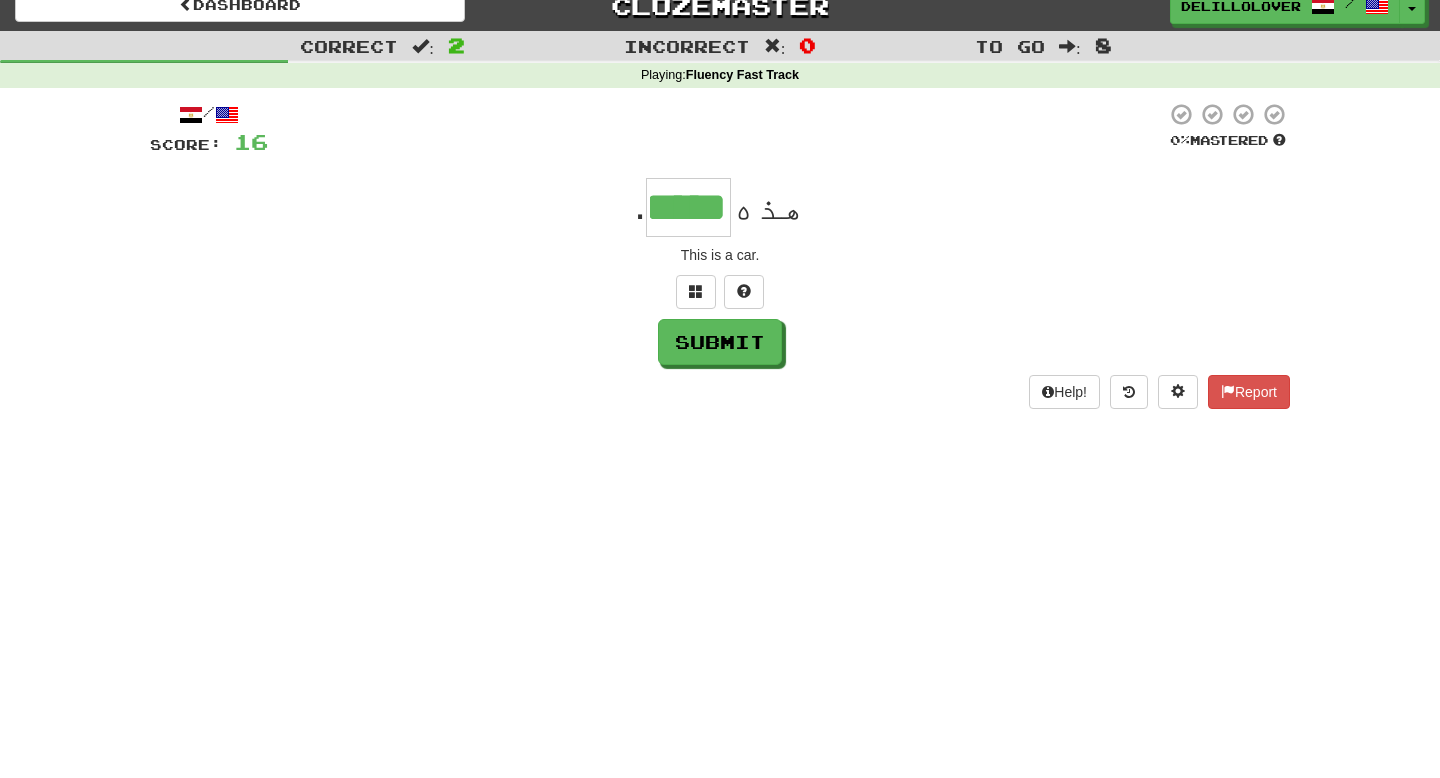 type on "*****" 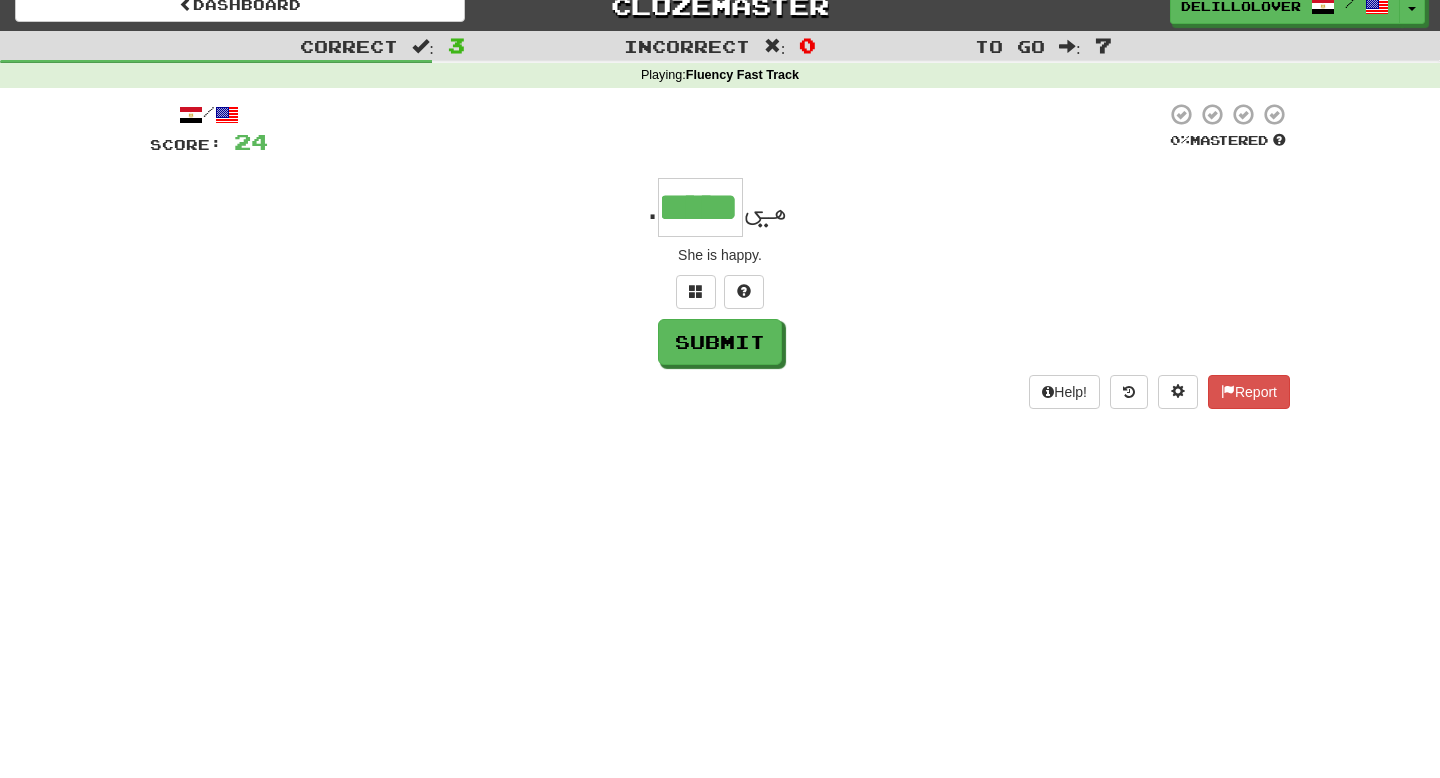 type on "*****" 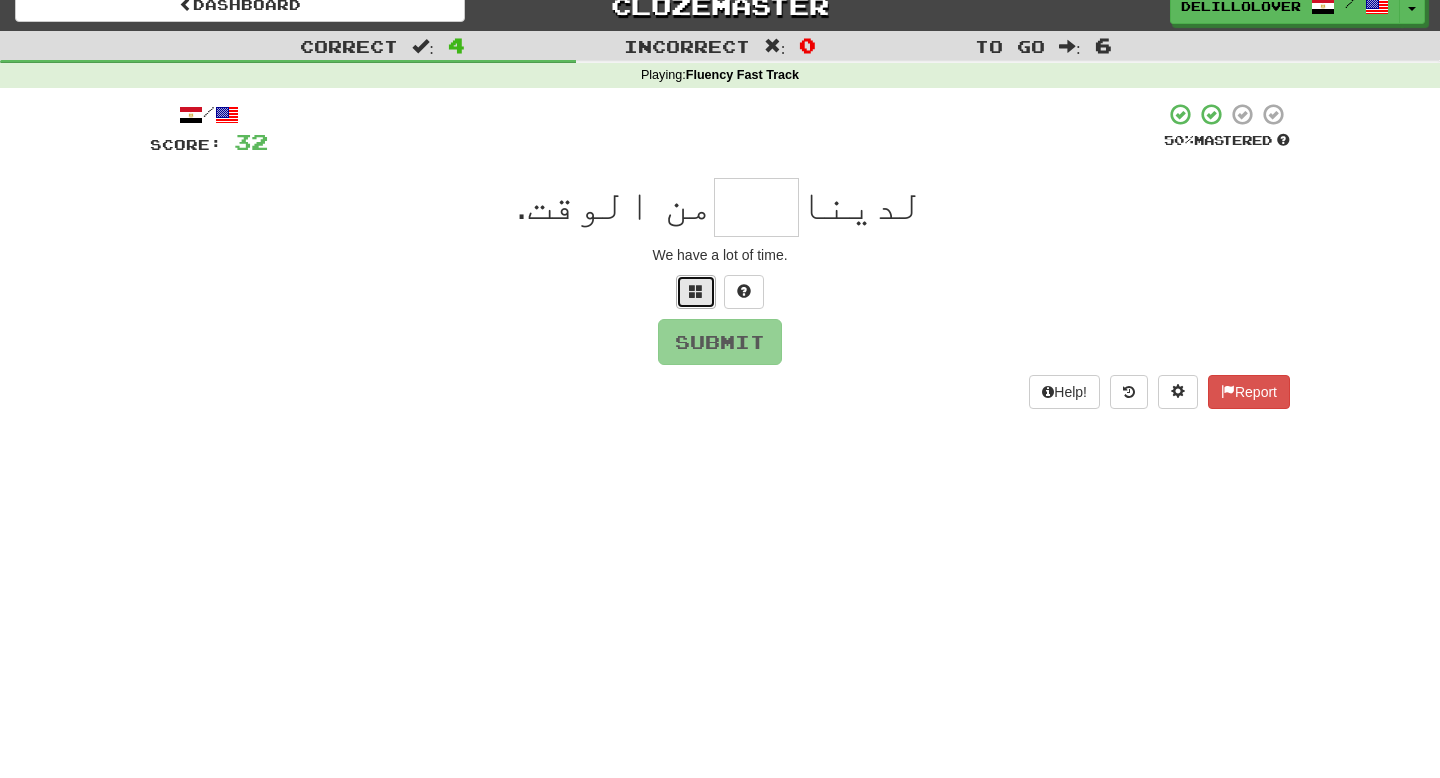 click at bounding box center [696, 291] 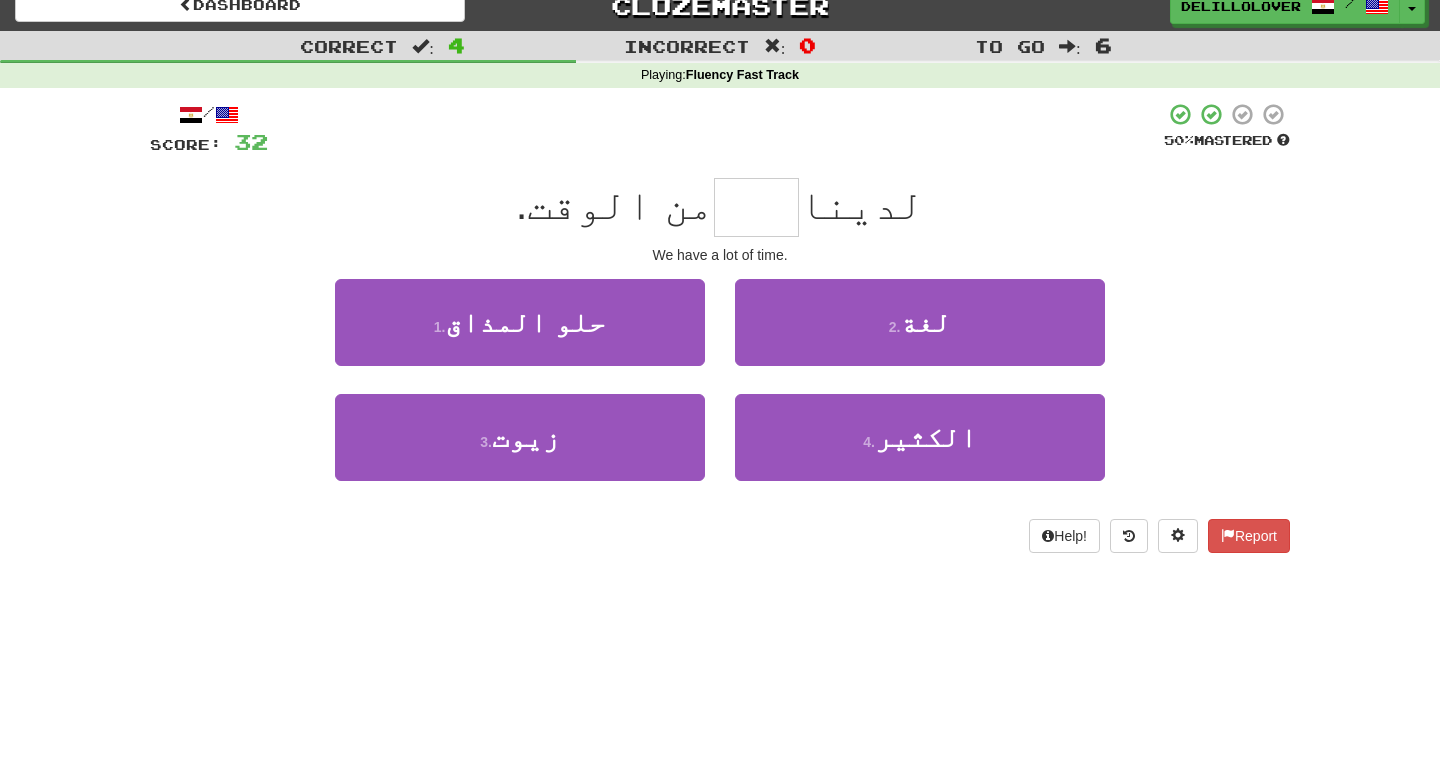 click on "2 .  لغة" at bounding box center [920, 336] 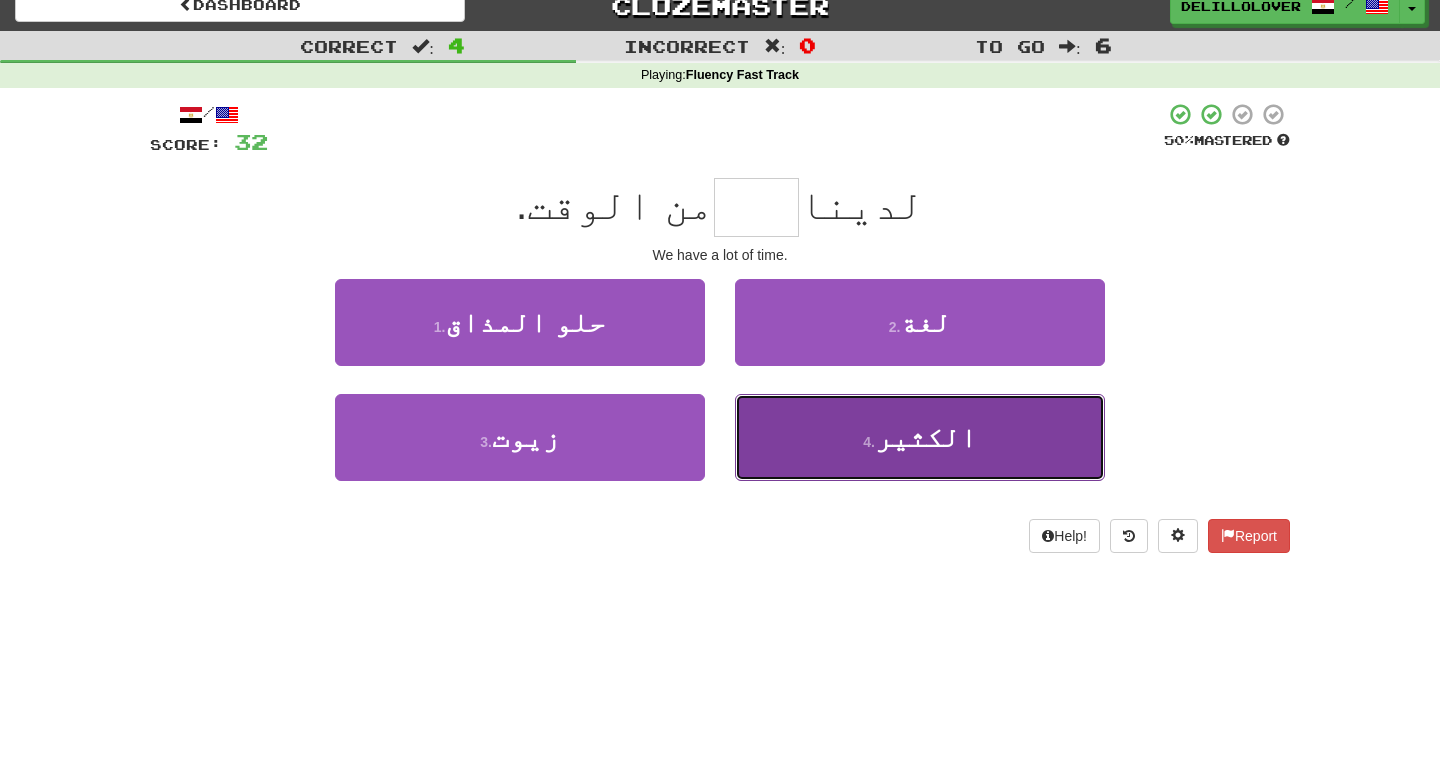 click on "4 .  الكثير" at bounding box center [920, 437] 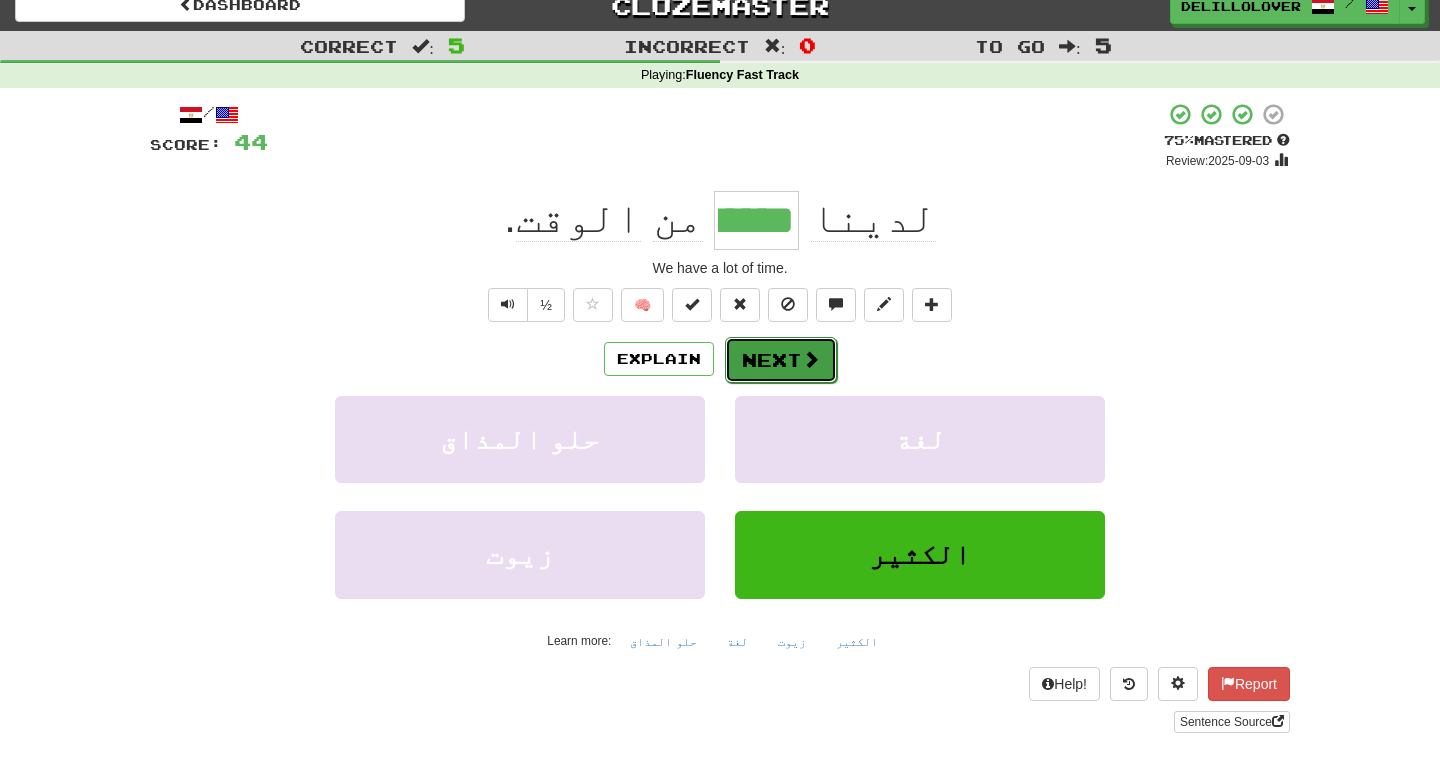 click on "Next" at bounding box center [781, 360] 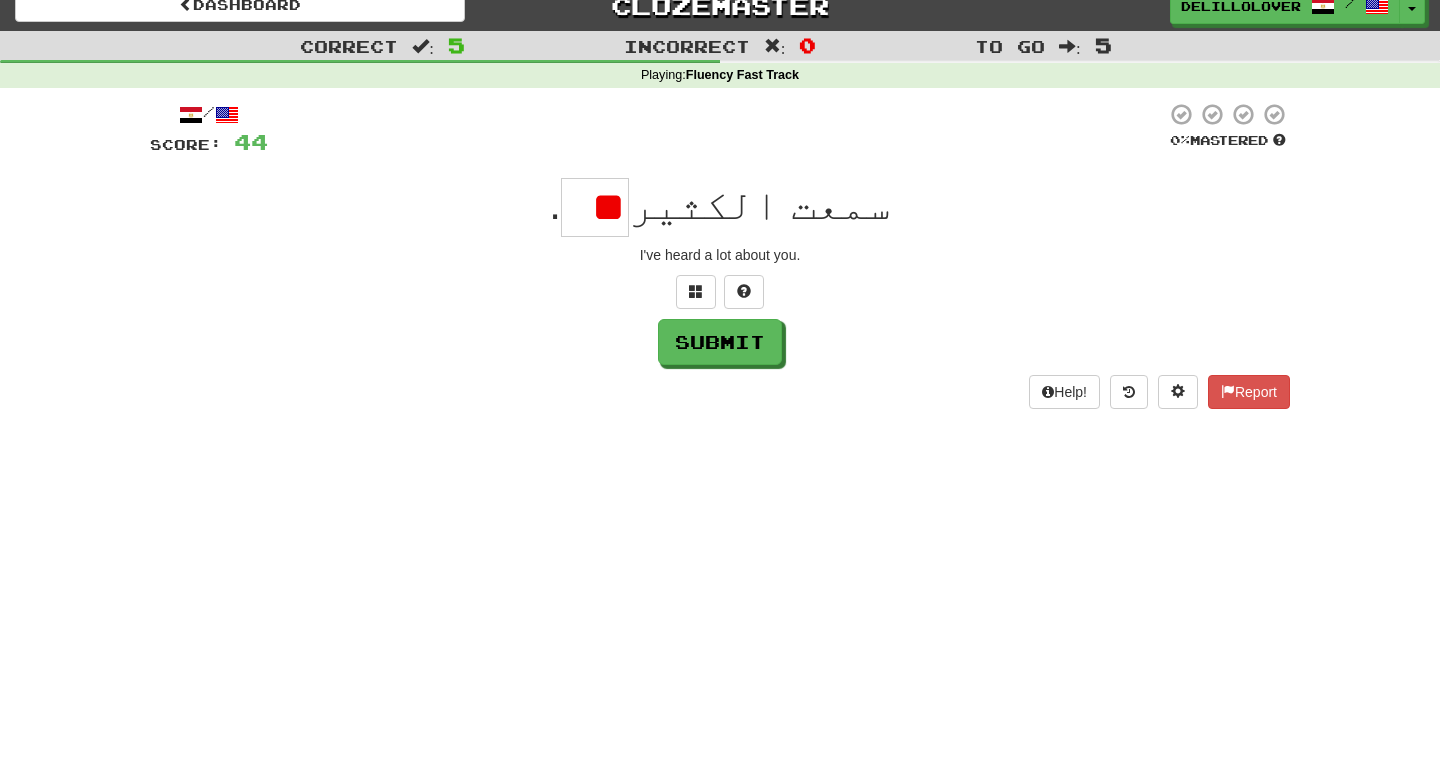 type on "*" 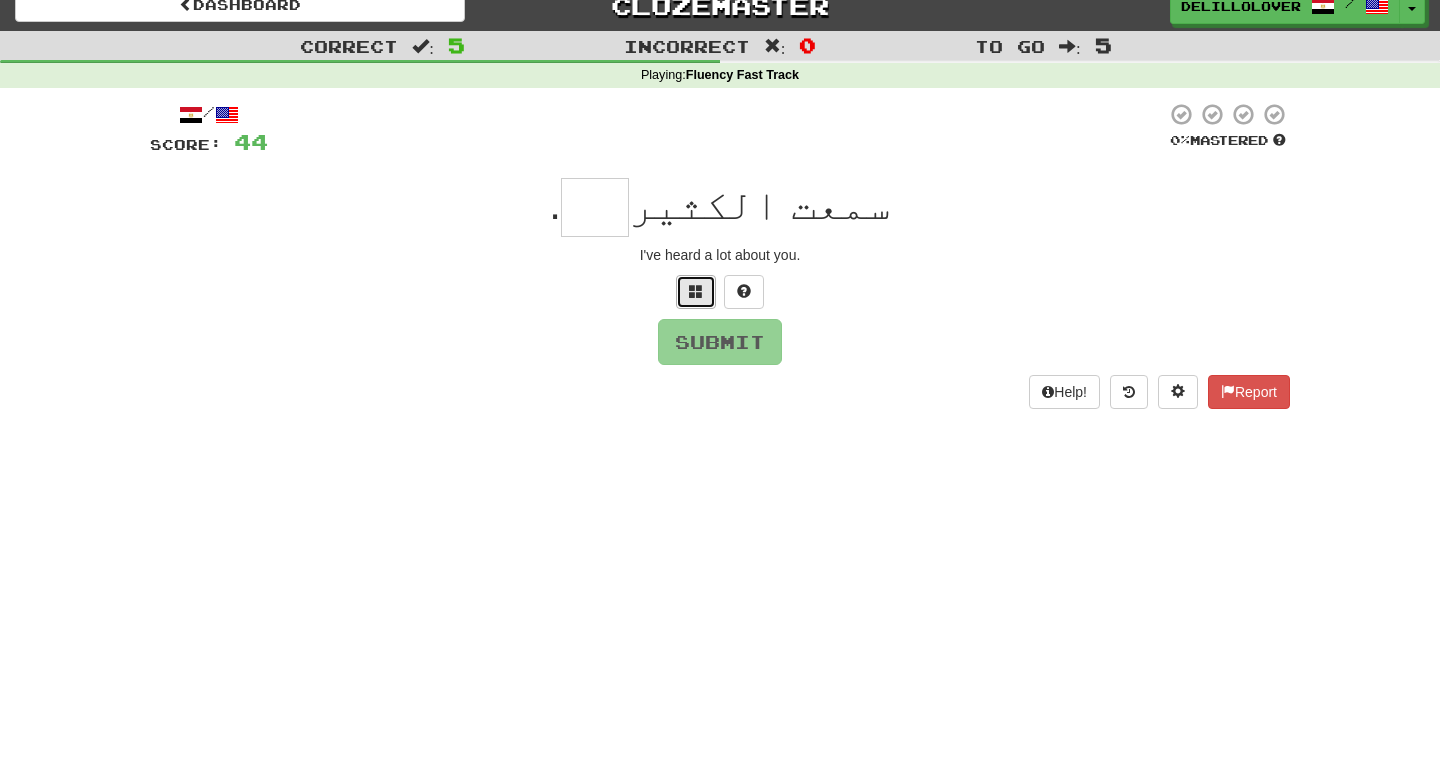 click at bounding box center (696, 291) 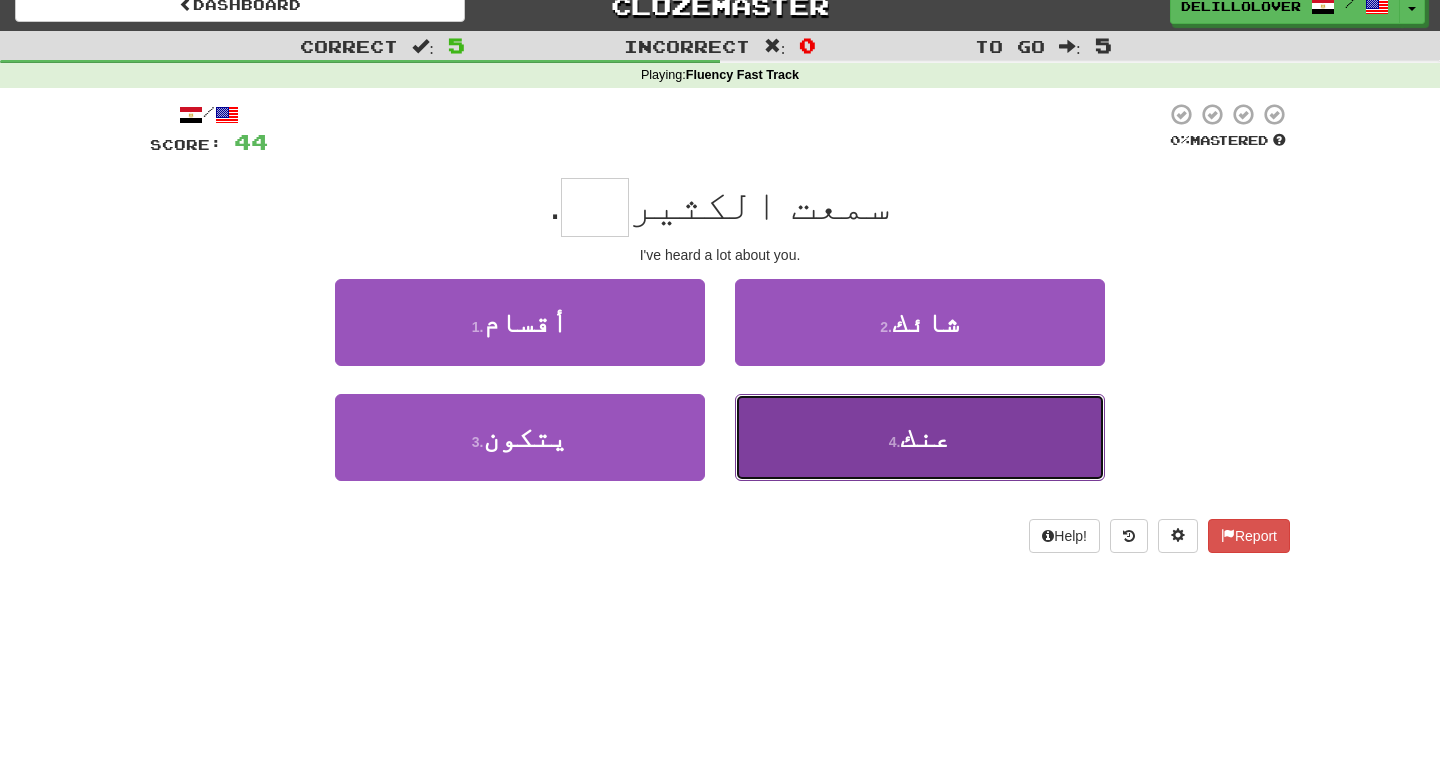 click on "4 .  عنك" at bounding box center (920, 437) 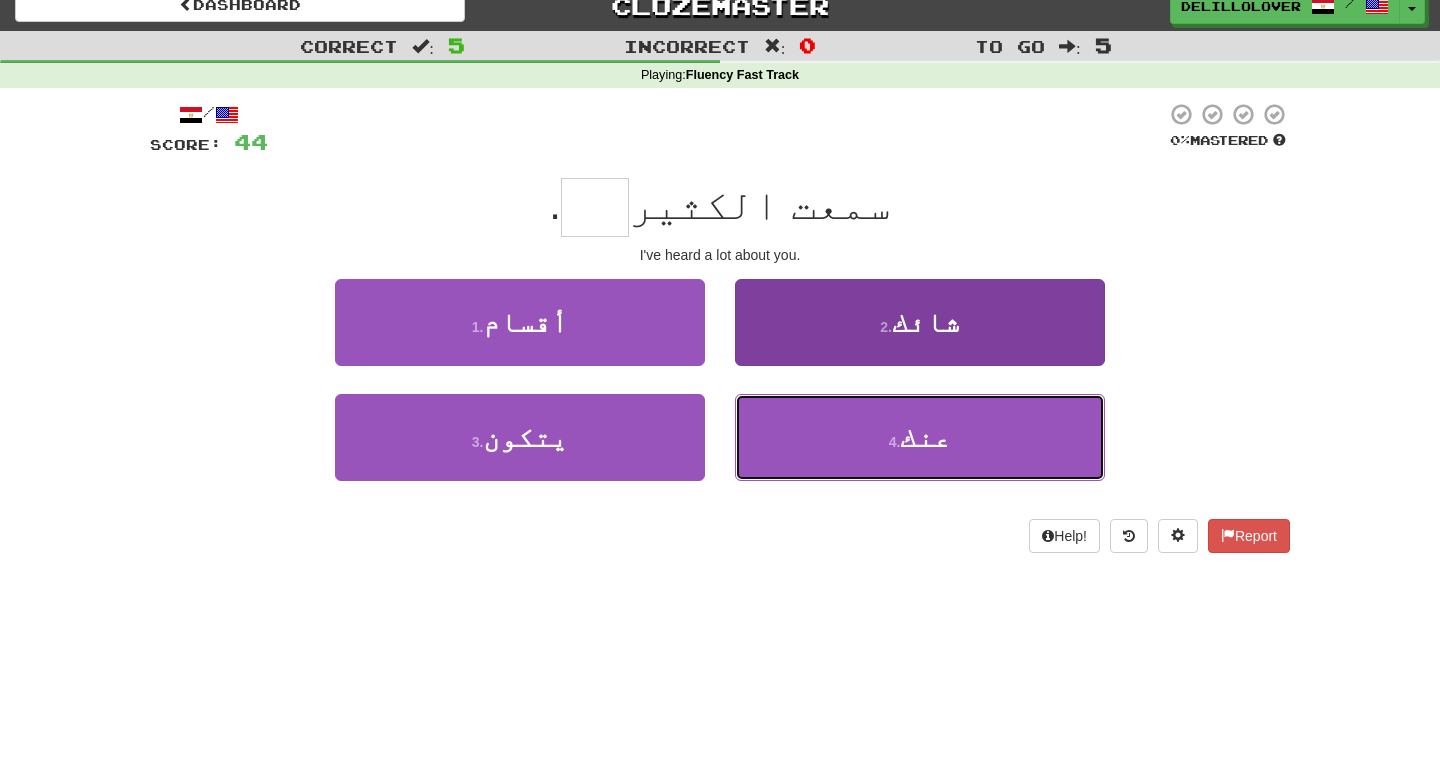 type on "***" 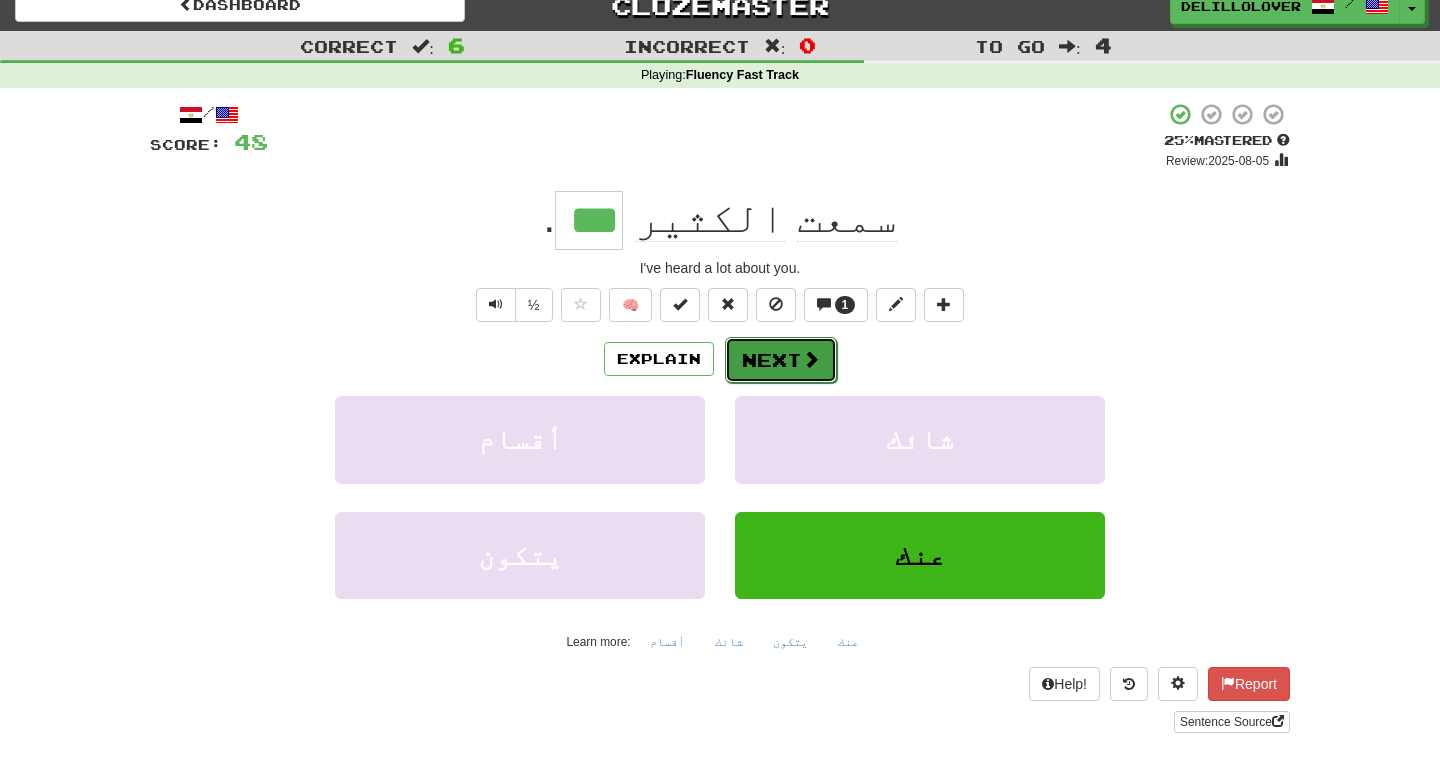 click on "Next" at bounding box center [781, 360] 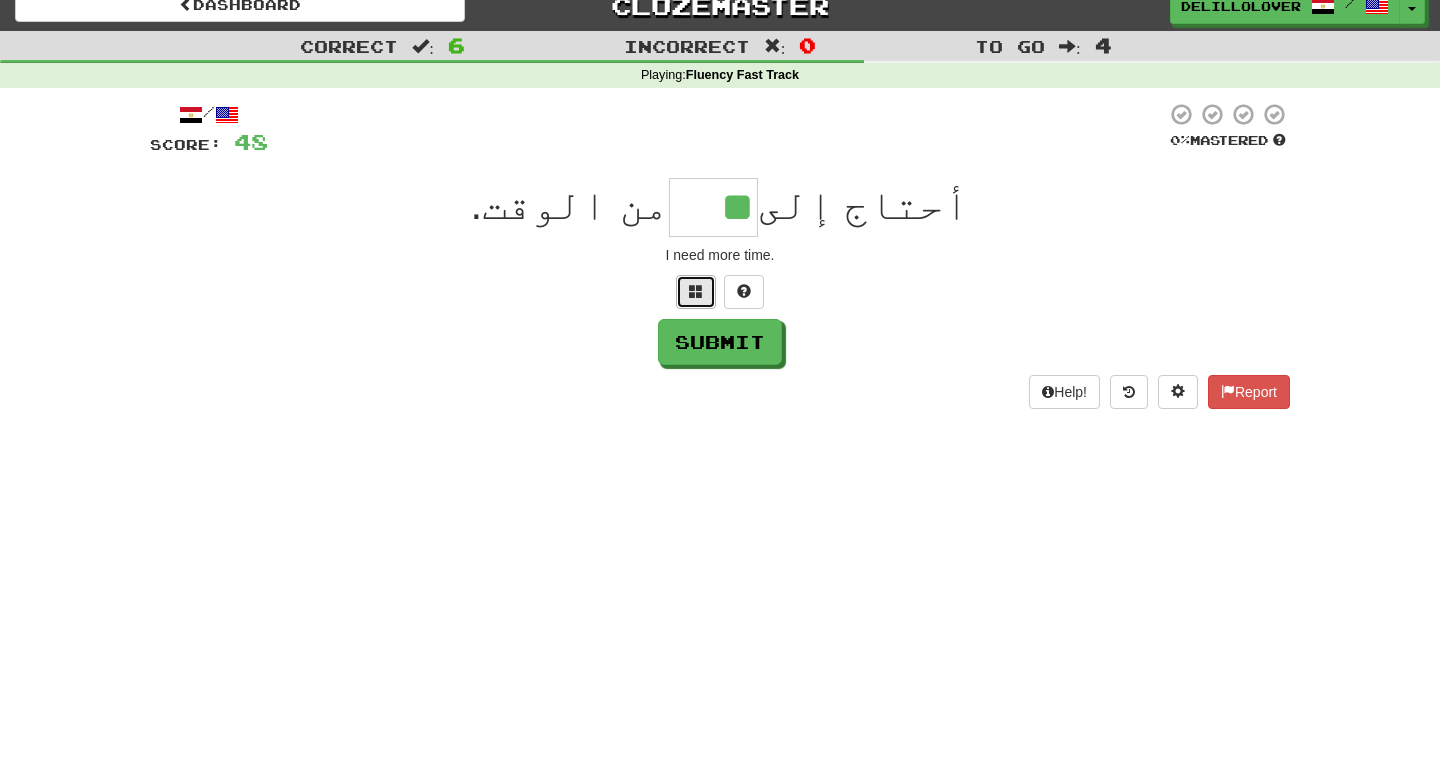 click at bounding box center (696, 291) 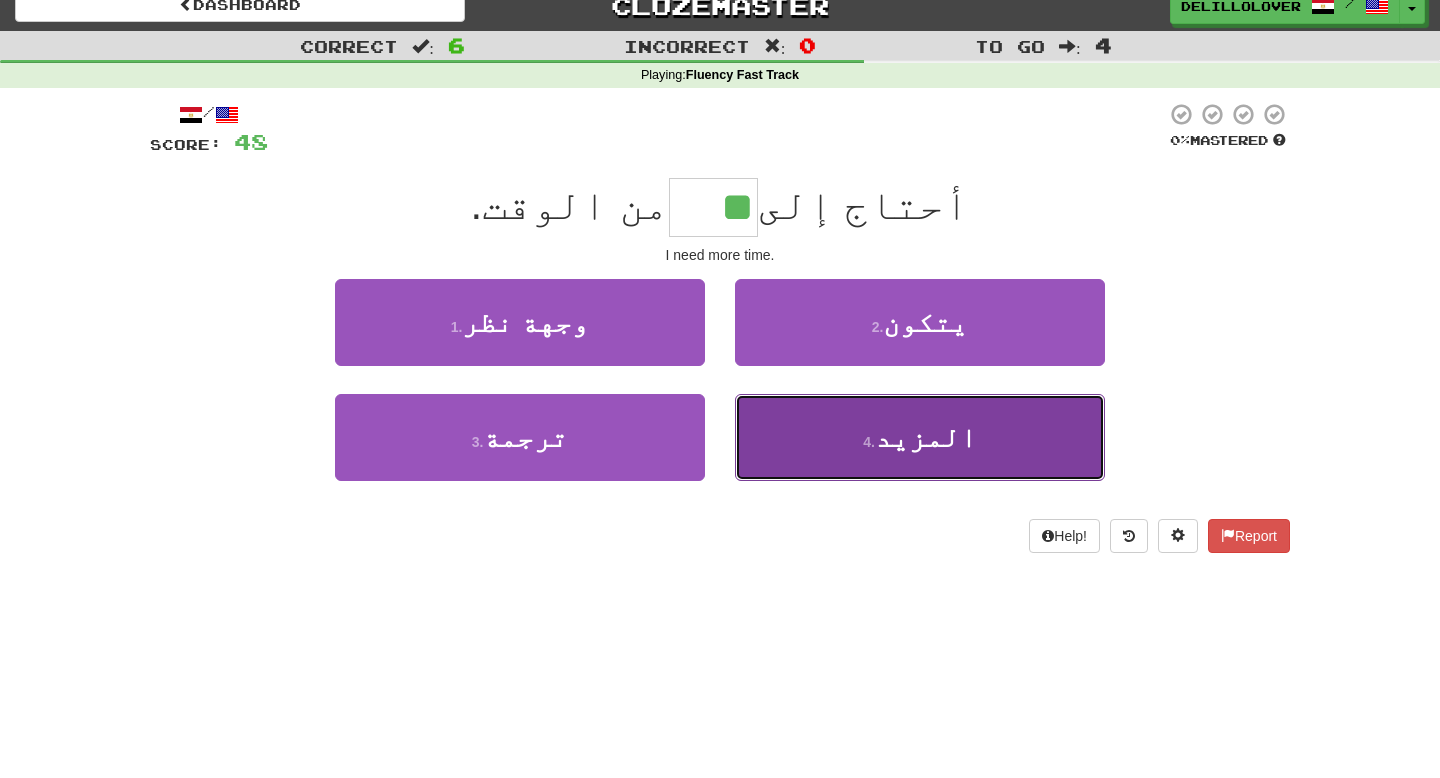 click on "4 .  المزيد" at bounding box center (920, 437) 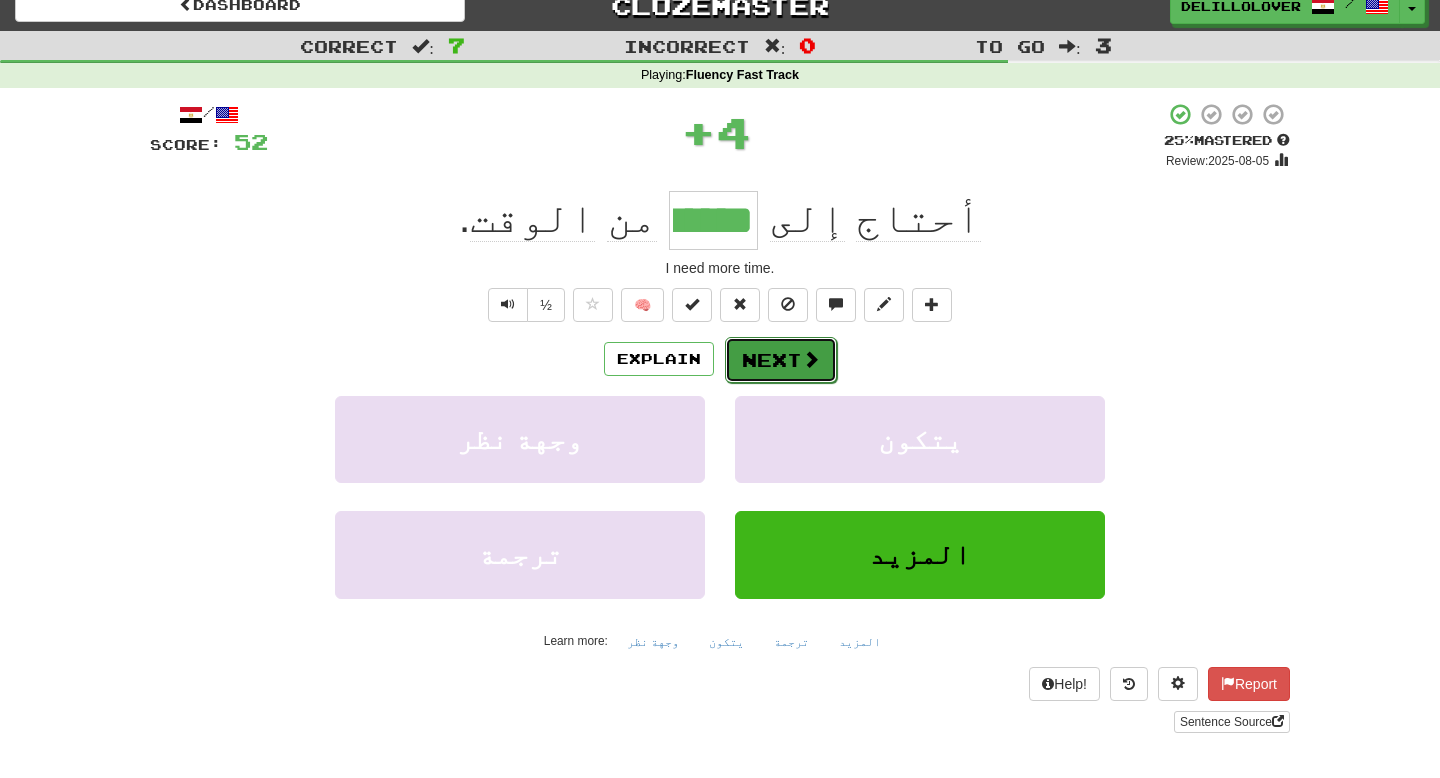 click on "Next" at bounding box center (781, 360) 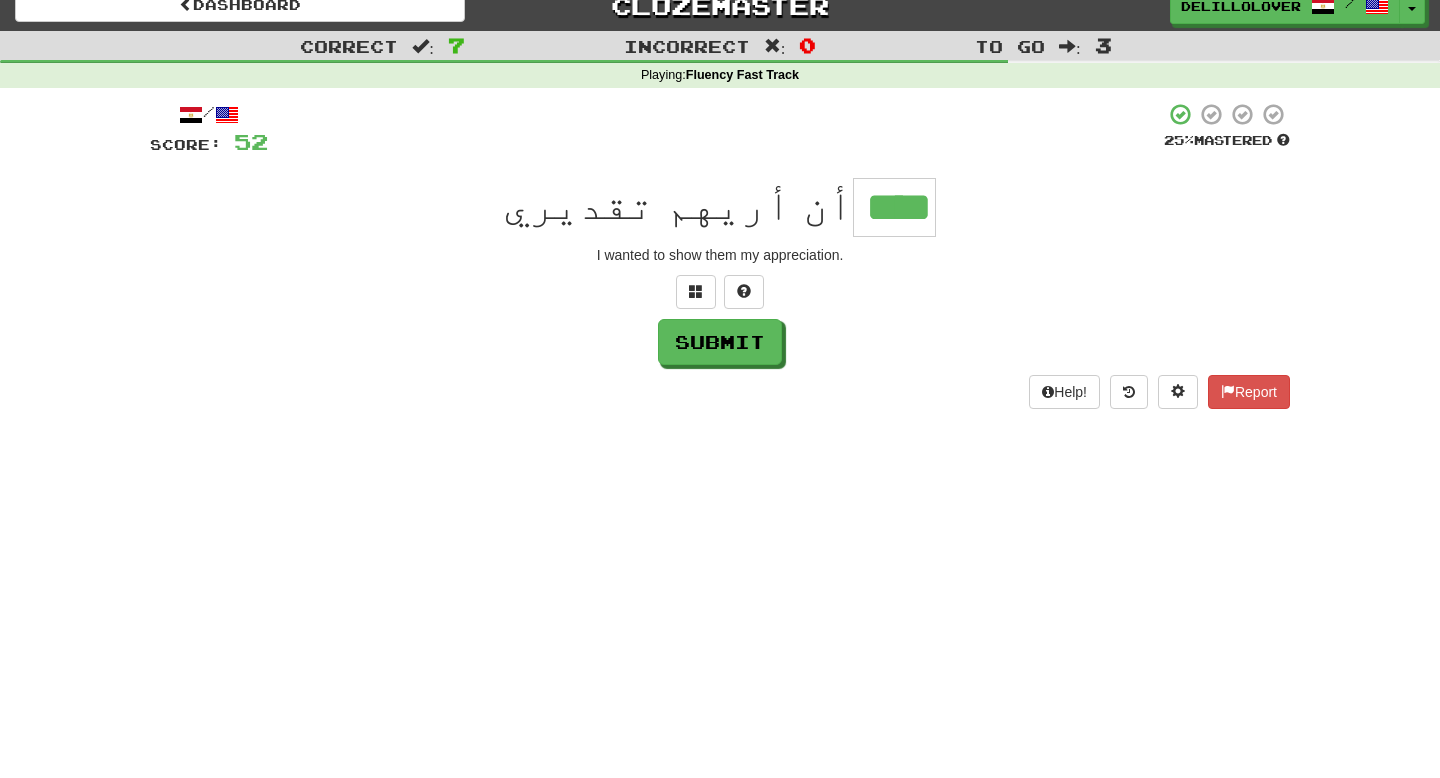 type on "****" 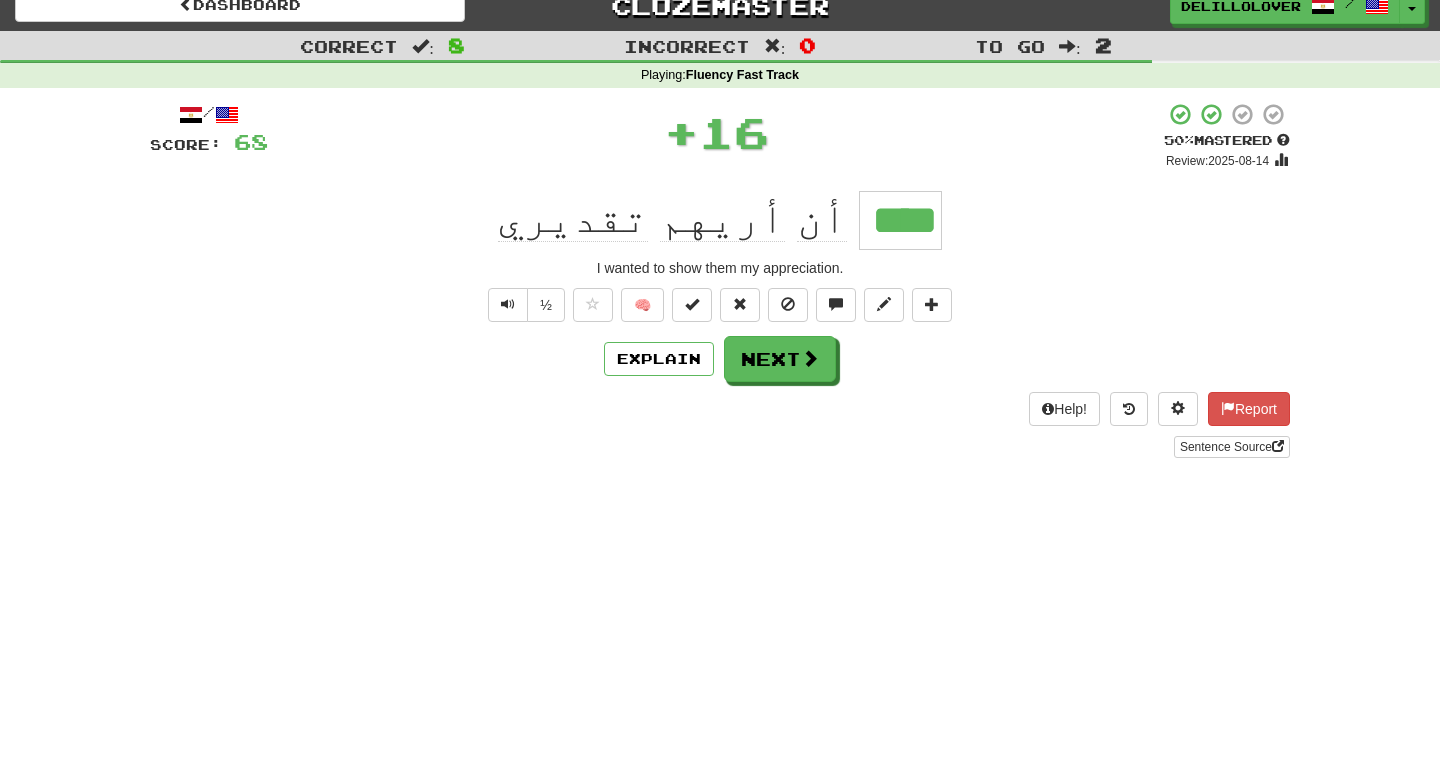 type 